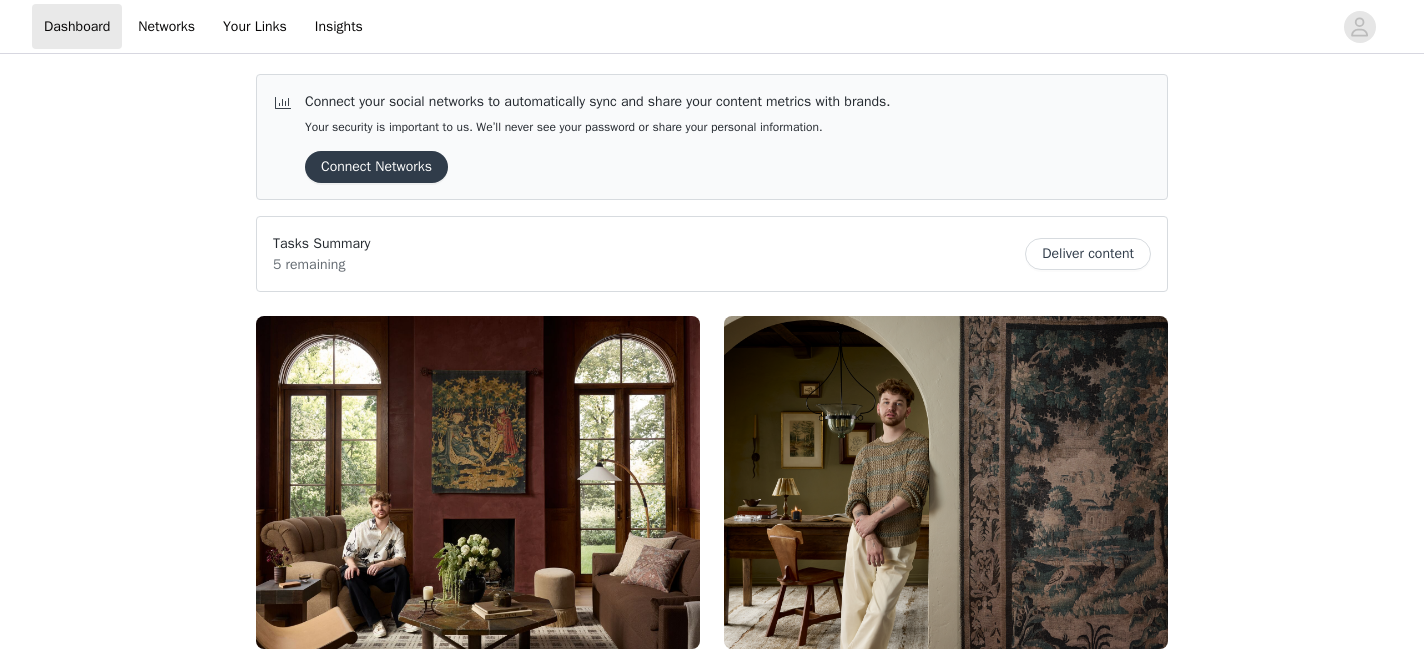 scroll, scrollTop: 0, scrollLeft: 0, axis: both 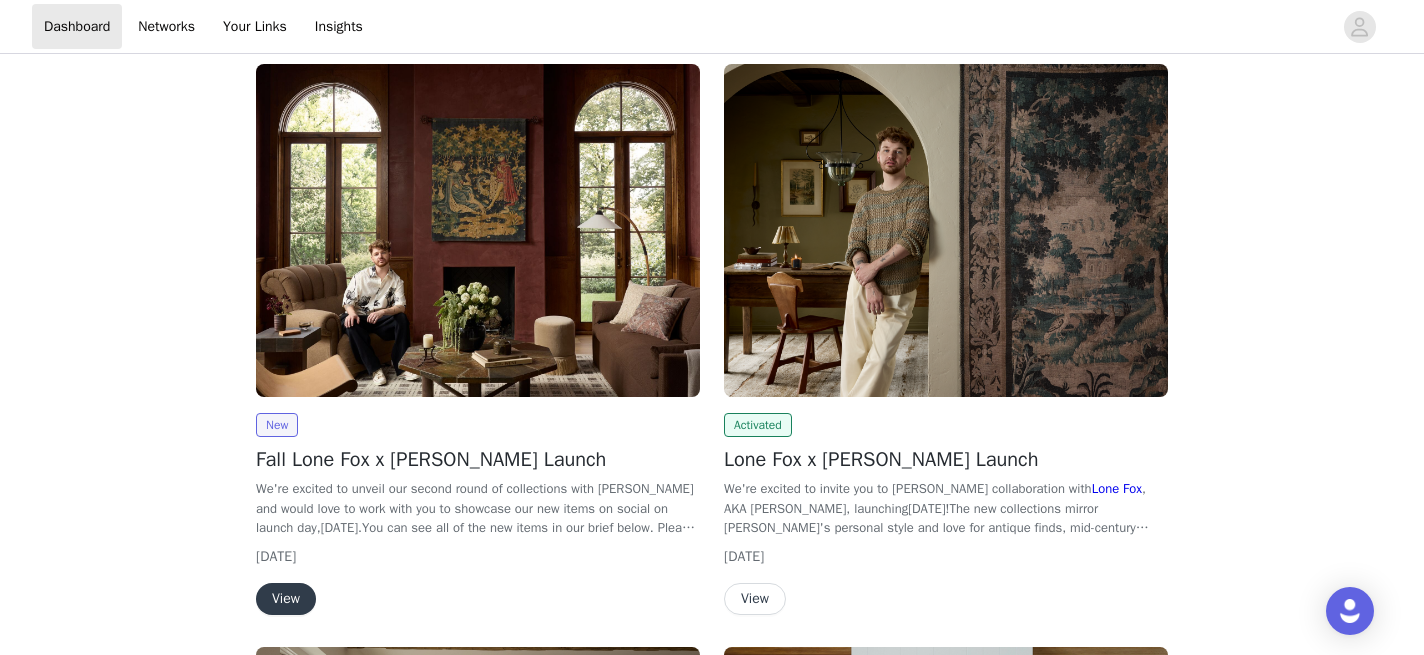 click on "View" at bounding box center (286, 599) 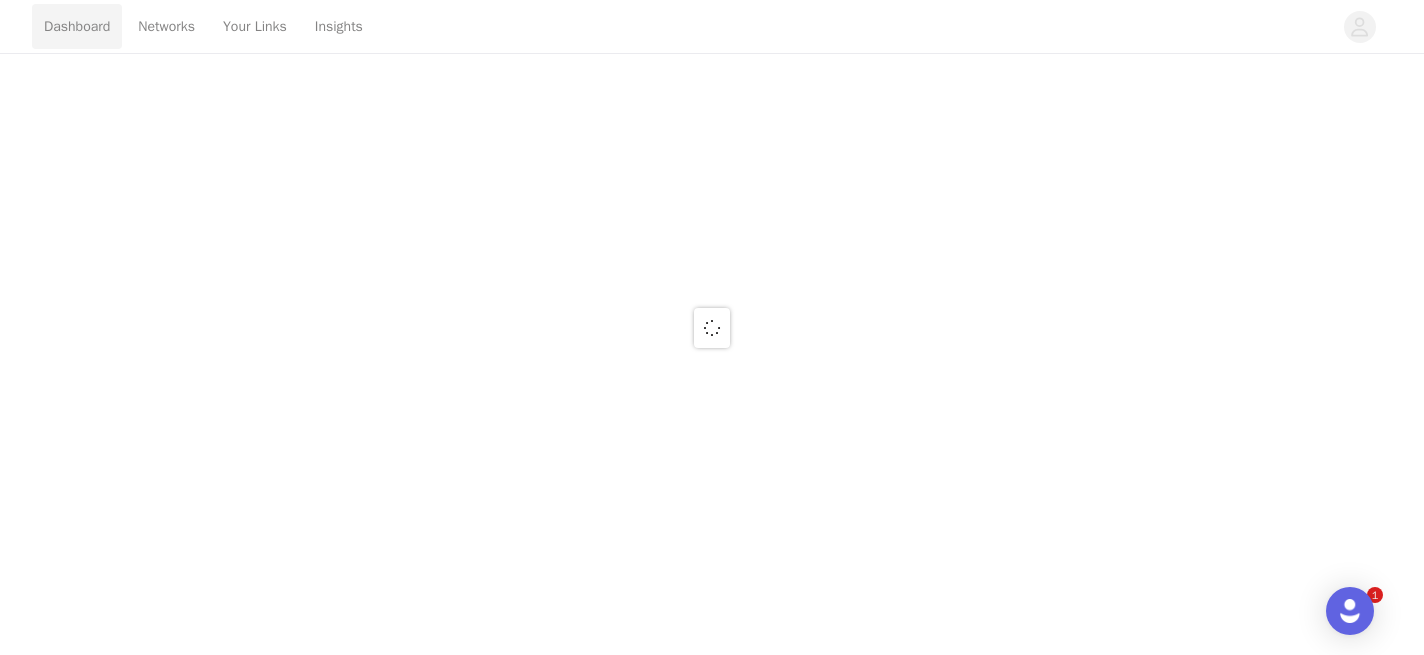 scroll, scrollTop: 0, scrollLeft: 0, axis: both 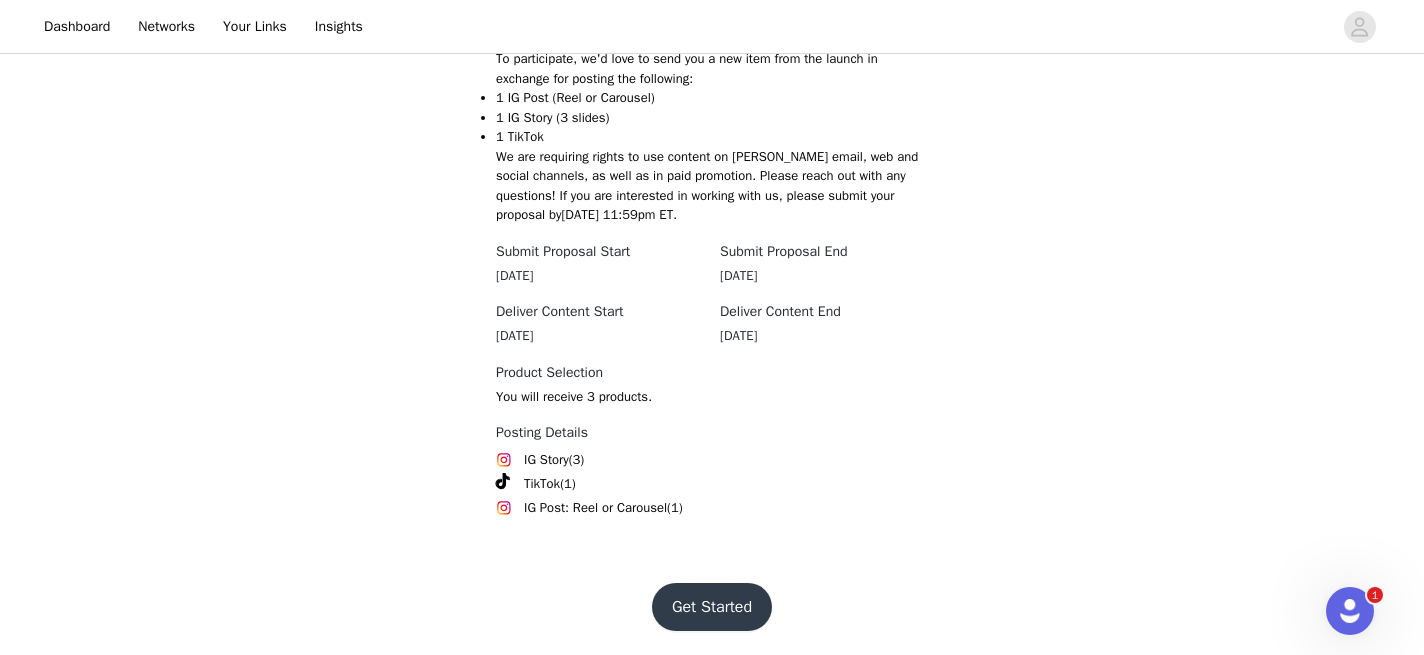 click on "Get Started" at bounding box center (712, 607) 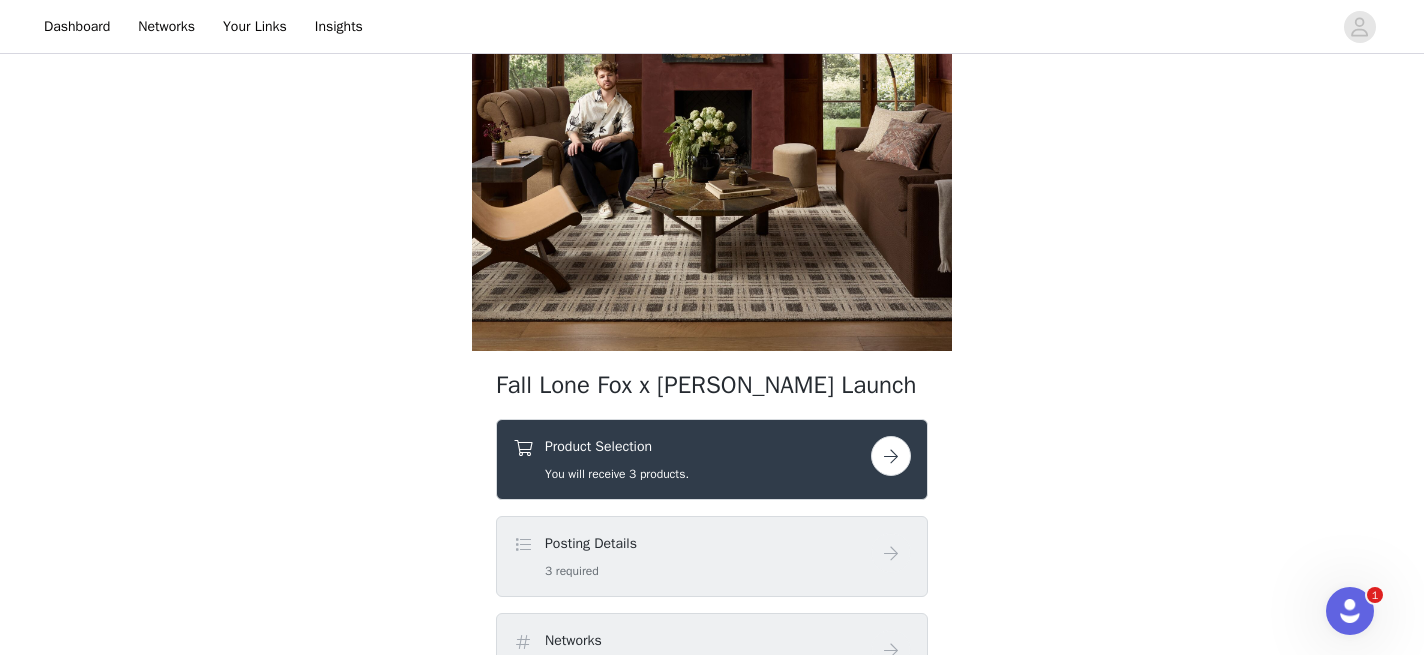 scroll, scrollTop: 370, scrollLeft: 0, axis: vertical 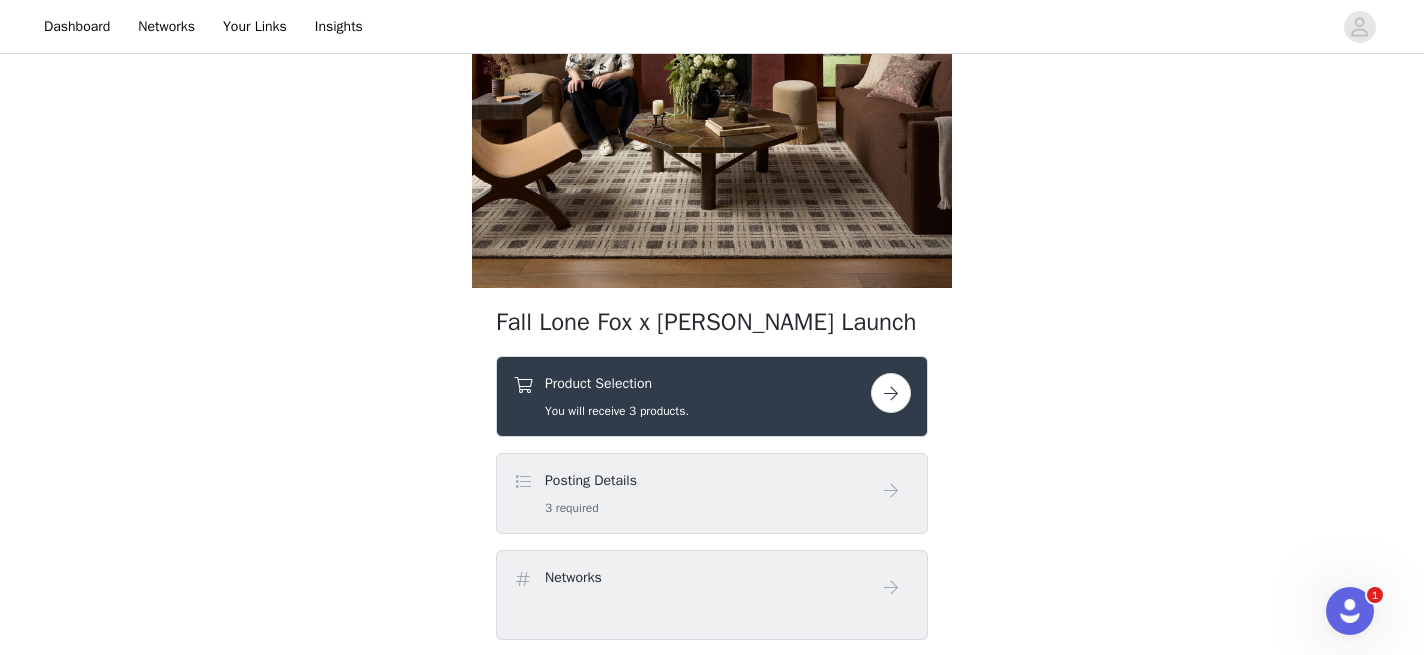 click at bounding box center (891, 393) 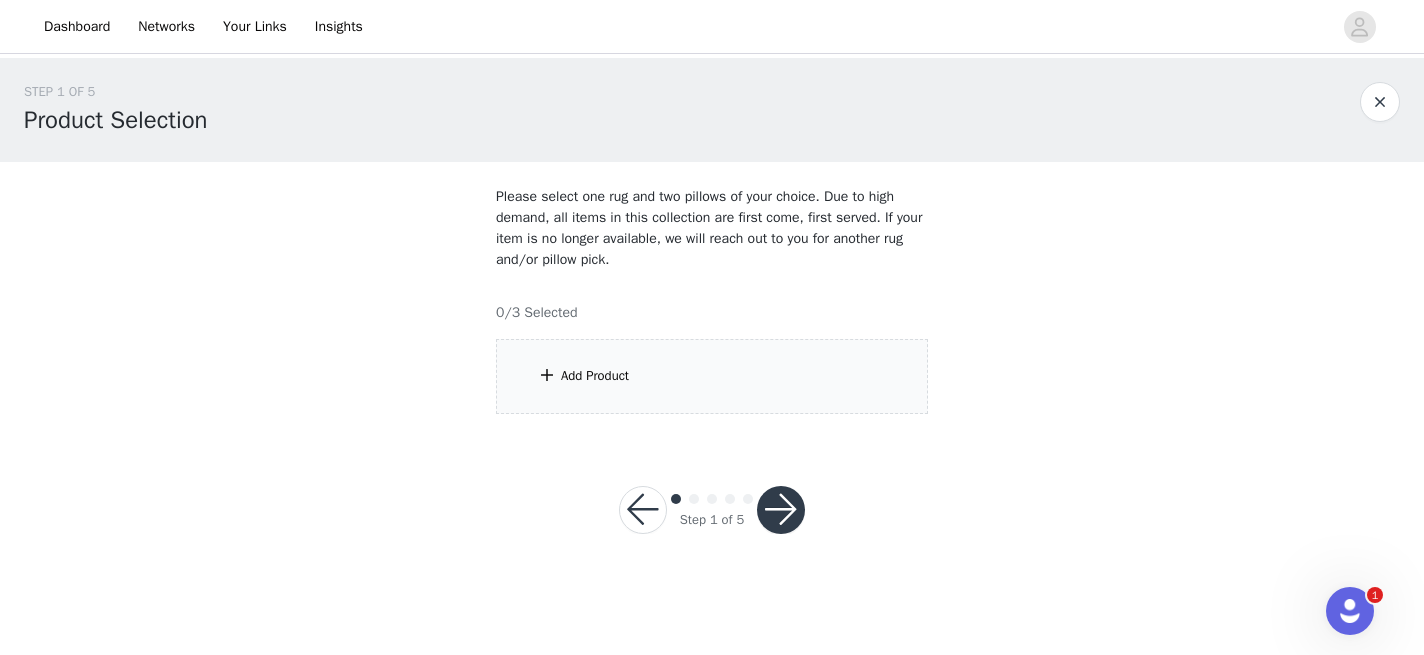 click on "Add Product" at bounding box center [712, 376] 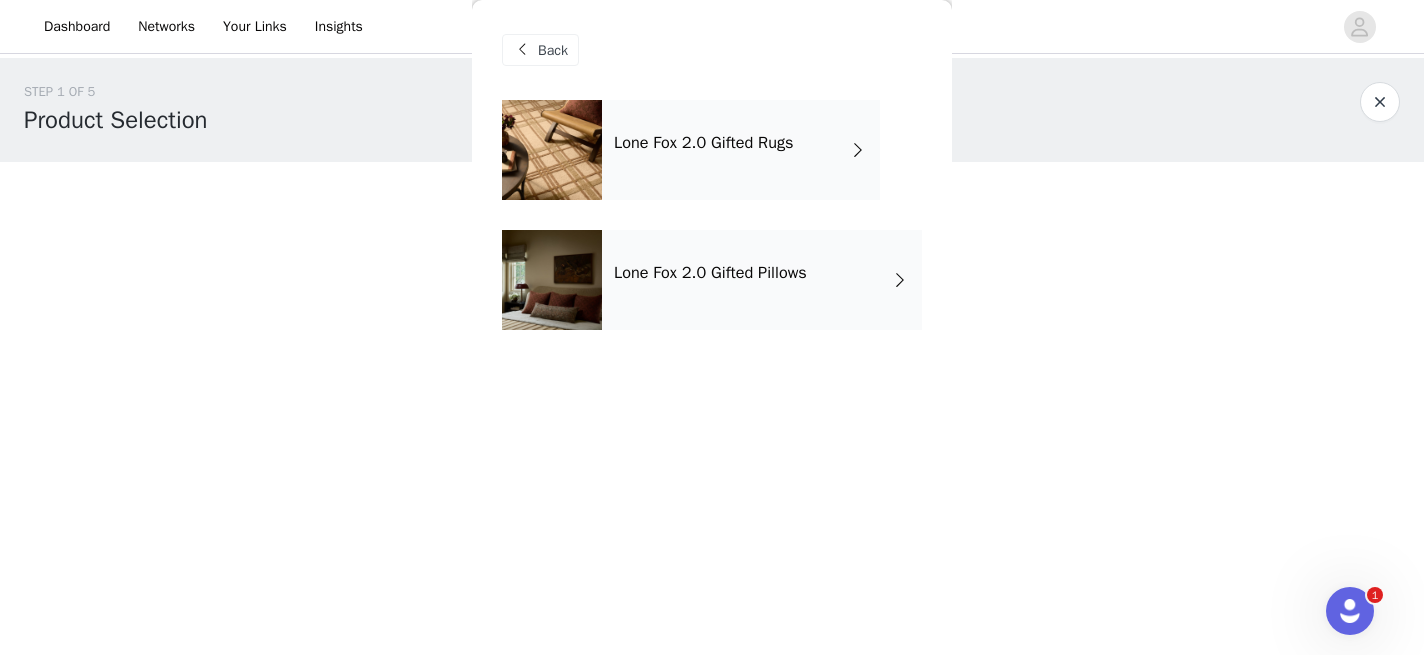 click on "Lone Fox 2.0 Gifted Rugs" at bounding box center (741, 150) 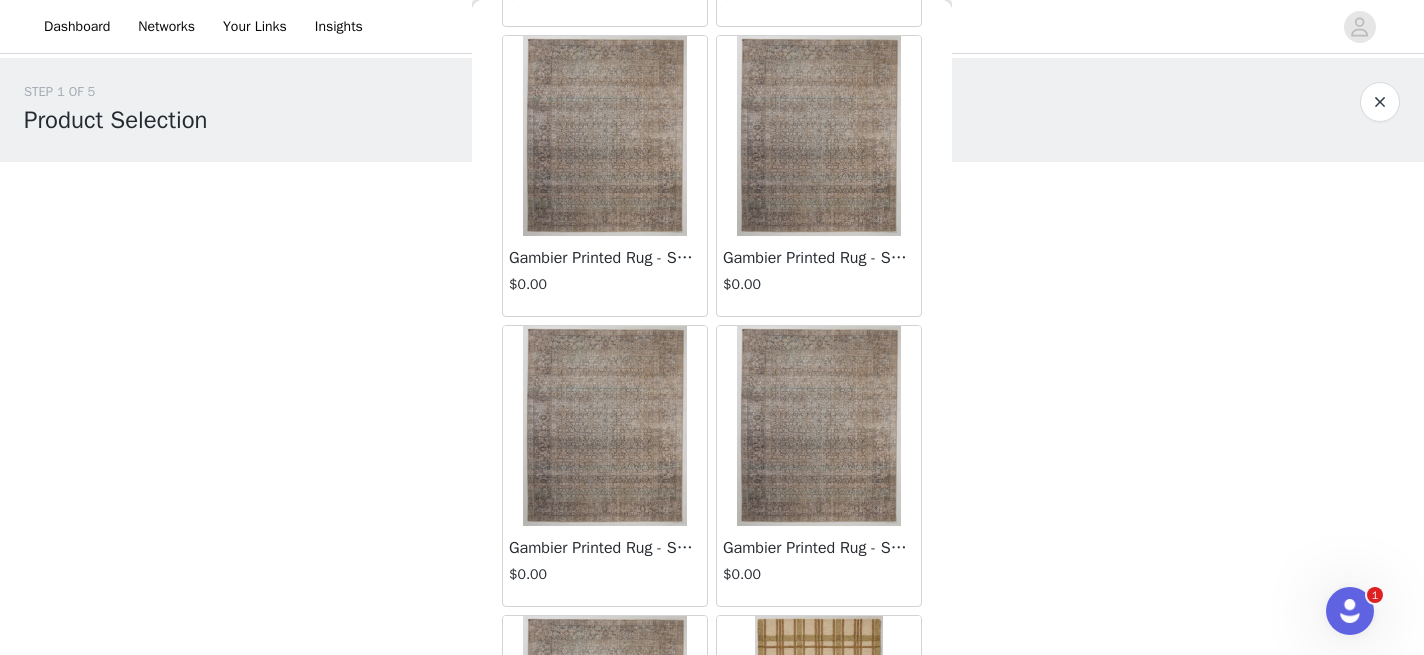 scroll, scrollTop: 1807, scrollLeft: 0, axis: vertical 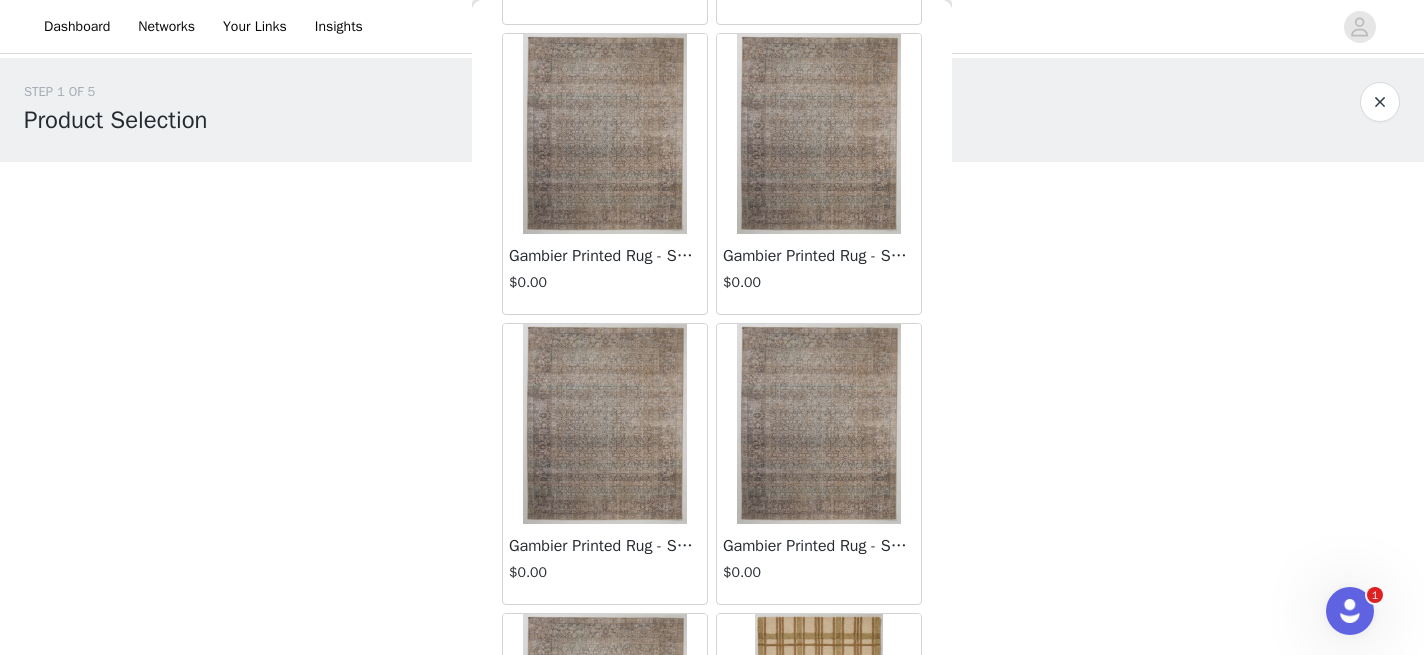 click at bounding box center (818, 134) 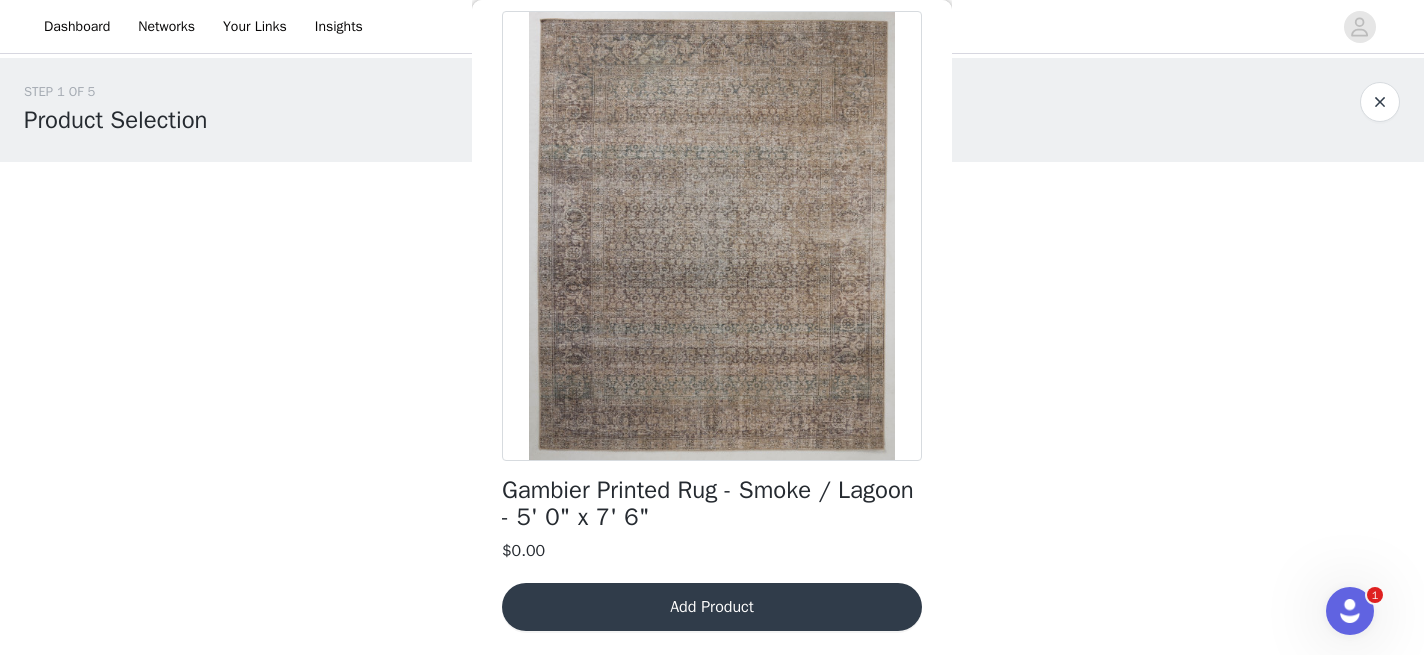 scroll, scrollTop: 33, scrollLeft: 0, axis: vertical 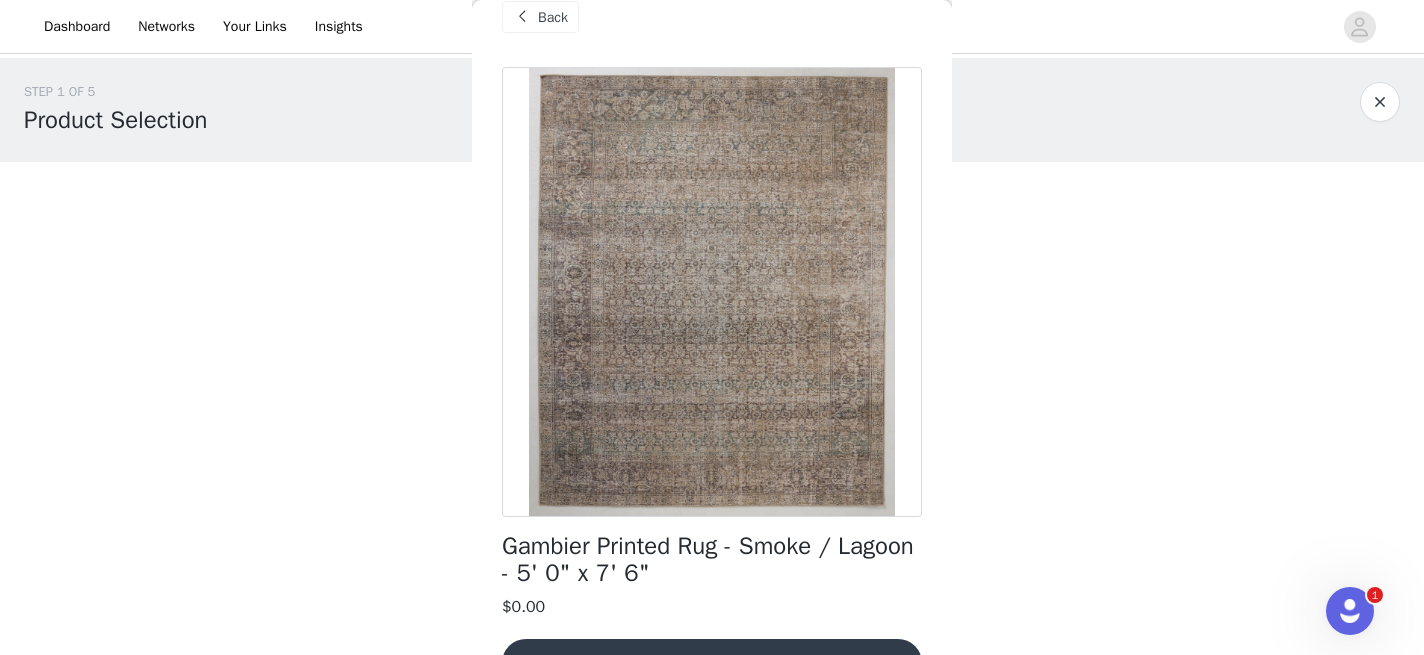click on "Back" at bounding box center (540, 17) 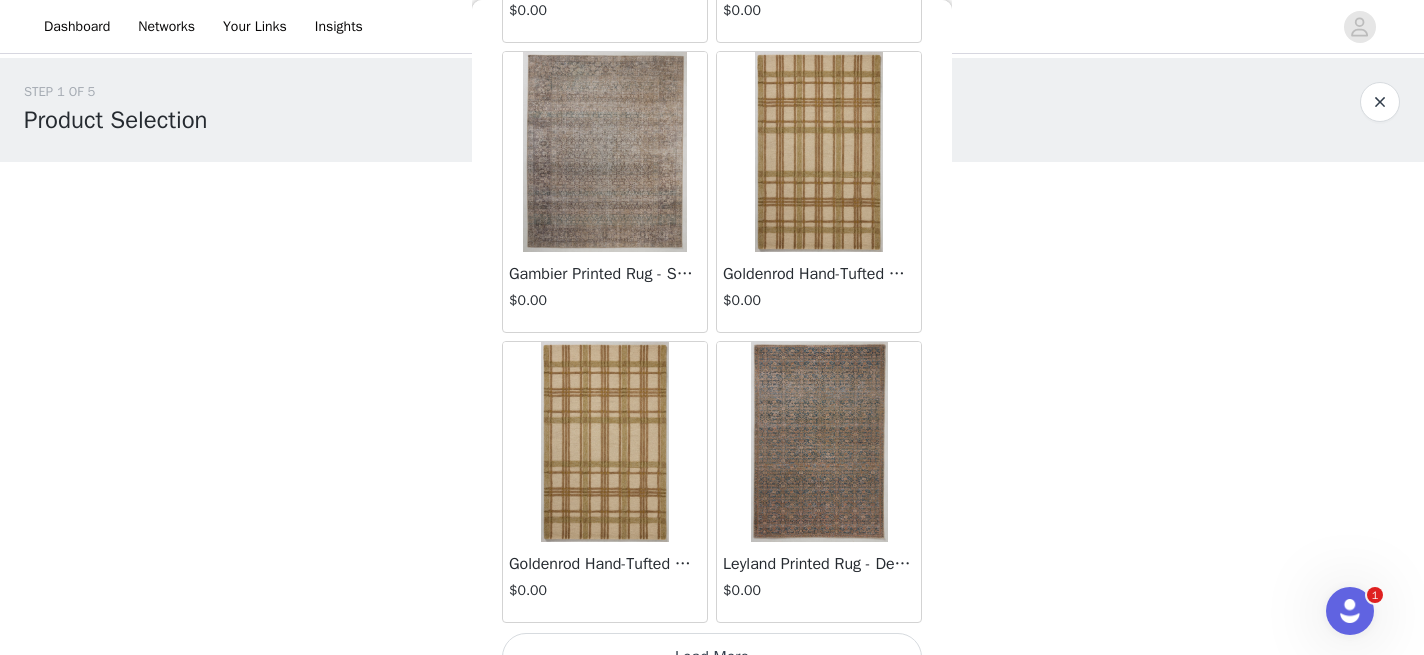 scroll, scrollTop: 2405, scrollLeft: 0, axis: vertical 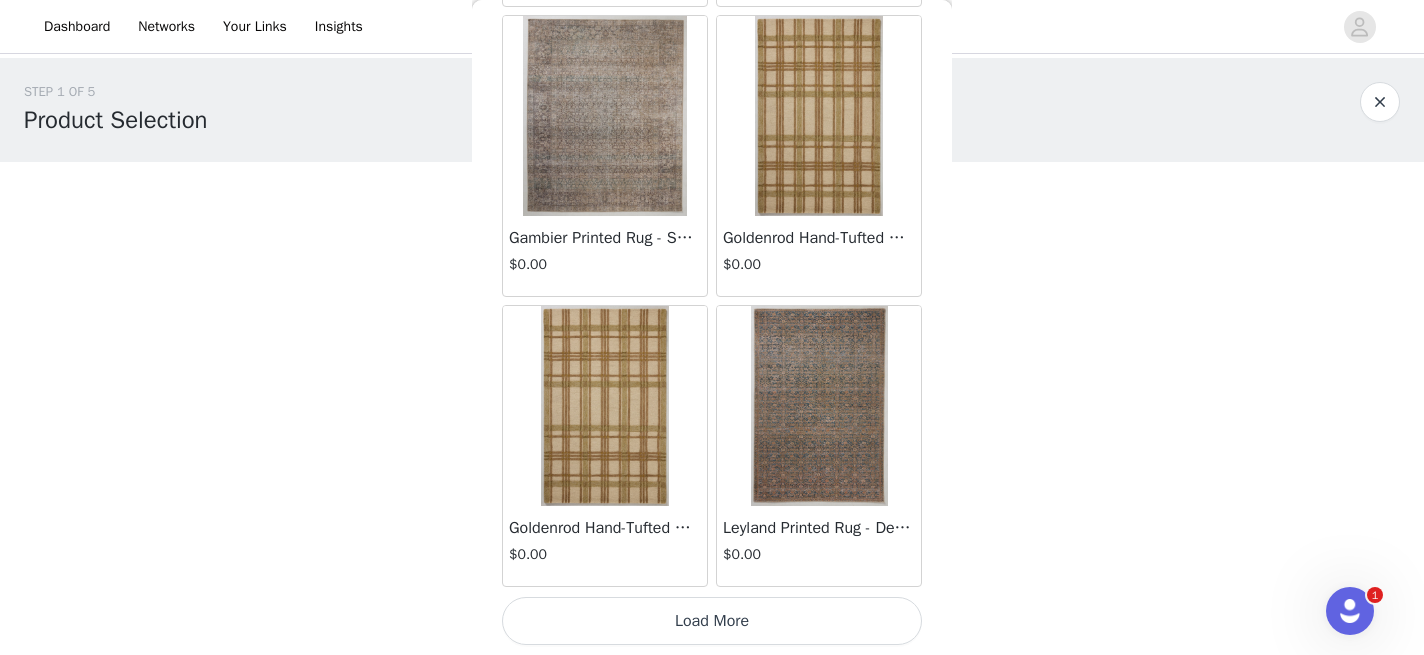 click on "Load More" at bounding box center [712, 621] 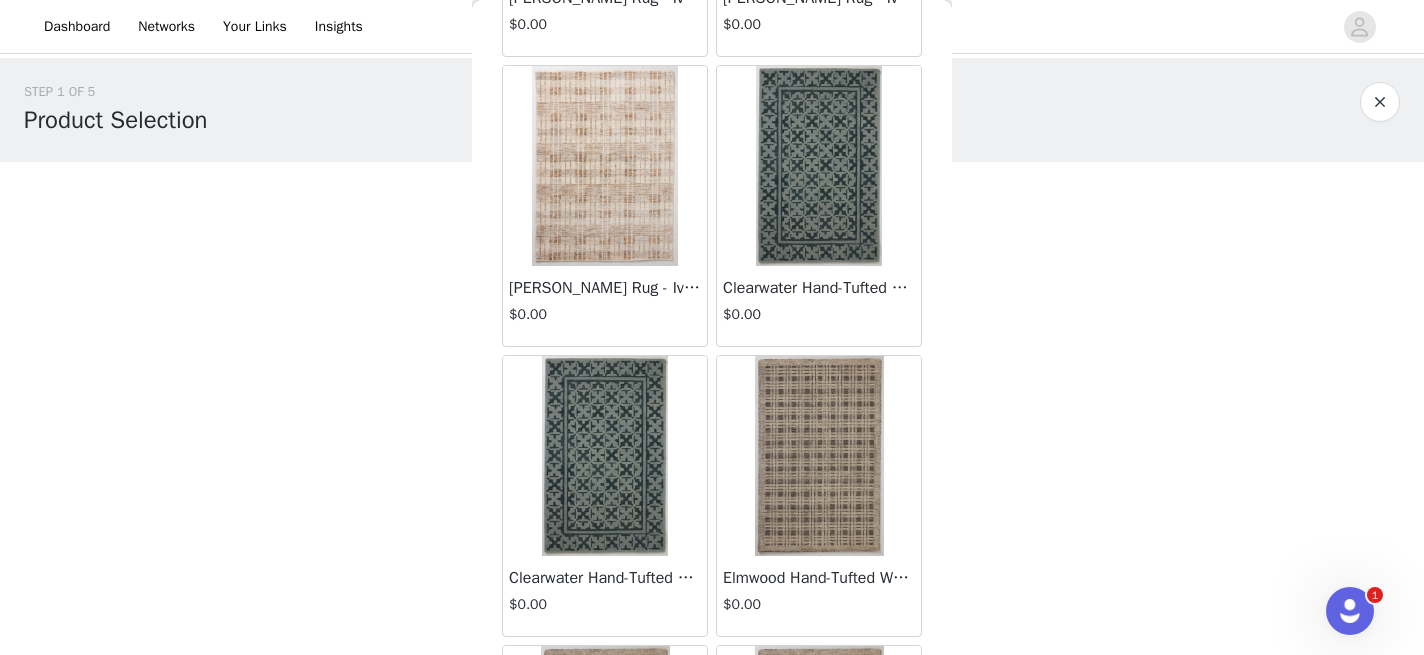 scroll, scrollTop: 0, scrollLeft: 0, axis: both 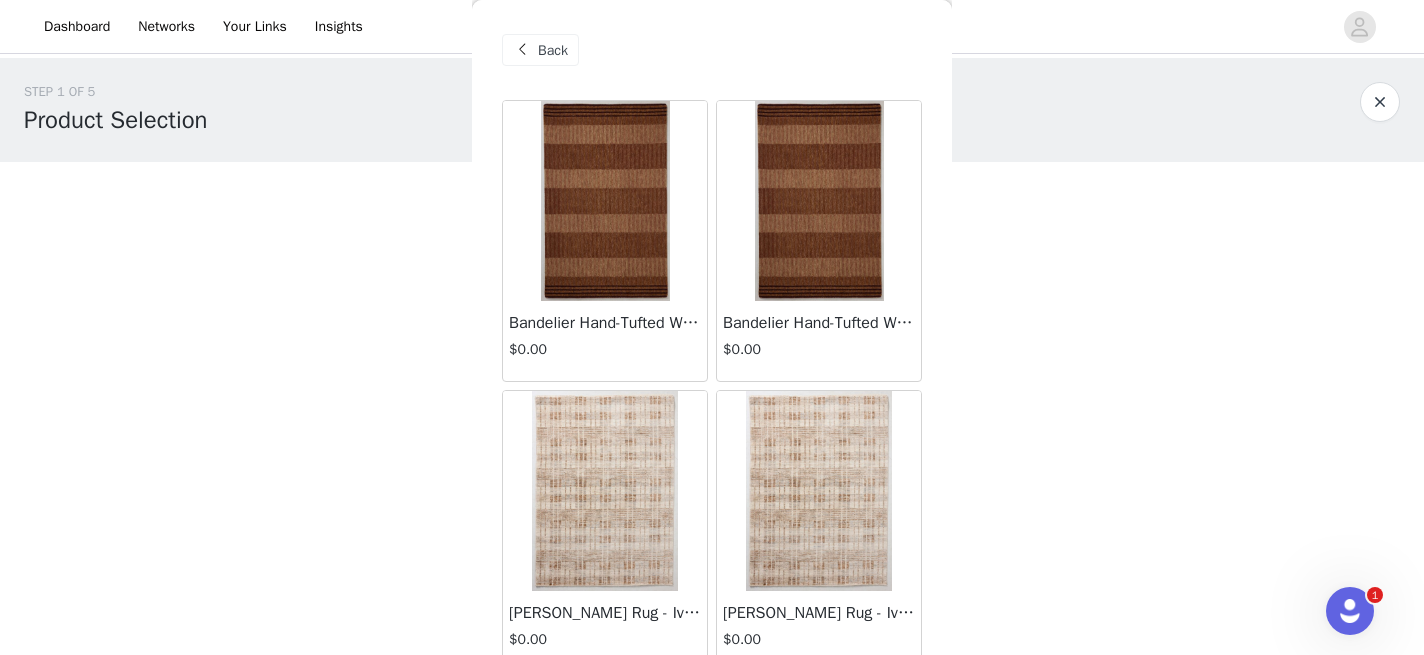 click at bounding box center [605, 201] 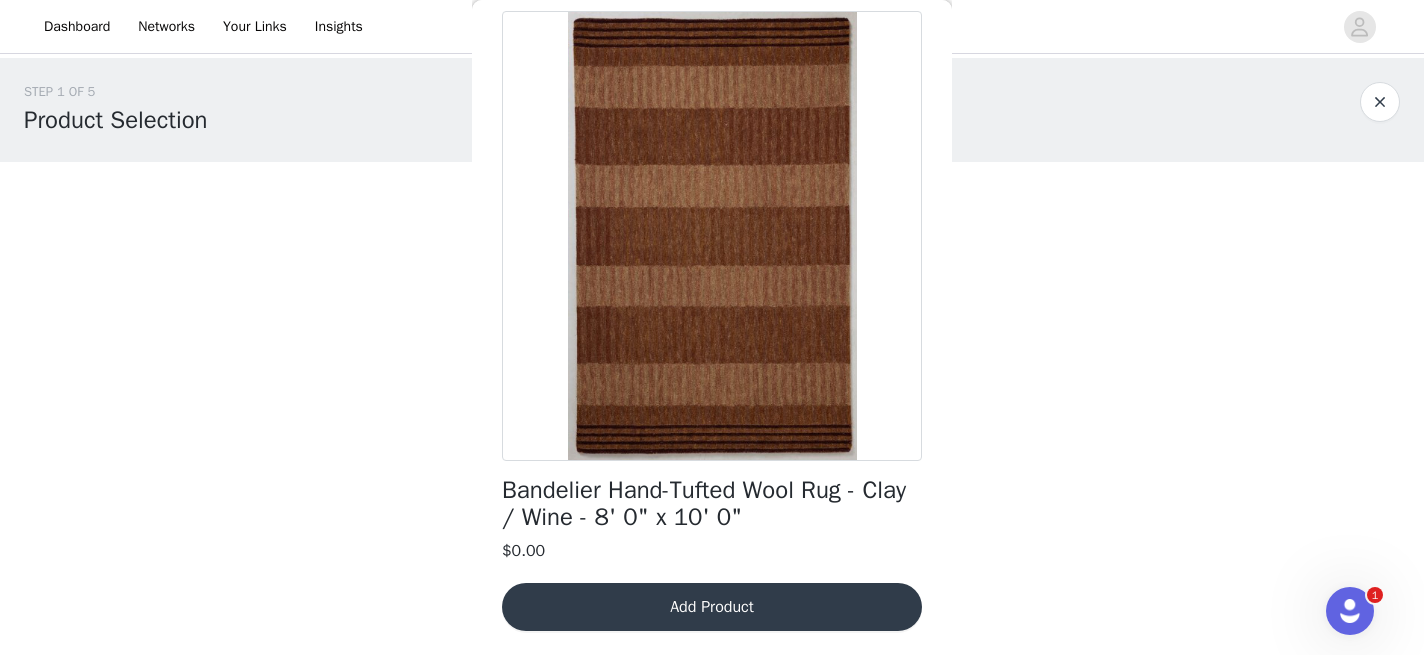 scroll, scrollTop: 0, scrollLeft: 0, axis: both 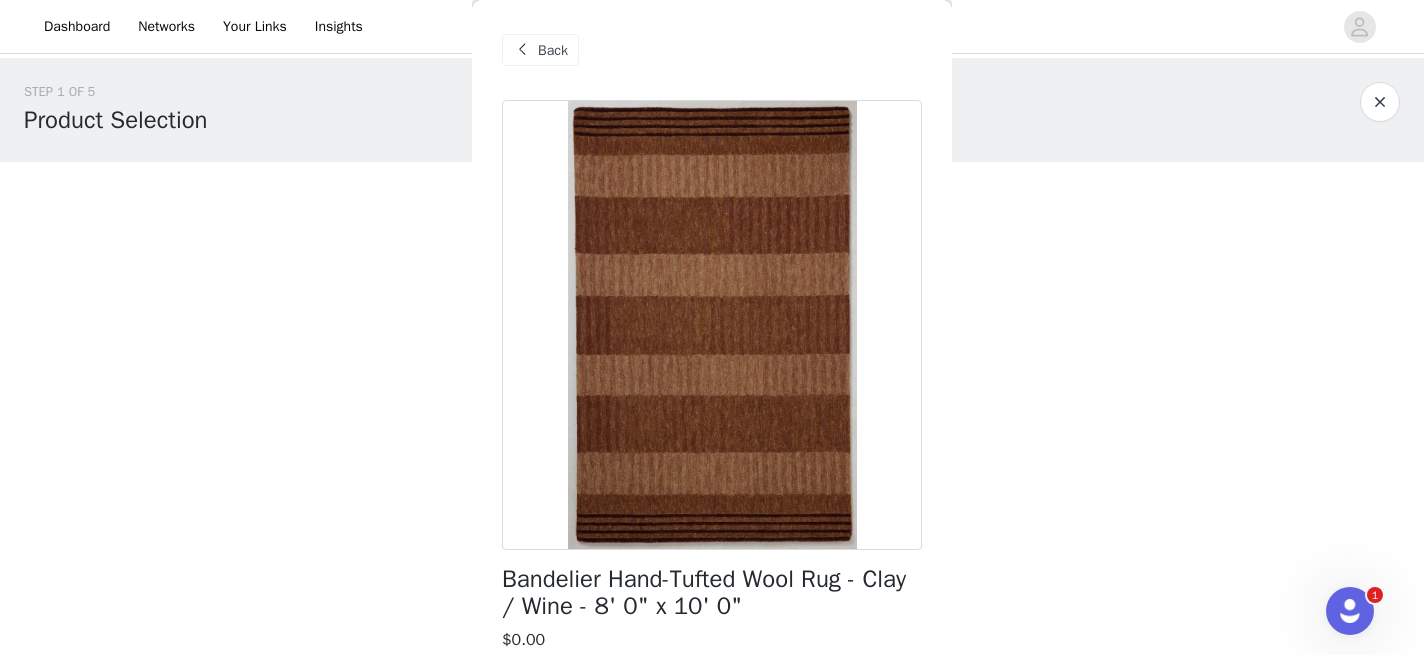 click on "Back" at bounding box center [553, 50] 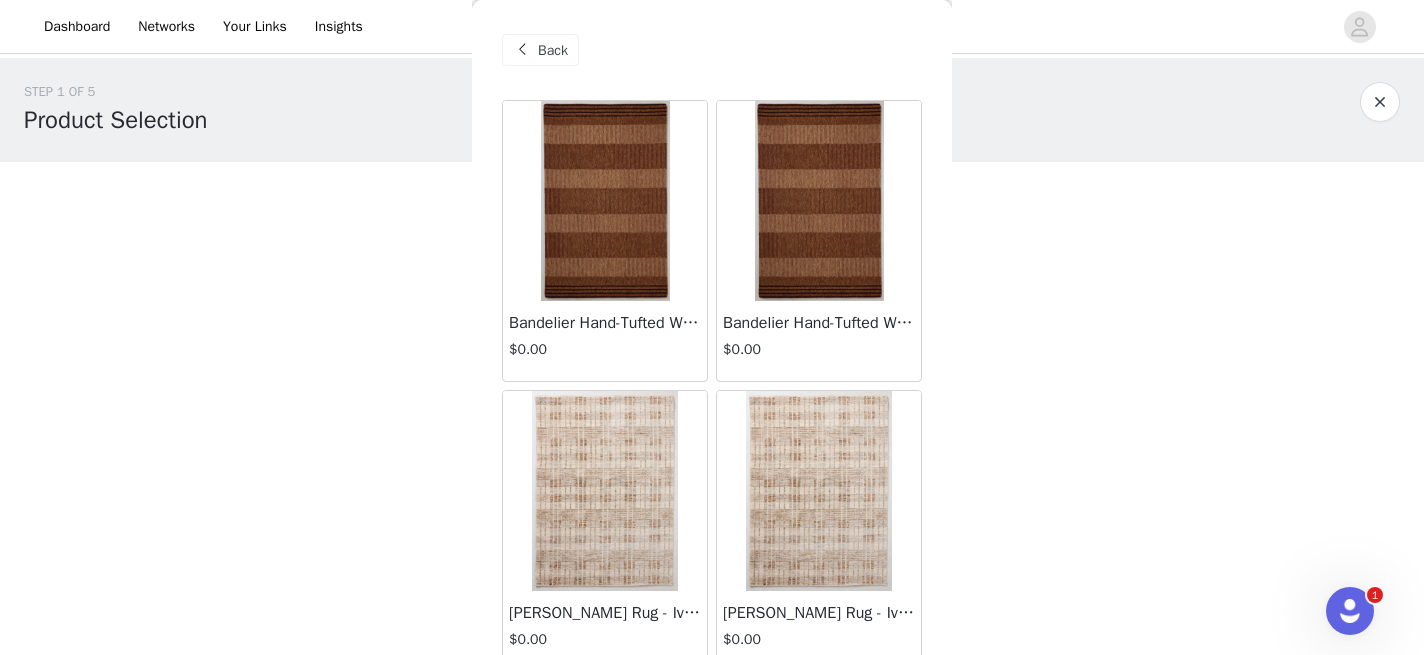 click at bounding box center [819, 201] 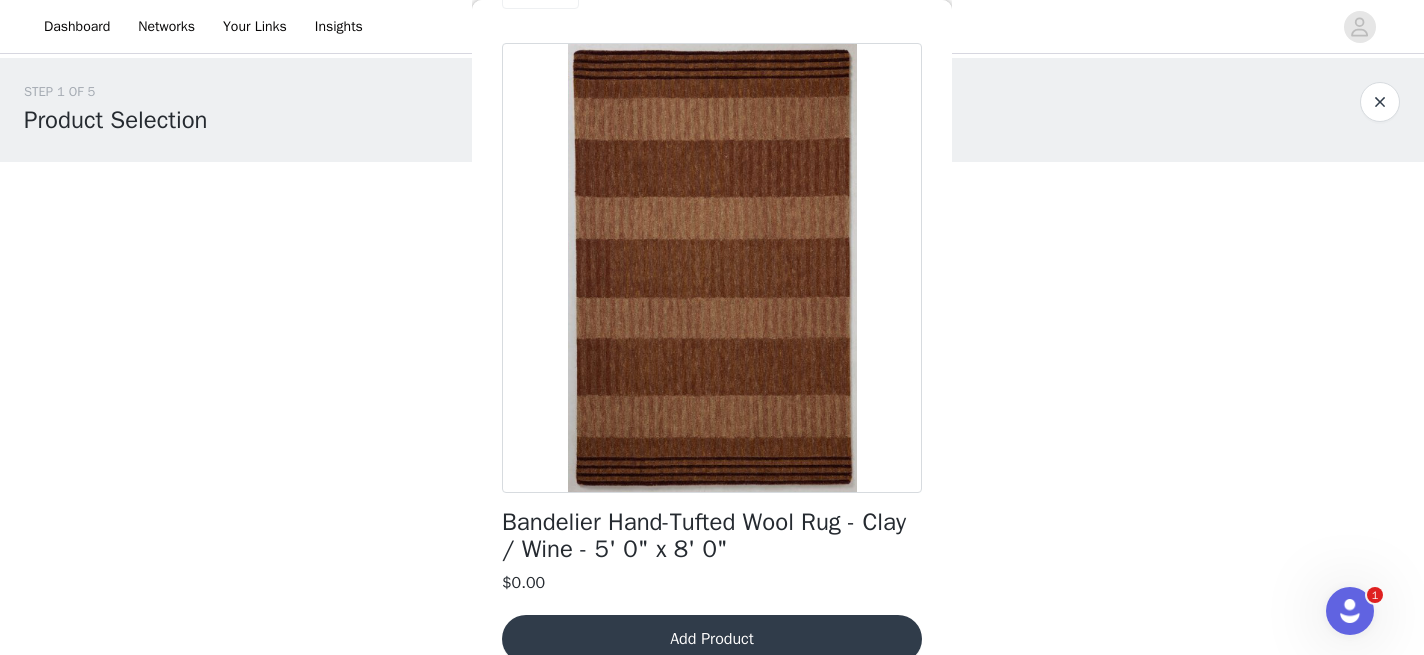 scroll, scrollTop: 11, scrollLeft: 0, axis: vertical 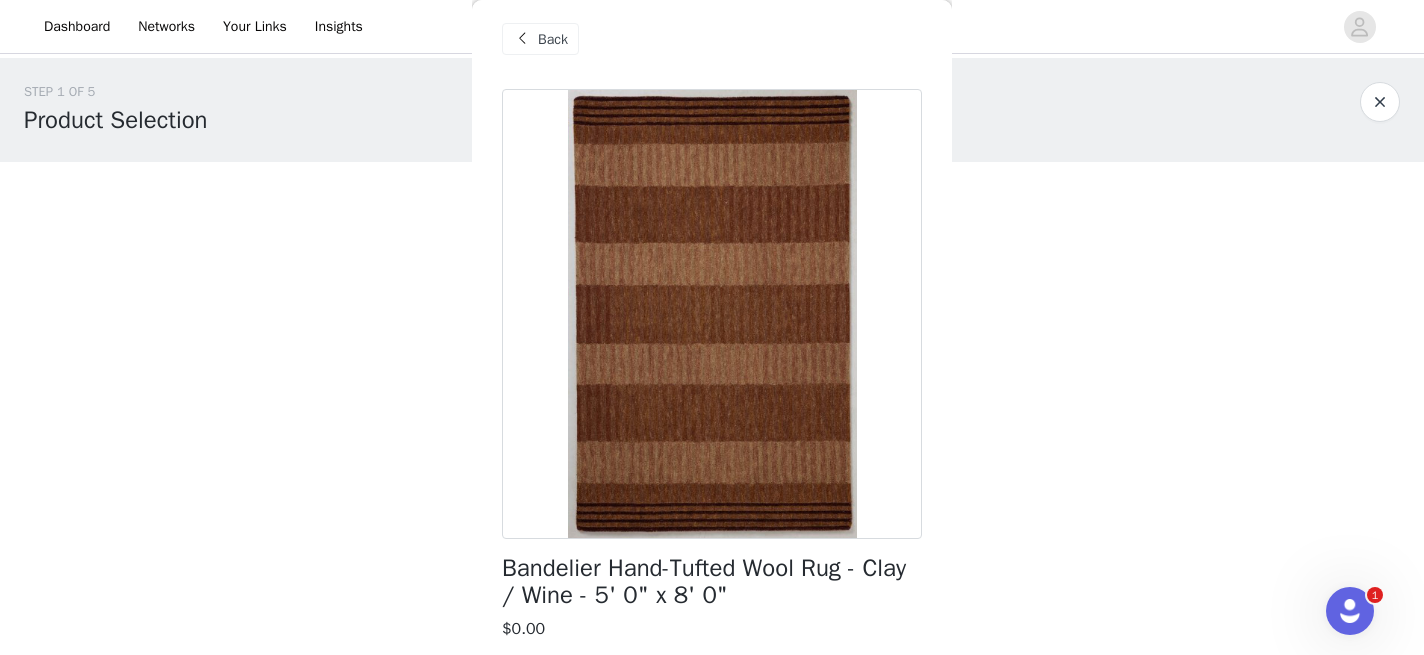 click on "Back" at bounding box center (553, 39) 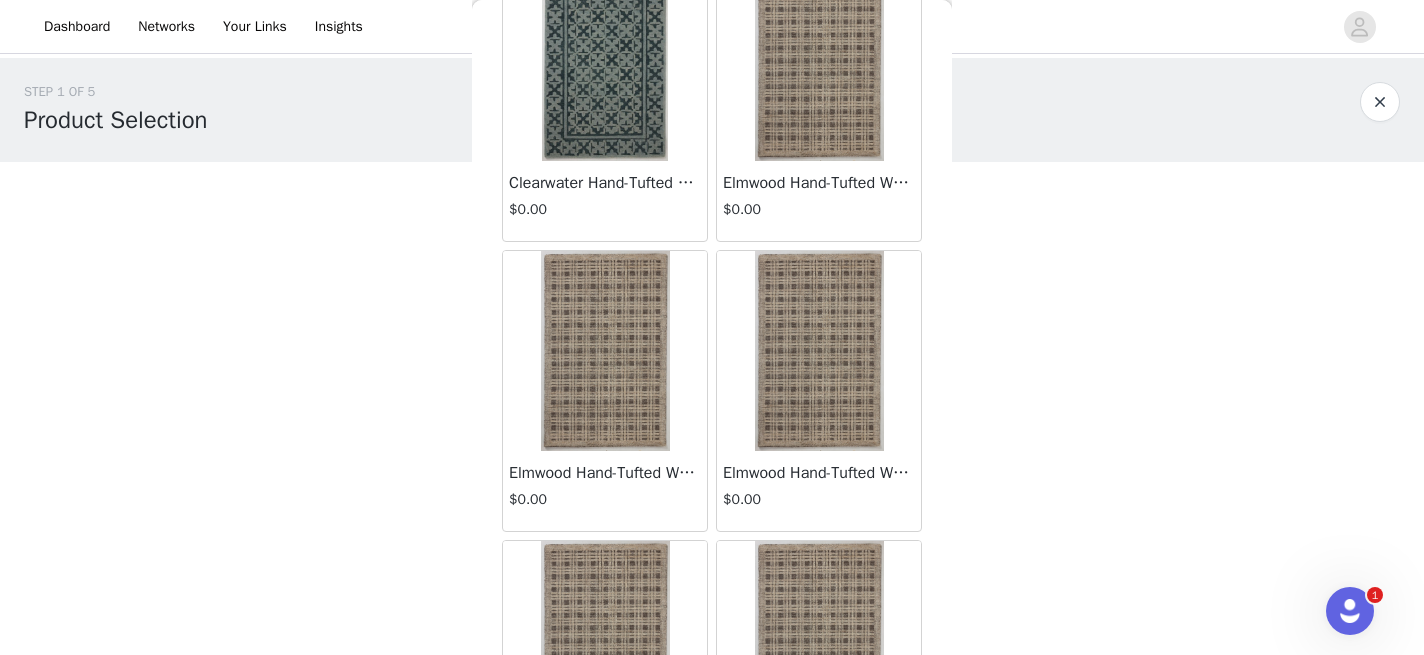 scroll, scrollTop: 1045, scrollLeft: 0, axis: vertical 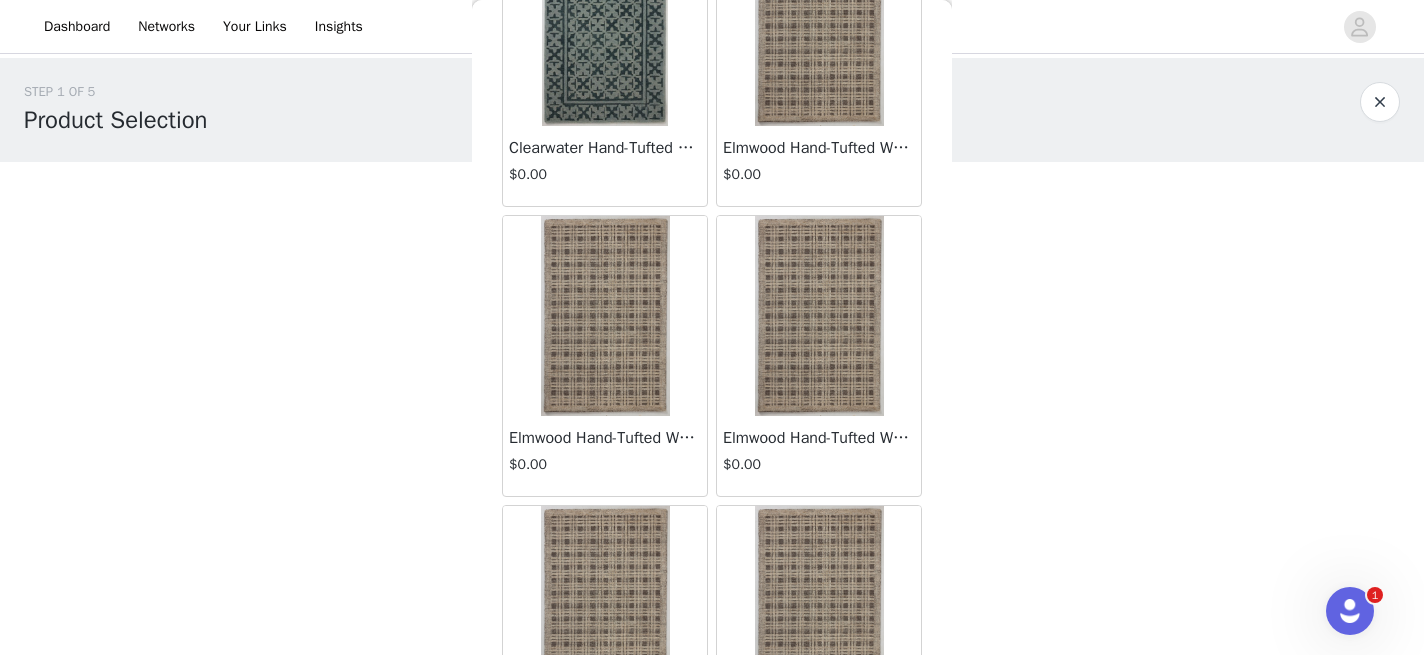 click at bounding box center (819, 316) 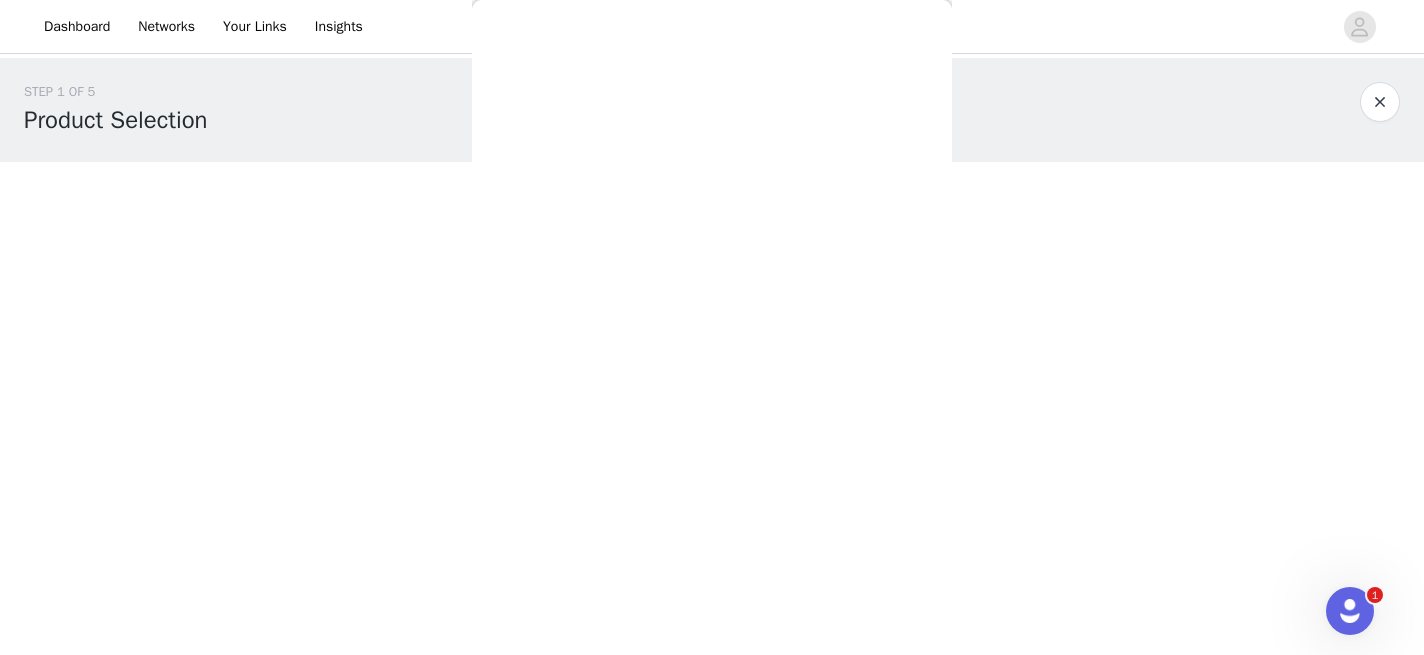scroll, scrollTop: 0, scrollLeft: 0, axis: both 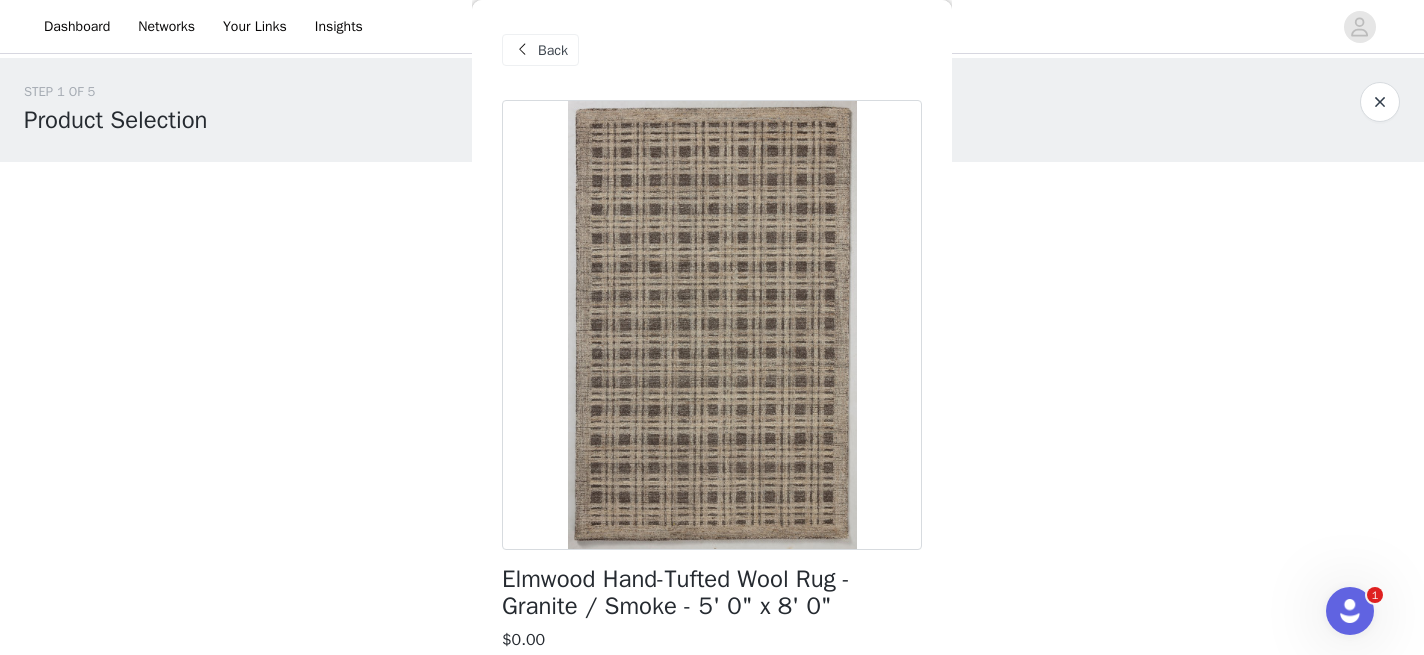 click on "Back" at bounding box center (540, 50) 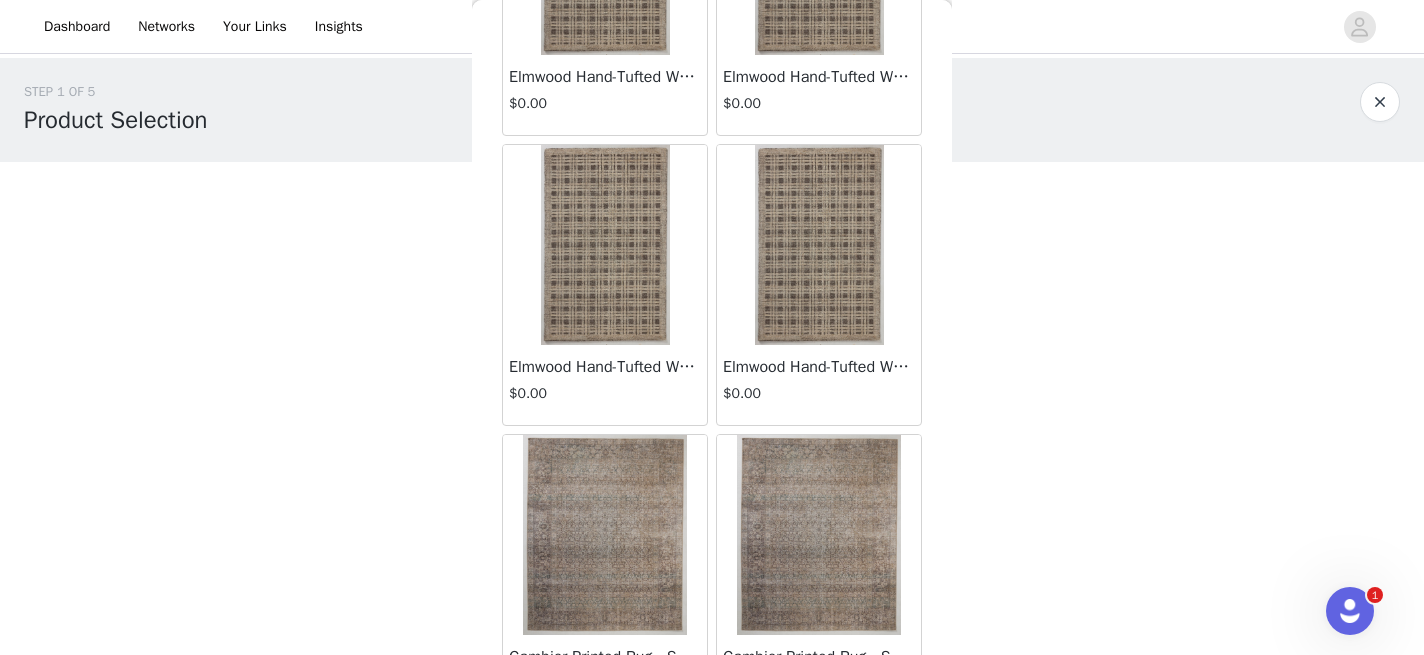scroll, scrollTop: 1449, scrollLeft: 0, axis: vertical 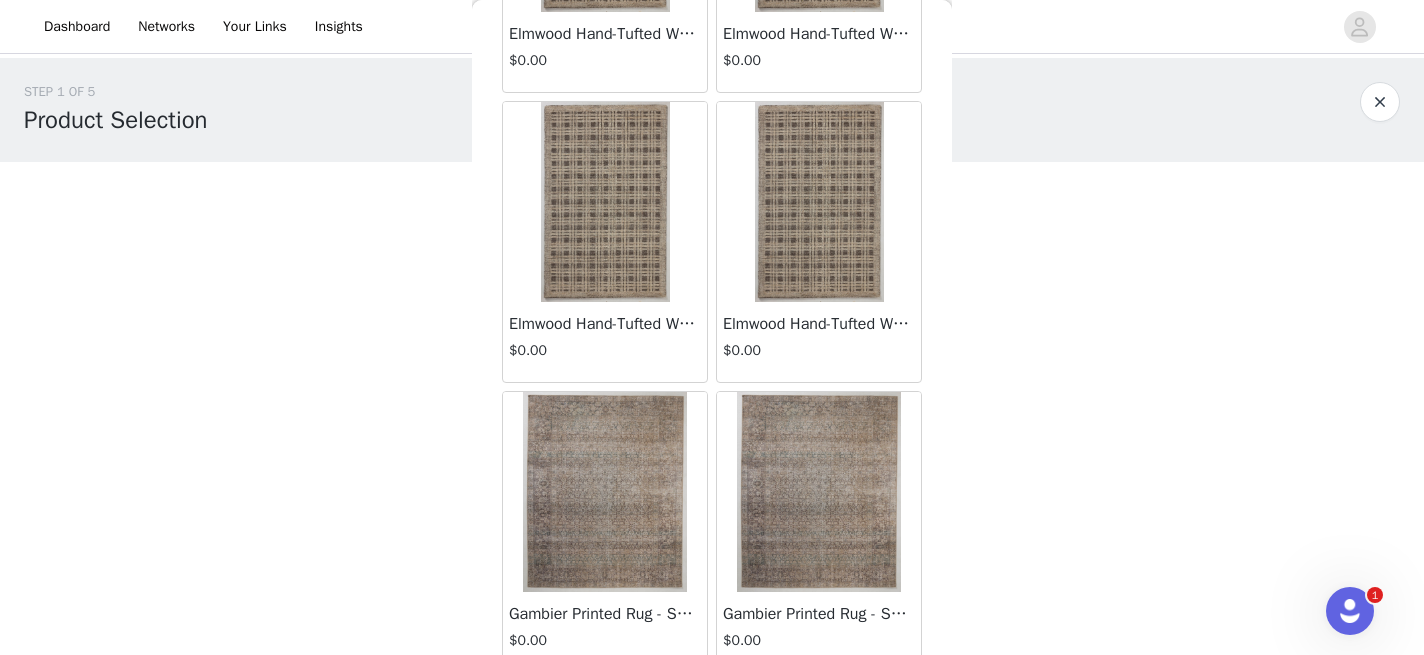 click at bounding box center (604, 492) 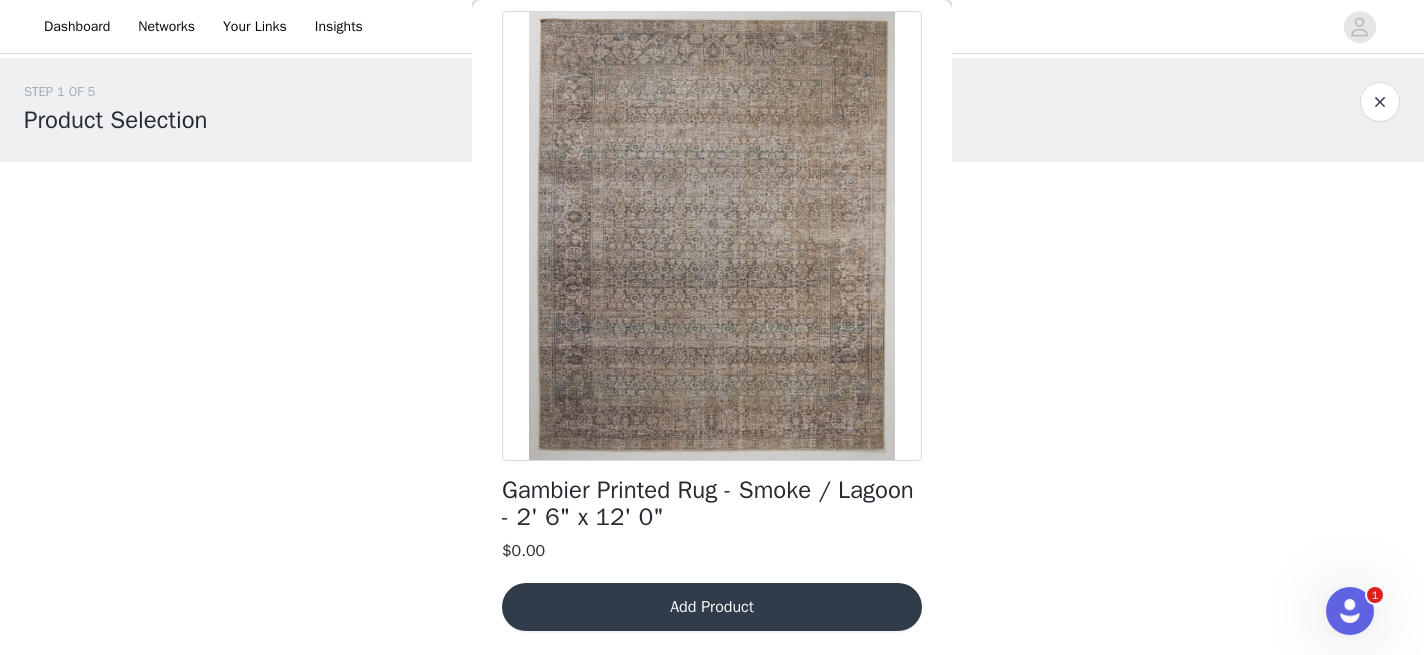 scroll, scrollTop: 0, scrollLeft: 0, axis: both 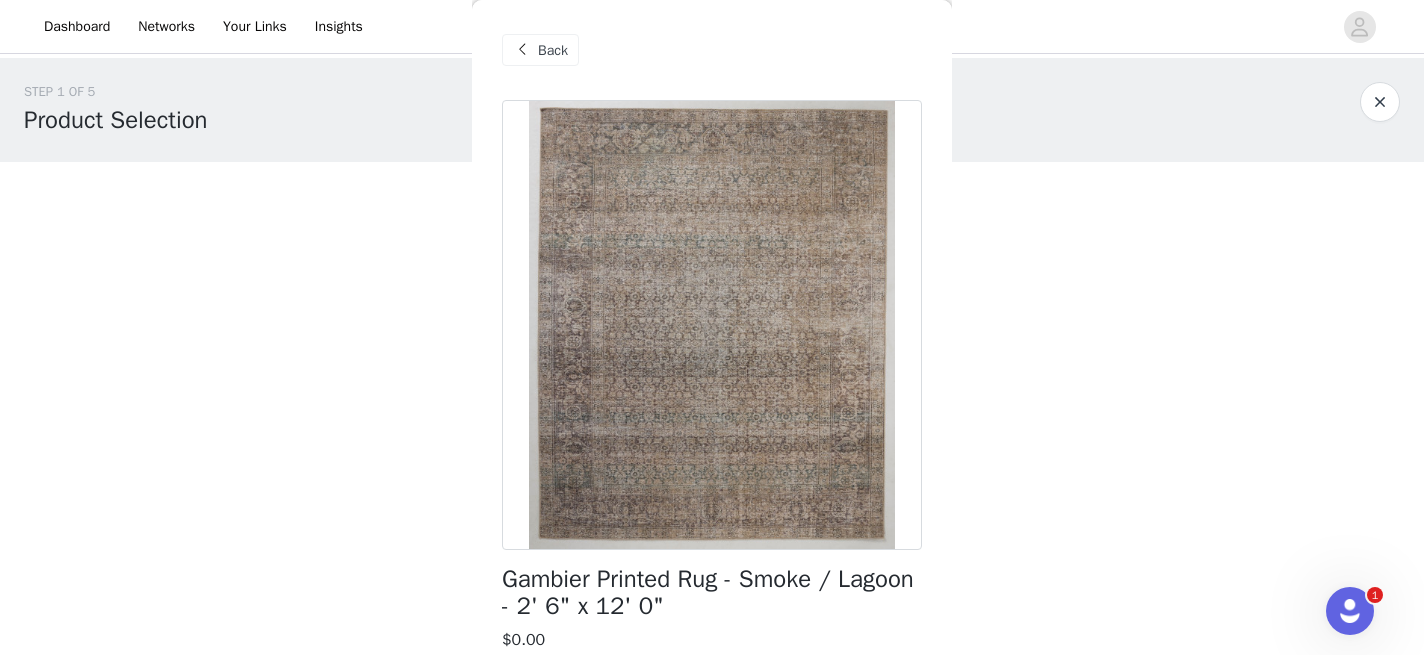 click on "Back" at bounding box center [540, 50] 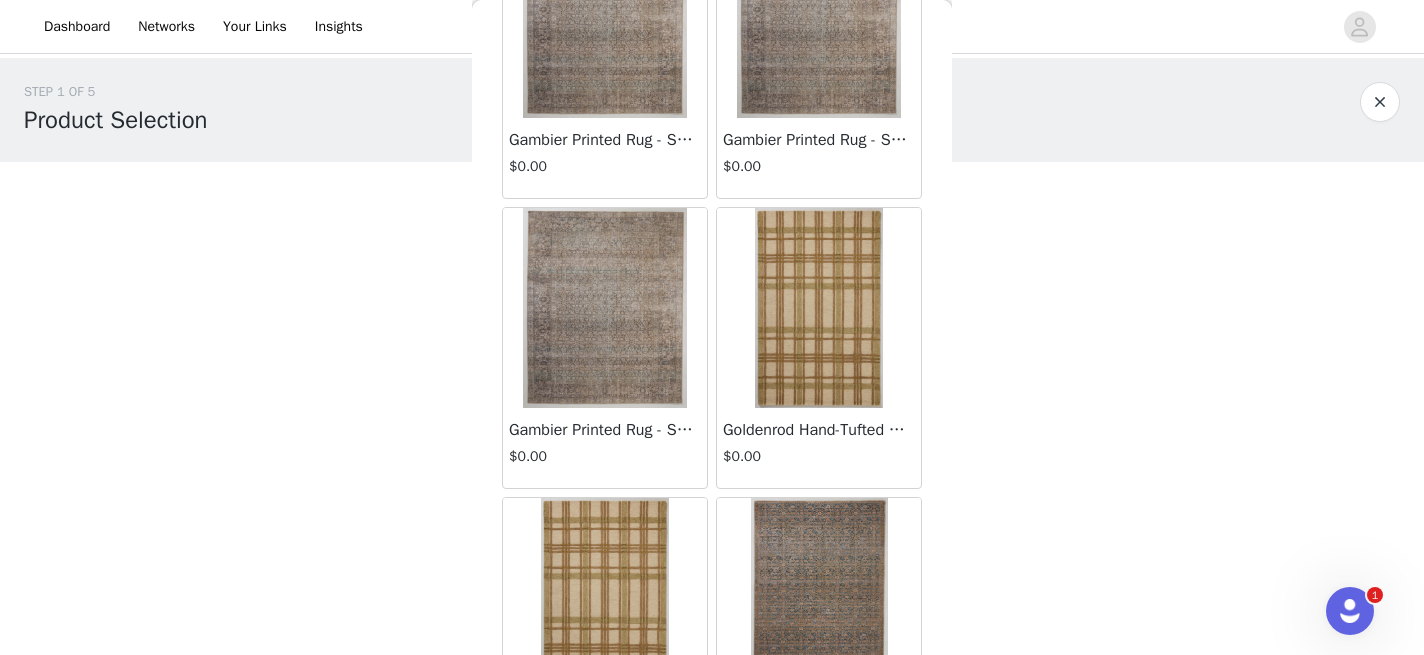 scroll, scrollTop: 2209, scrollLeft: 0, axis: vertical 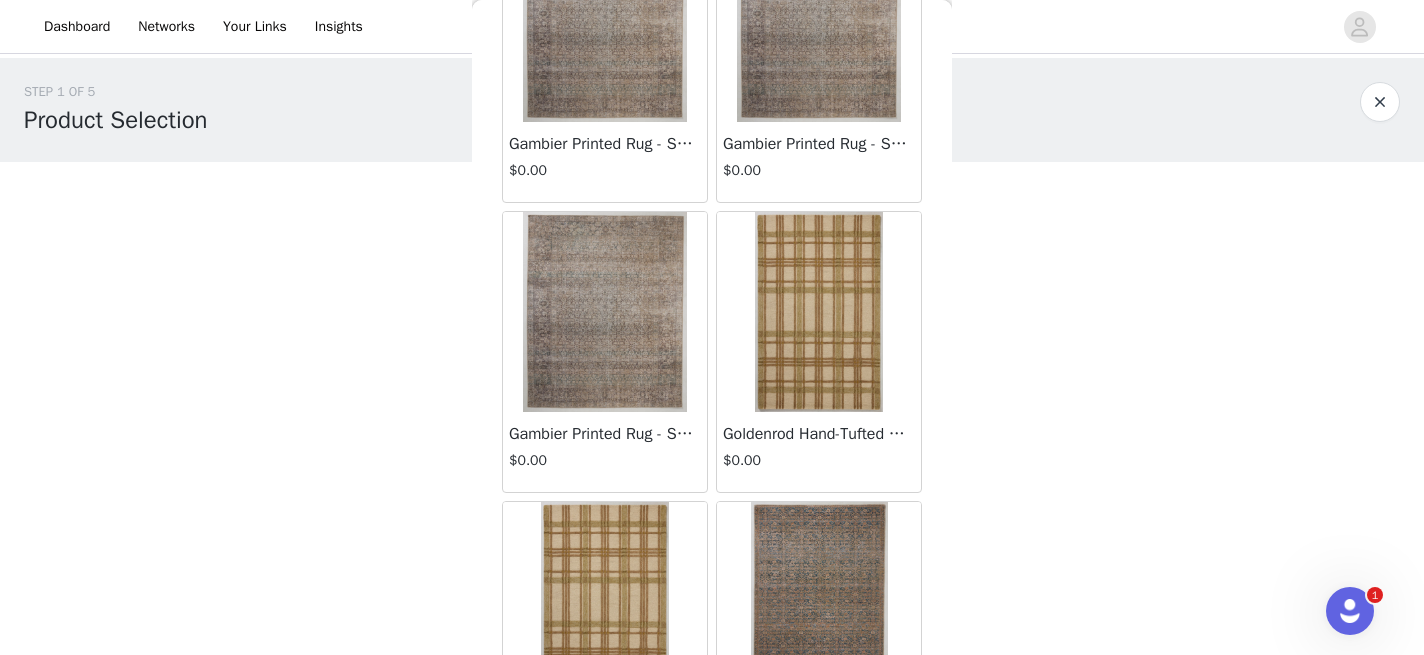 click at bounding box center (819, 312) 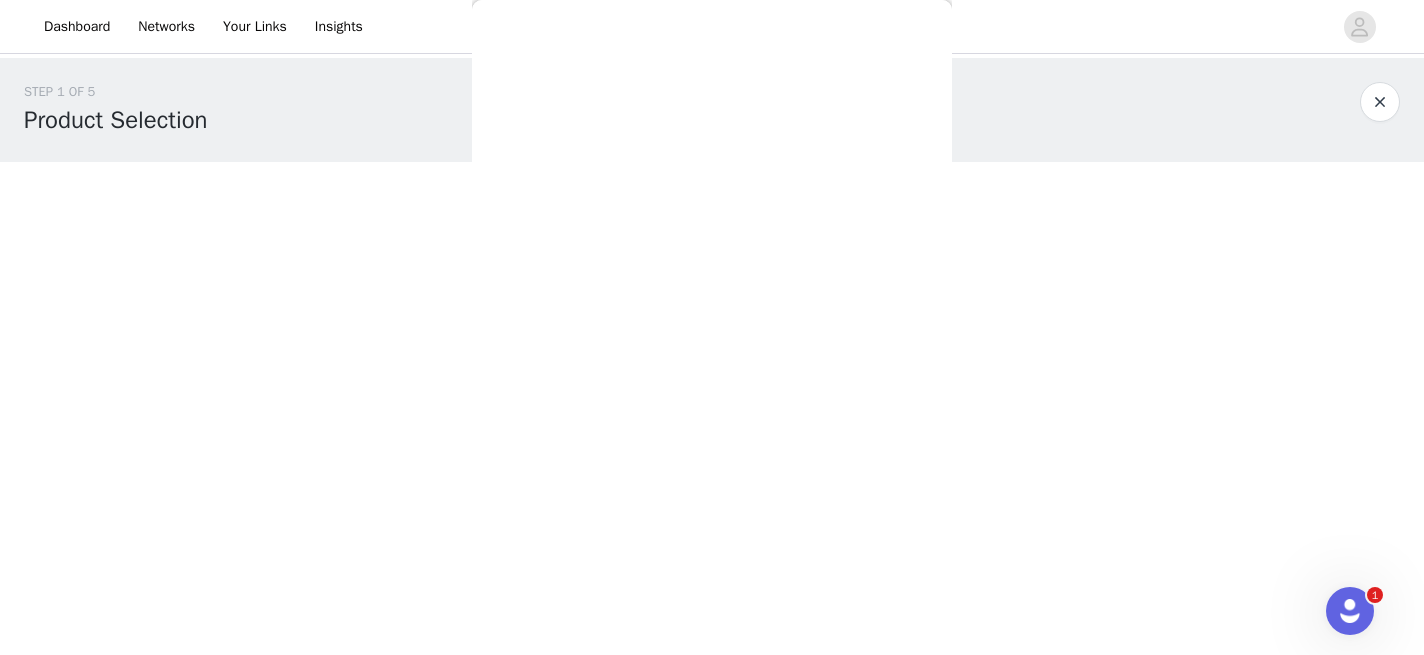 scroll, scrollTop: 0, scrollLeft: 0, axis: both 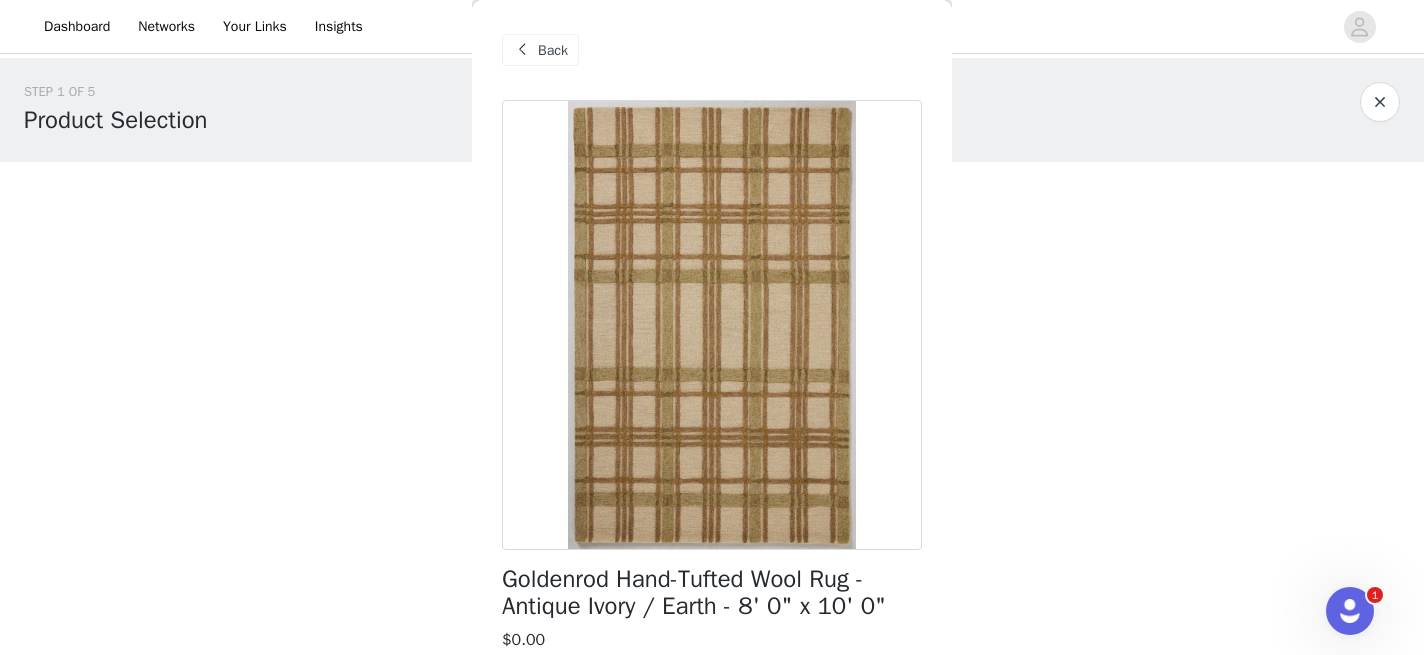 click at bounding box center (522, 50) 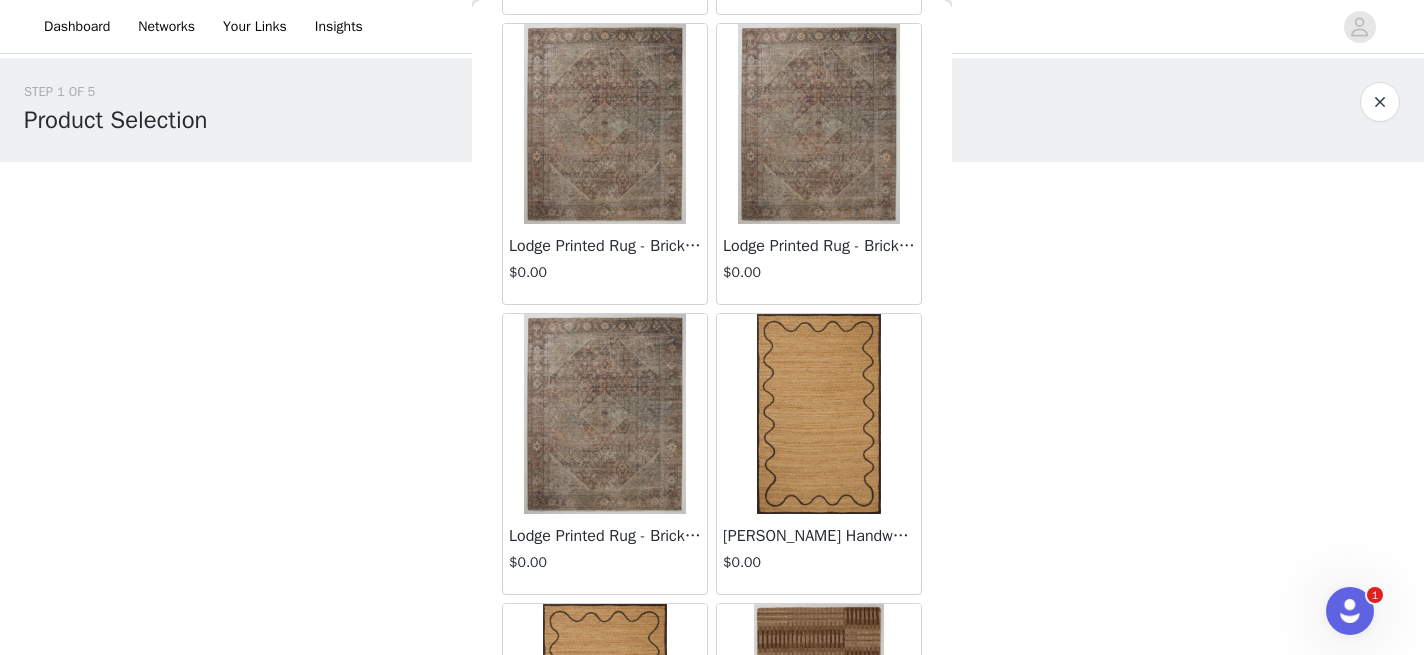 scroll, scrollTop: 3293, scrollLeft: 0, axis: vertical 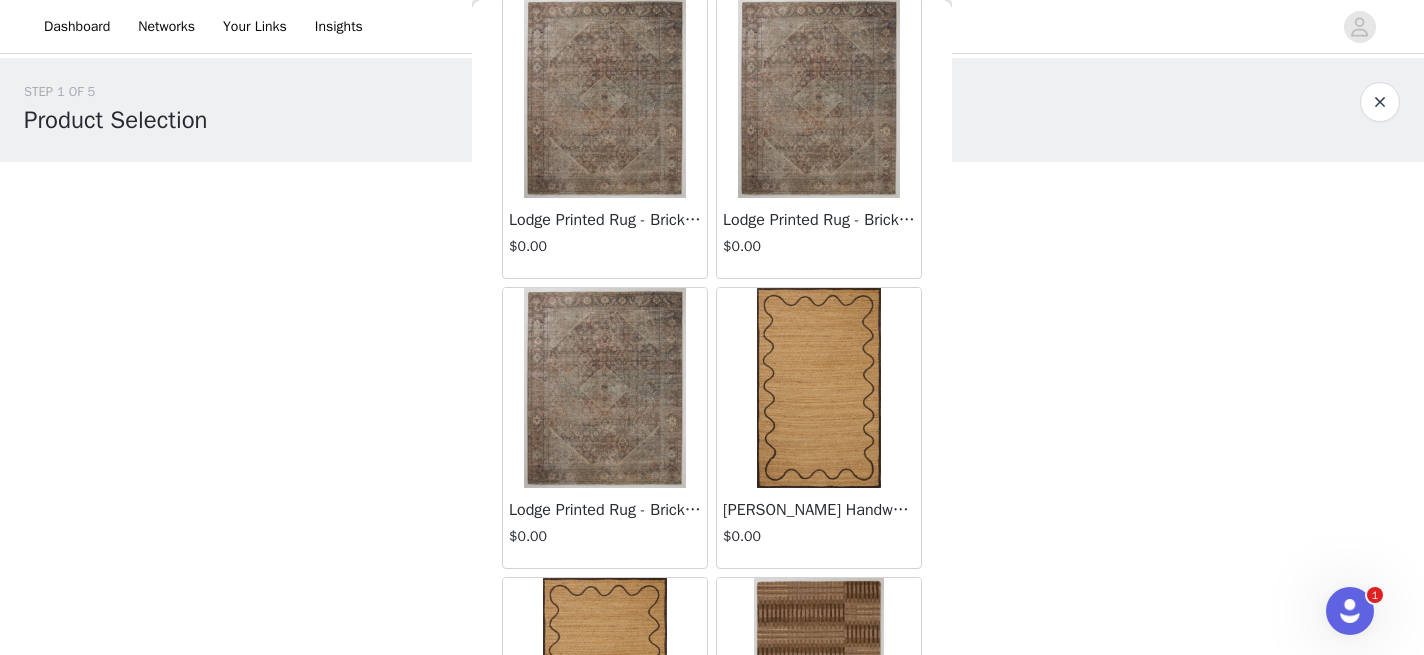 click at bounding box center [605, 98] 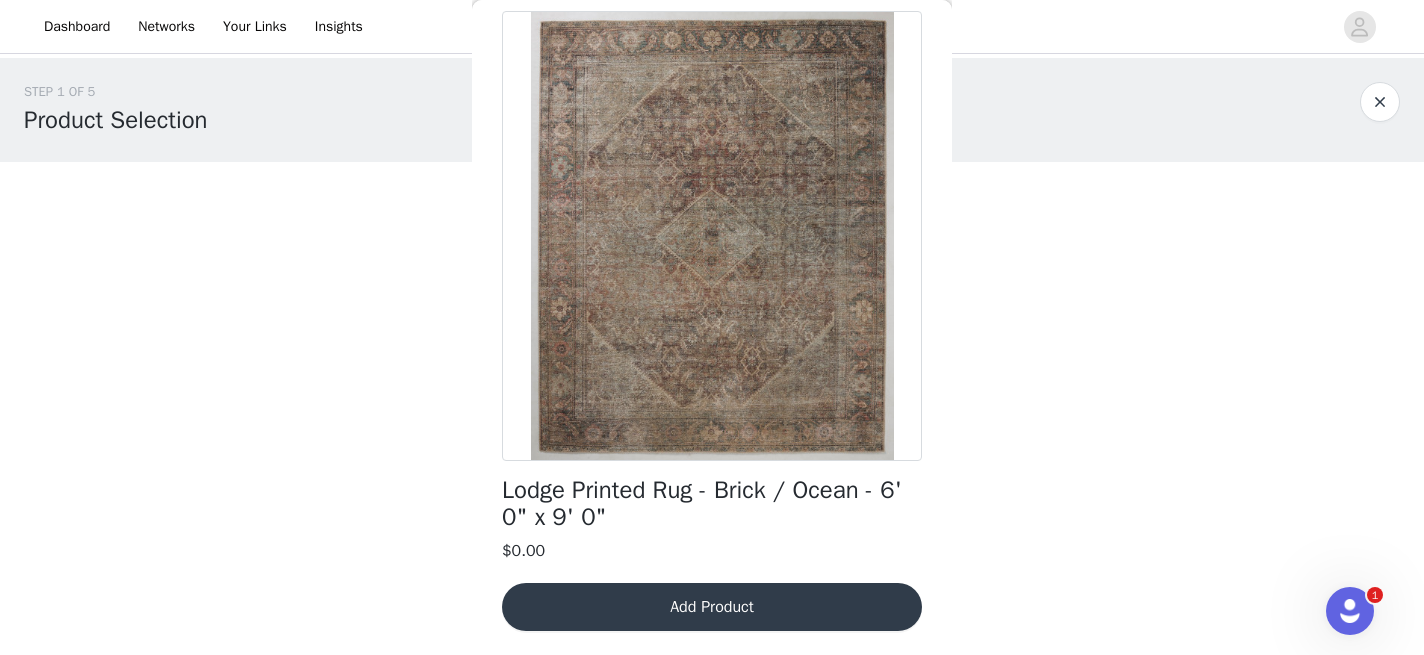 scroll, scrollTop: 14, scrollLeft: 0, axis: vertical 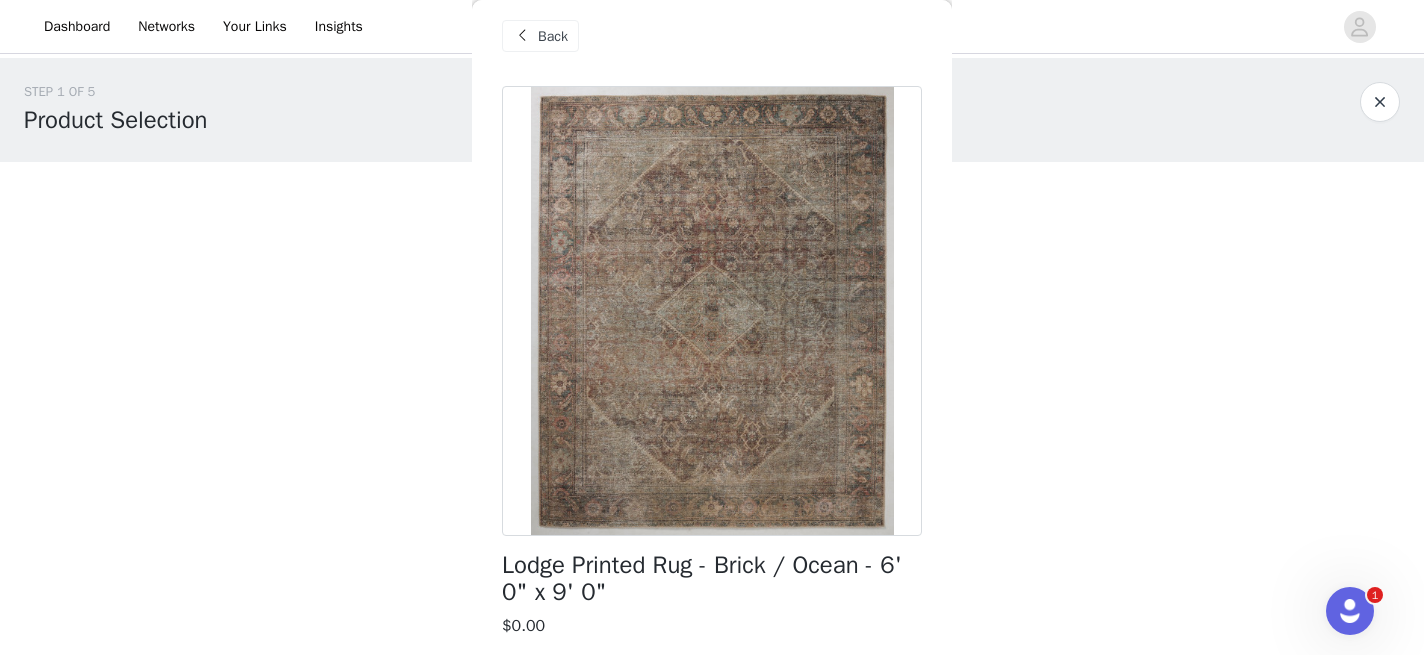 click on "Back" at bounding box center (553, 36) 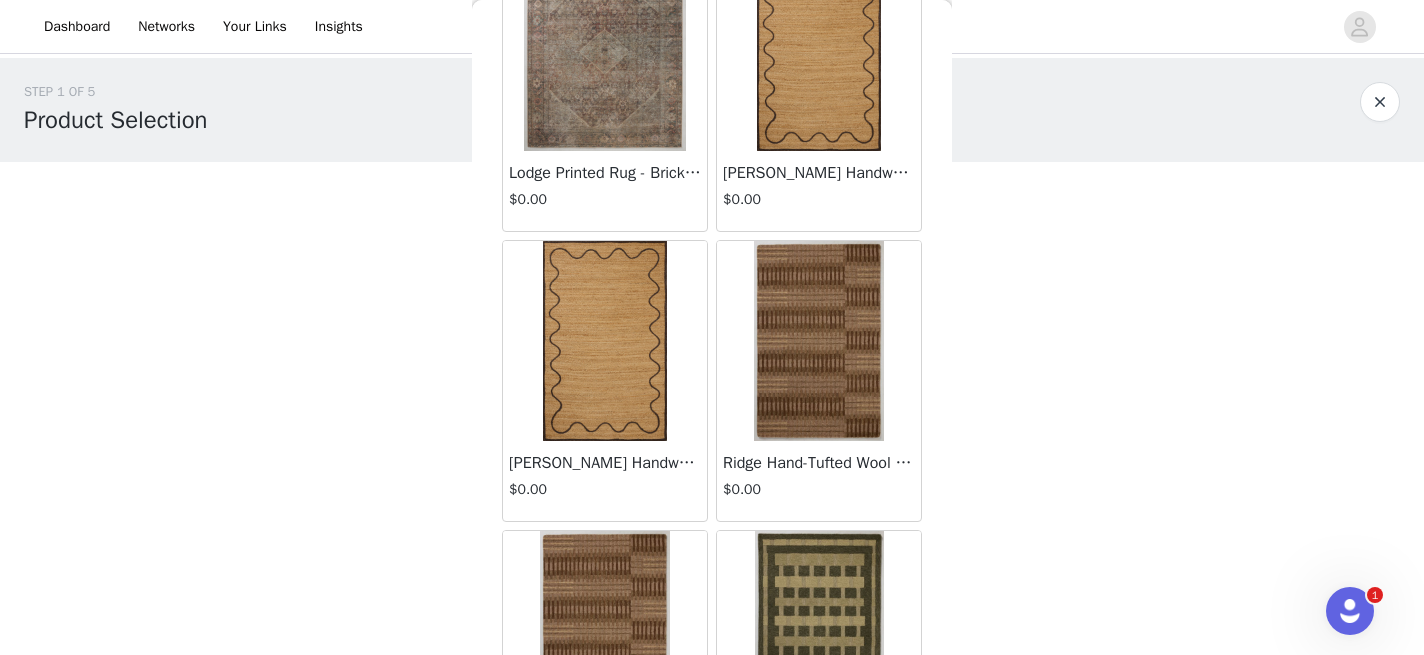 scroll, scrollTop: 3701, scrollLeft: 0, axis: vertical 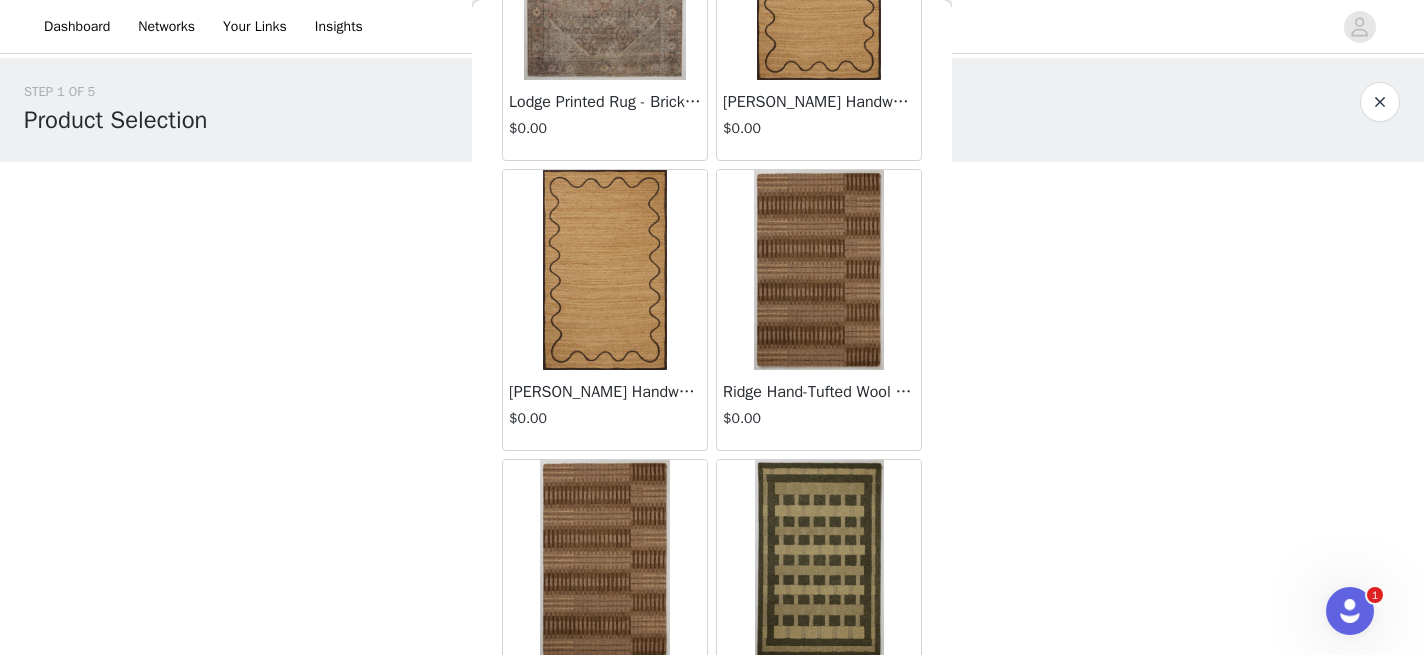 click at bounding box center (819, 270) 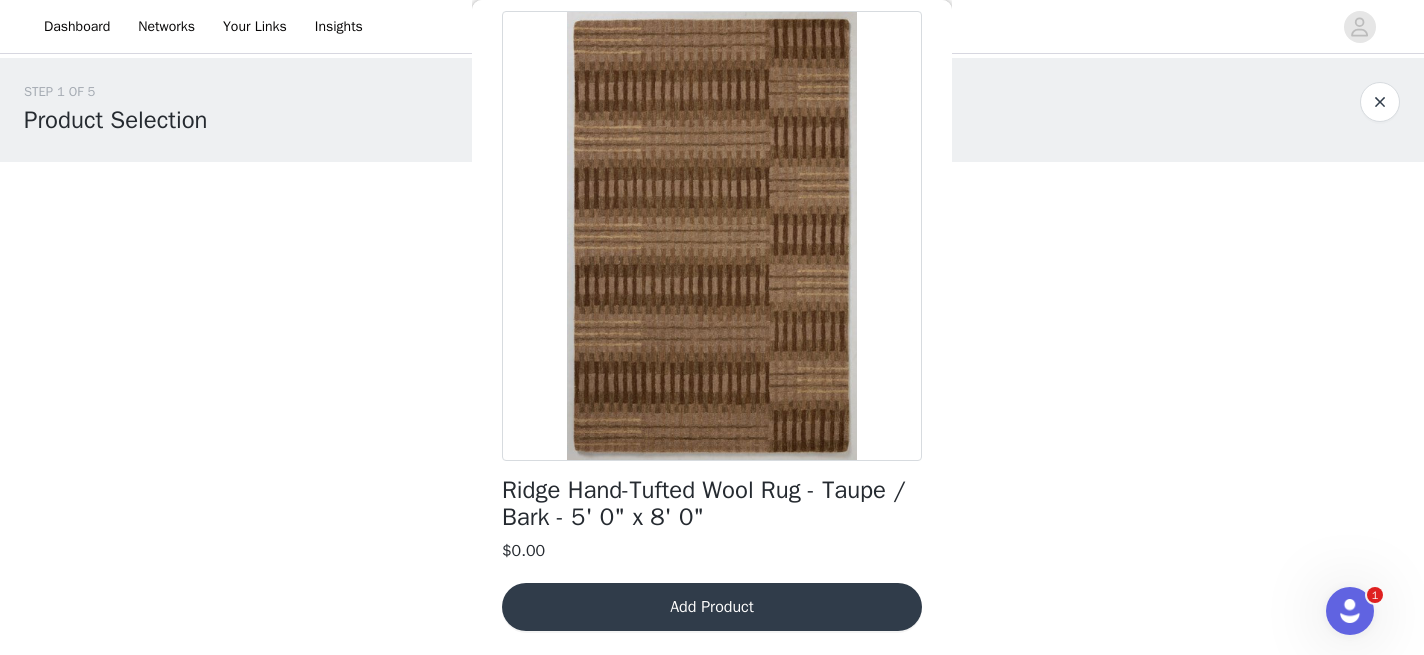 scroll, scrollTop: 0, scrollLeft: 0, axis: both 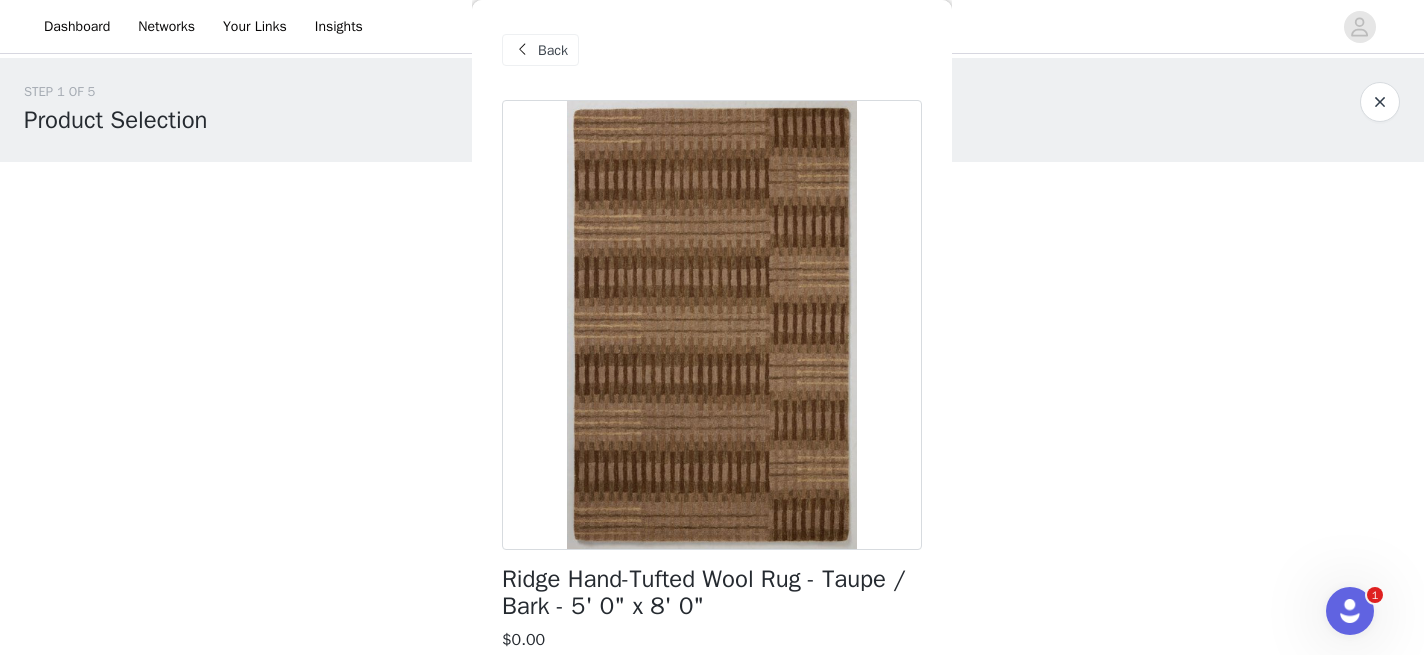 click at bounding box center [522, 50] 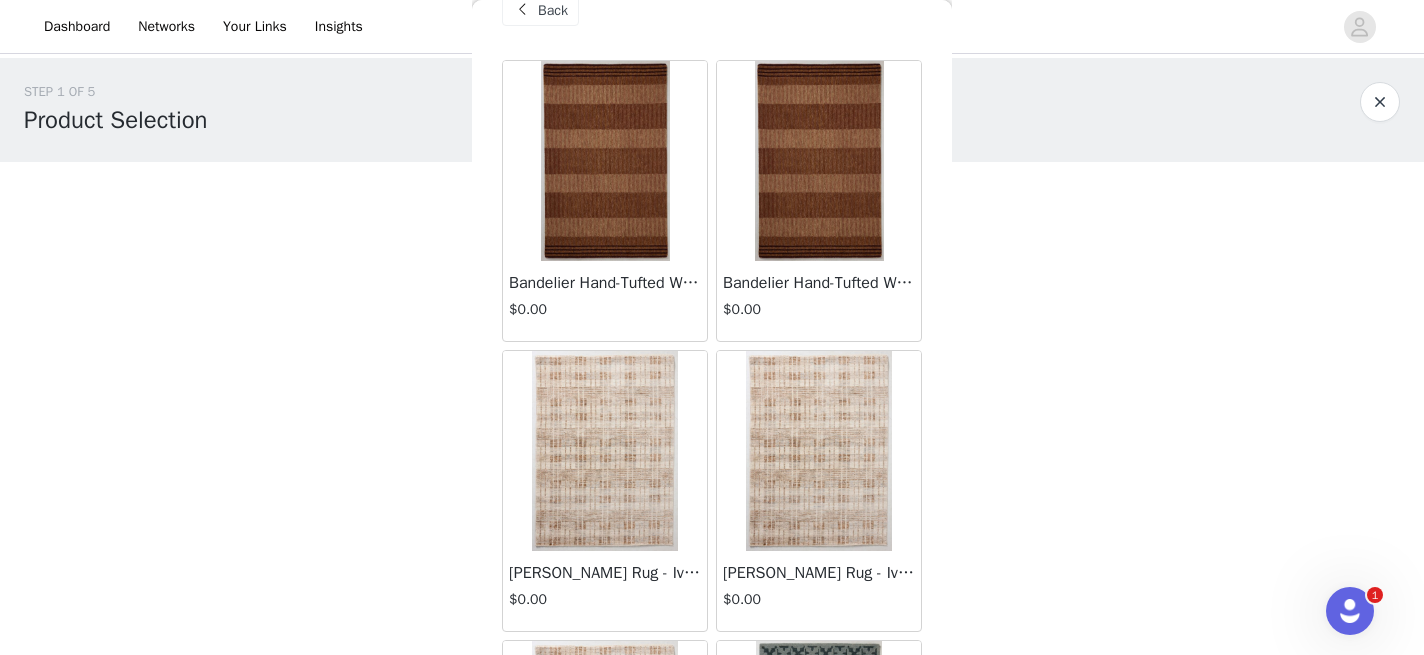 scroll, scrollTop: 0, scrollLeft: 0, axis: both 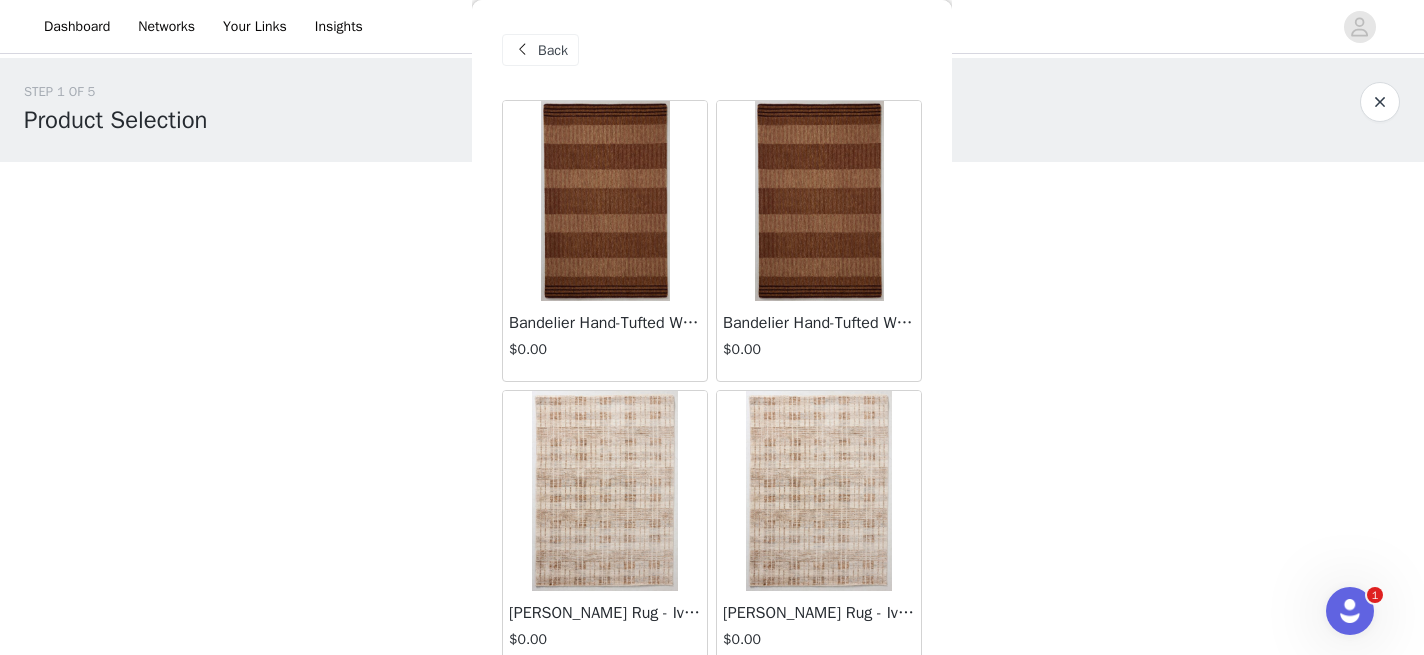 click at bounding box center (605, 201) 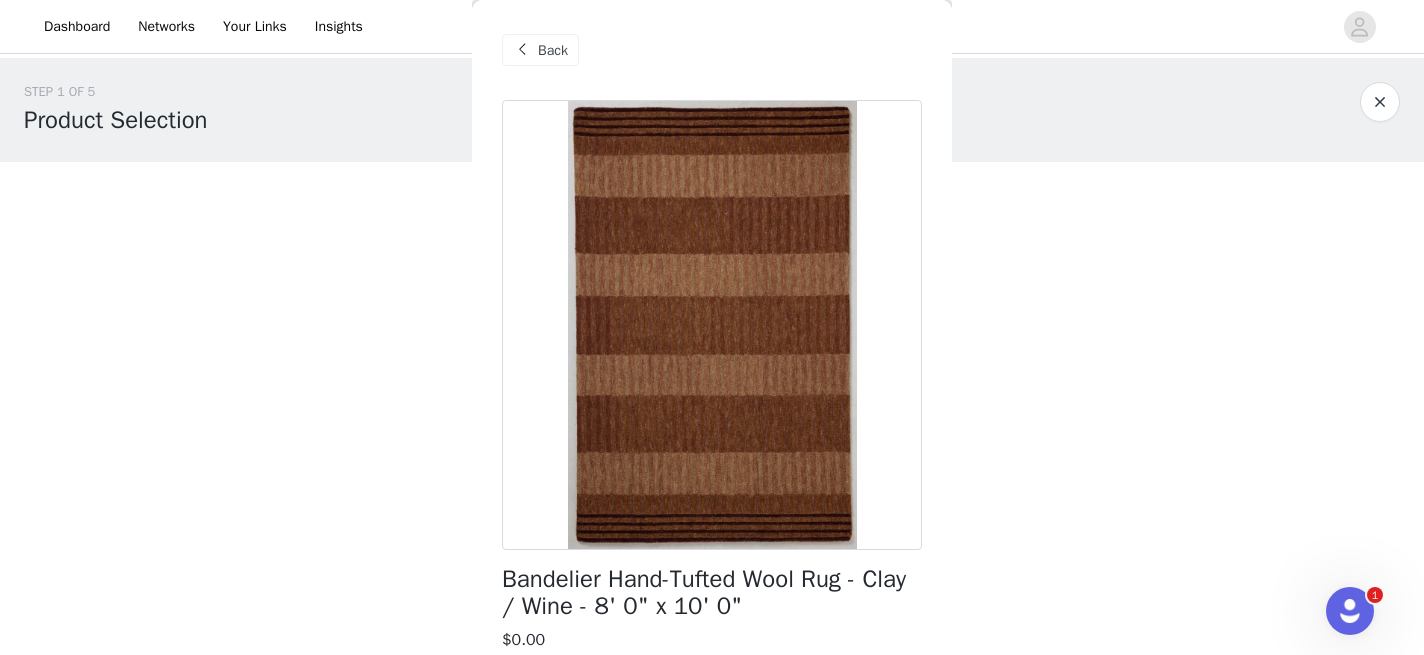 scroll, scrollTop: 89, scrollLeft: 0, axis: vertical 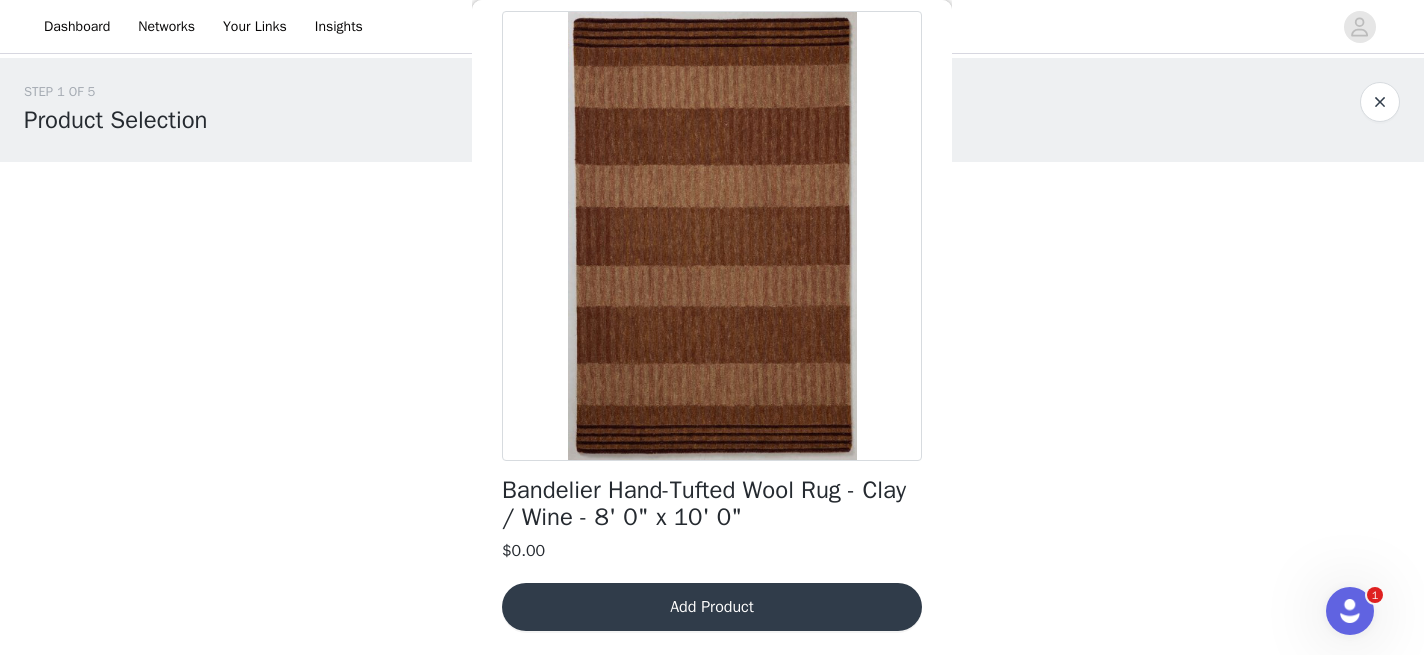 click on "Add Product" at bounding box center (712, 607) 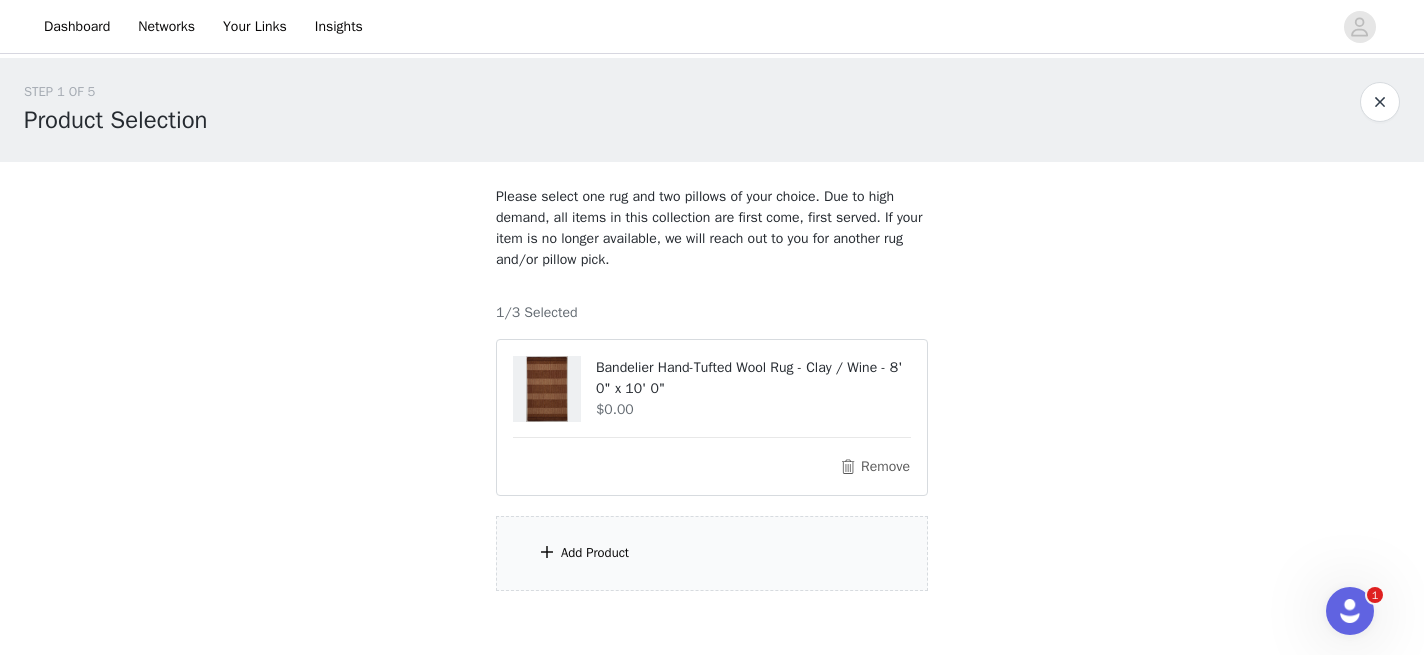 click on "Add Product" at bounding box center (712, 553) 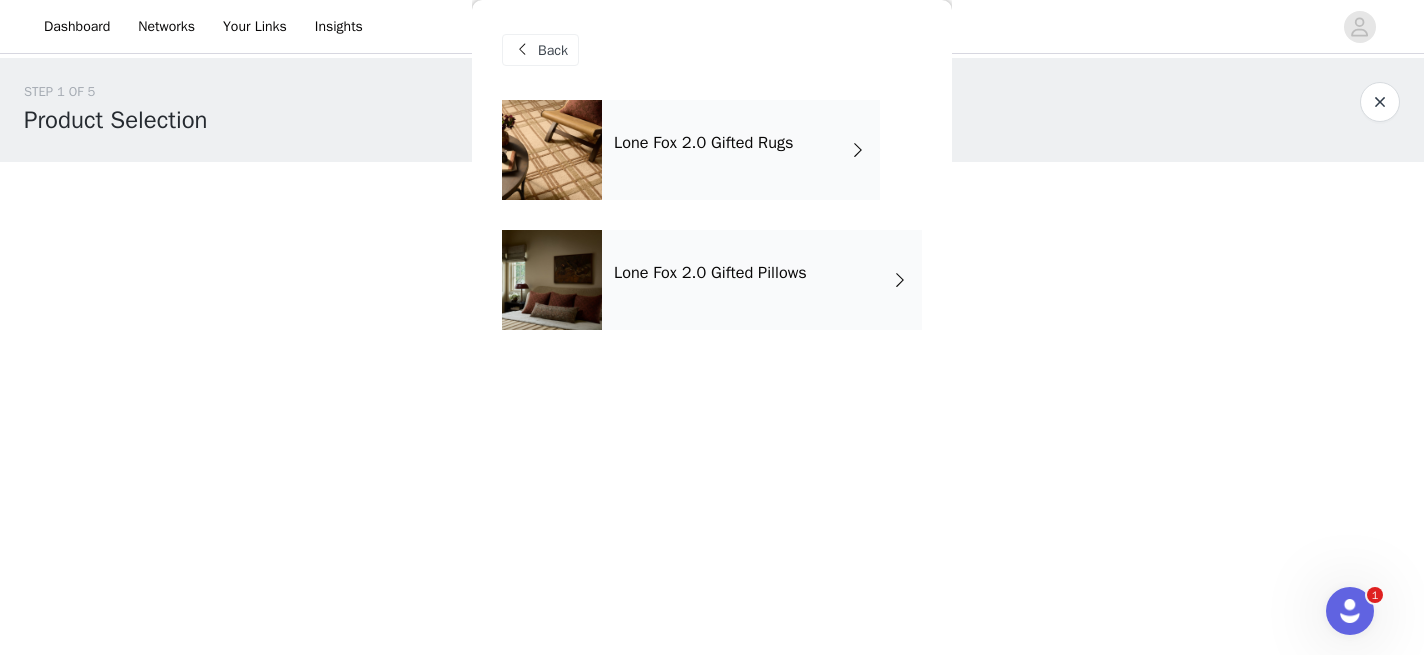 click on "Lone Fox 2.0 Gifted Pillows" at bounding box center [762, 280] 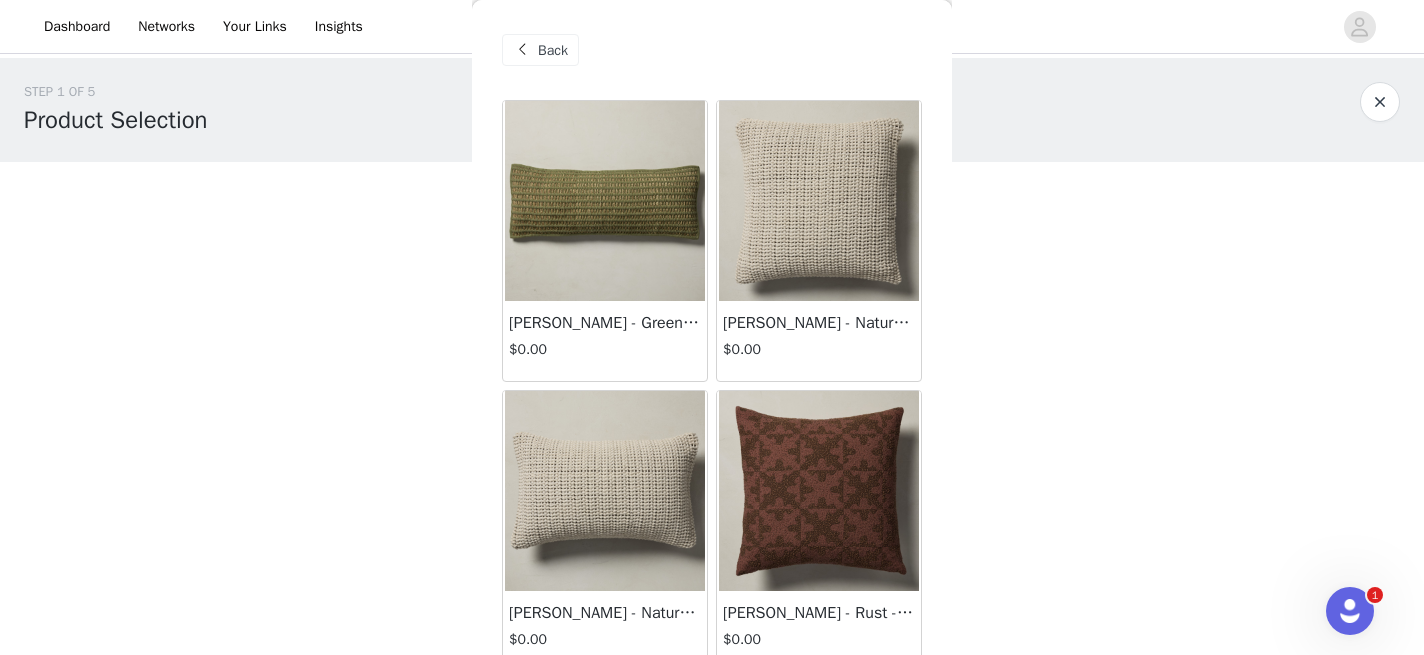 click on "Back" at bounding box center (553, 50) 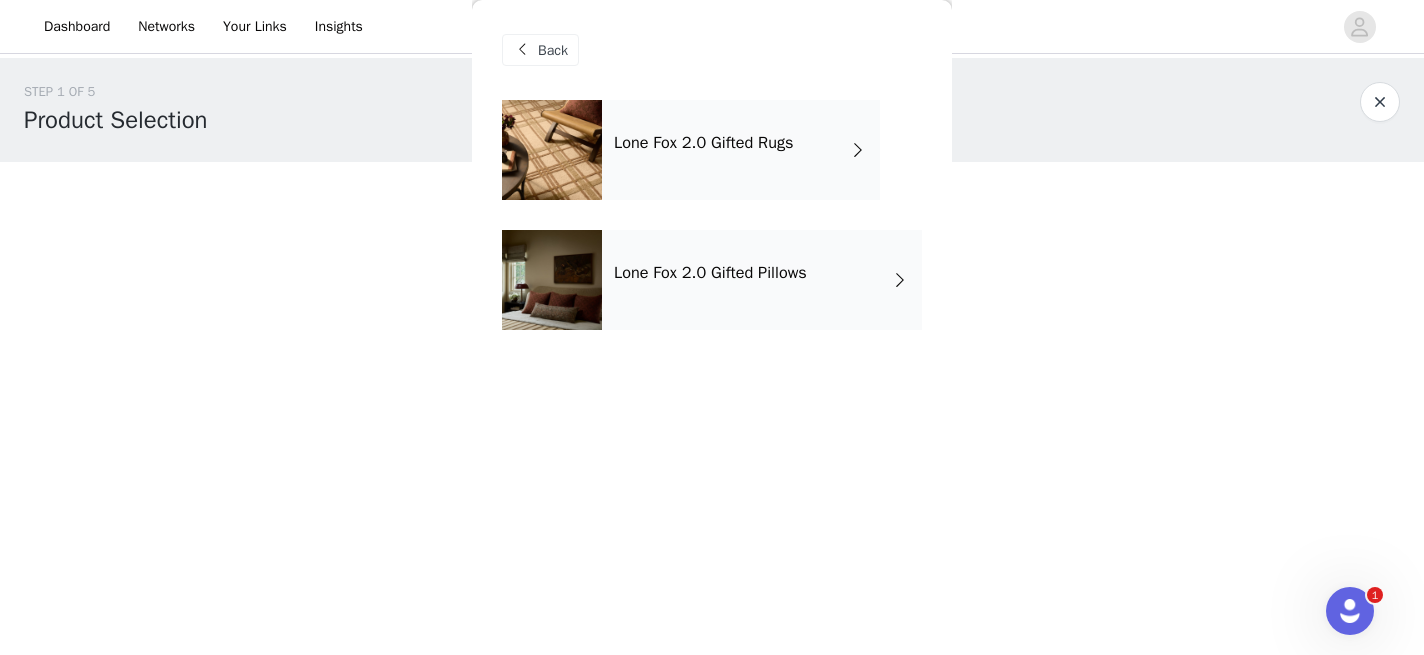 click on "Back" at bounding box center [553, 50] 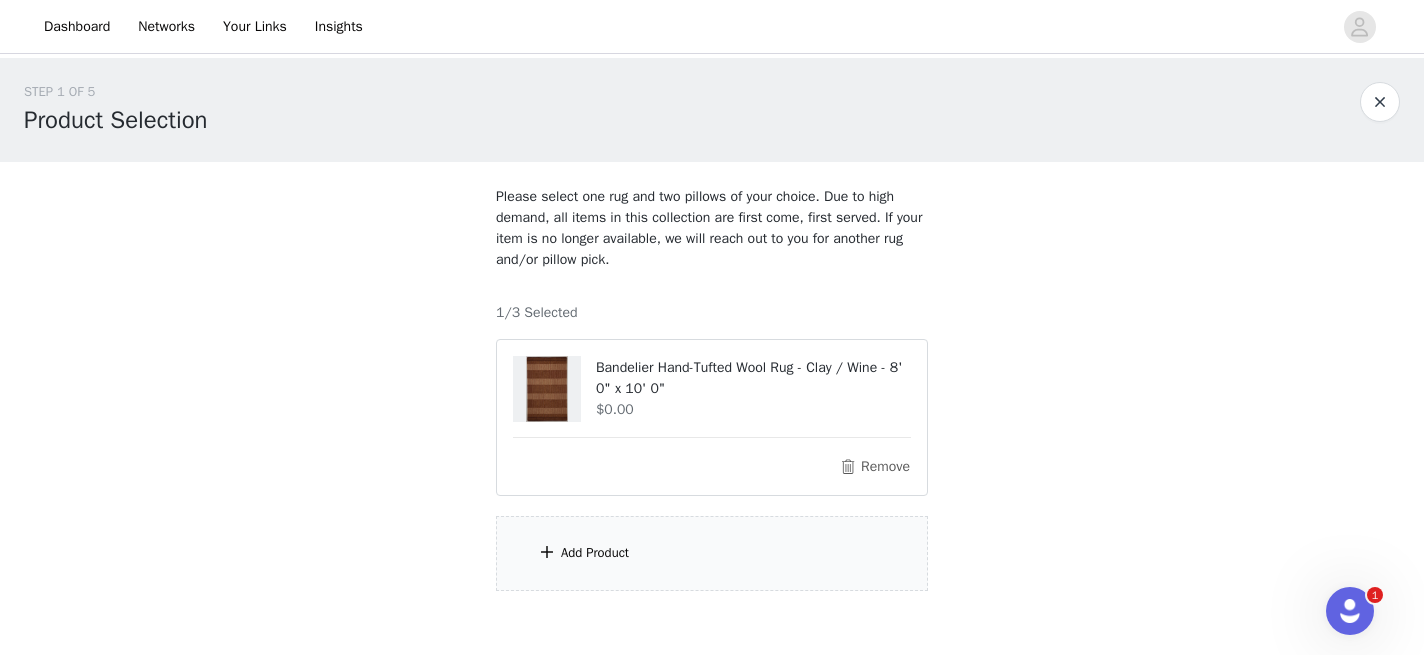 scroll, scrollTop: 103, scrollLeft: 0, axis: vertical 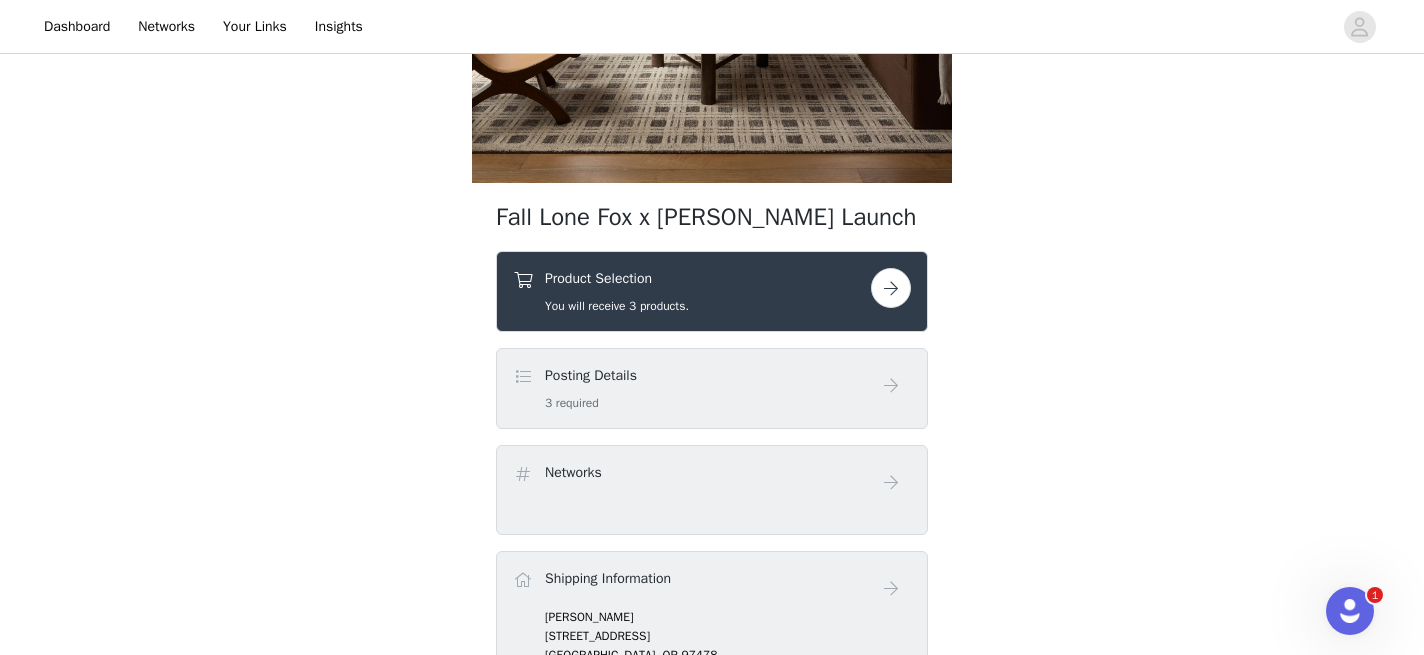 click on "Product Selection   You will receive 3 products." at bounding box center [692, 291] 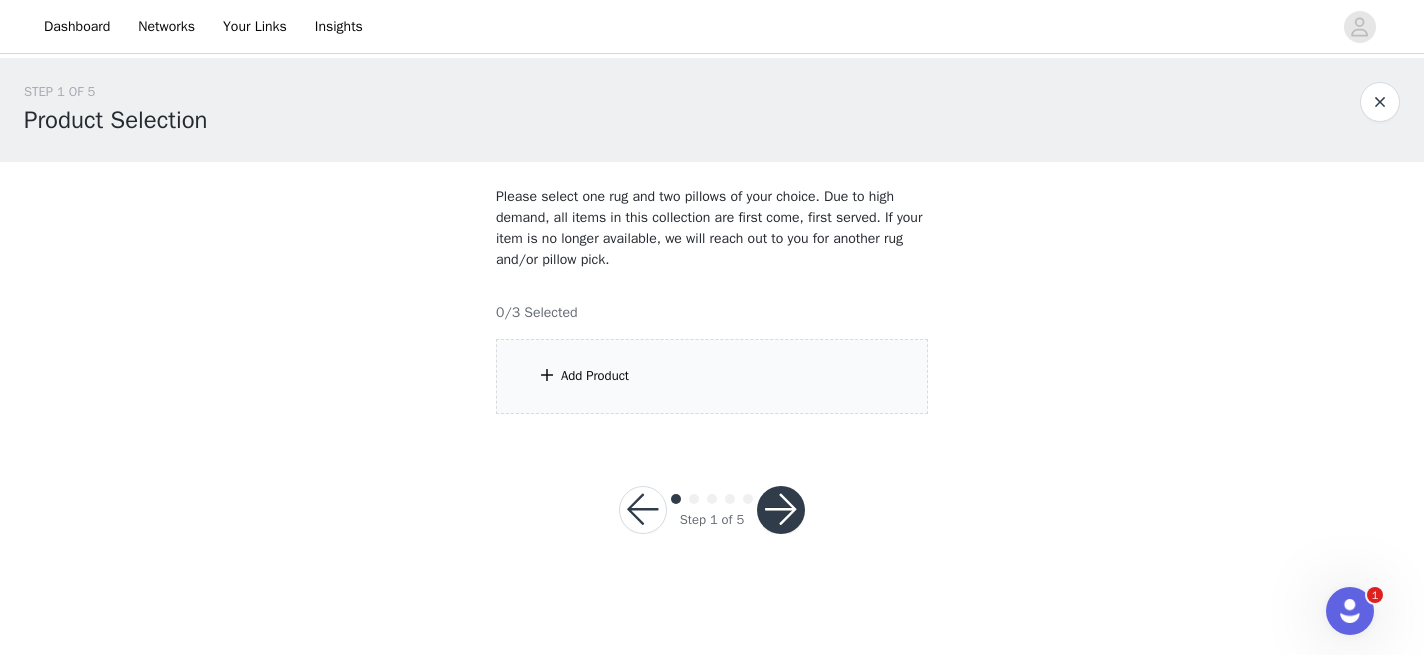 click on "Please select one rug and two pillows of your choice. Due to high demand, all items in this collection are first come, first served. If your item is no longer available, we will reach out to you for another rug and/or pillow pick.       0/3 Selected           Add Product" at bounding box center [712, 300] 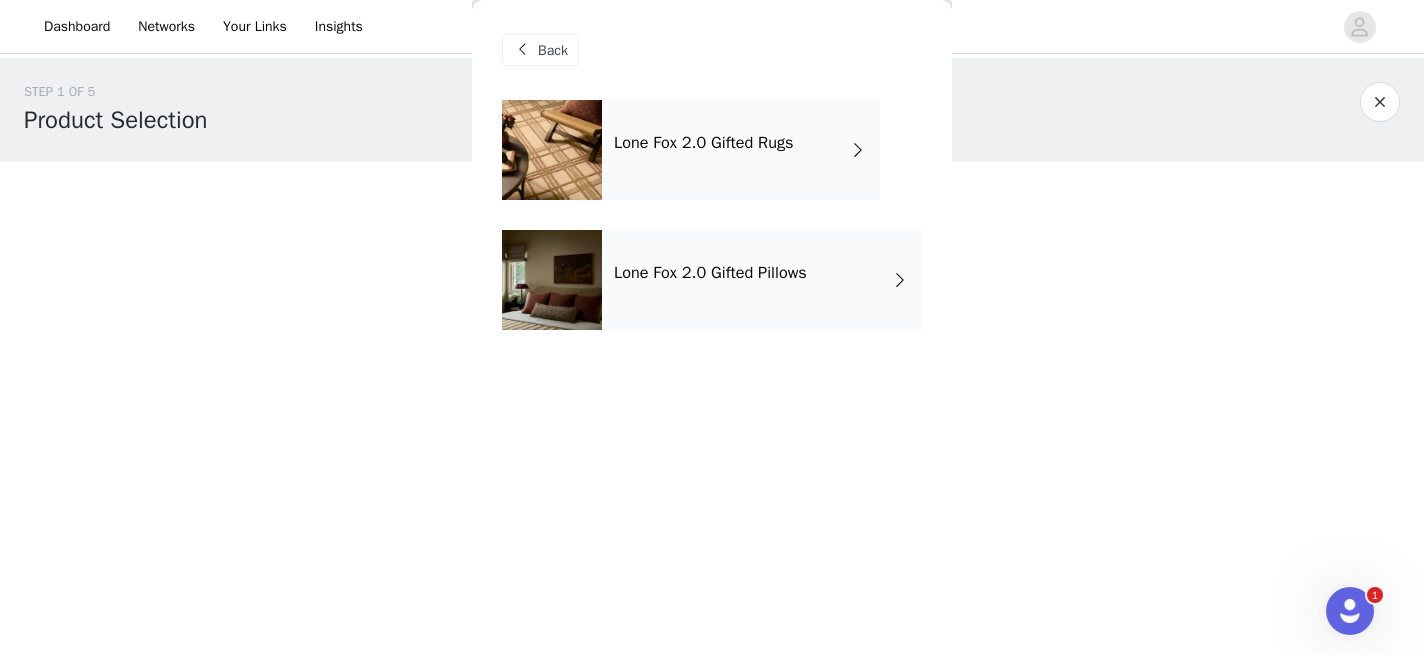 click on "Lone Fox 2.0 Gifted Pillows" at bounding box center (762, 280) 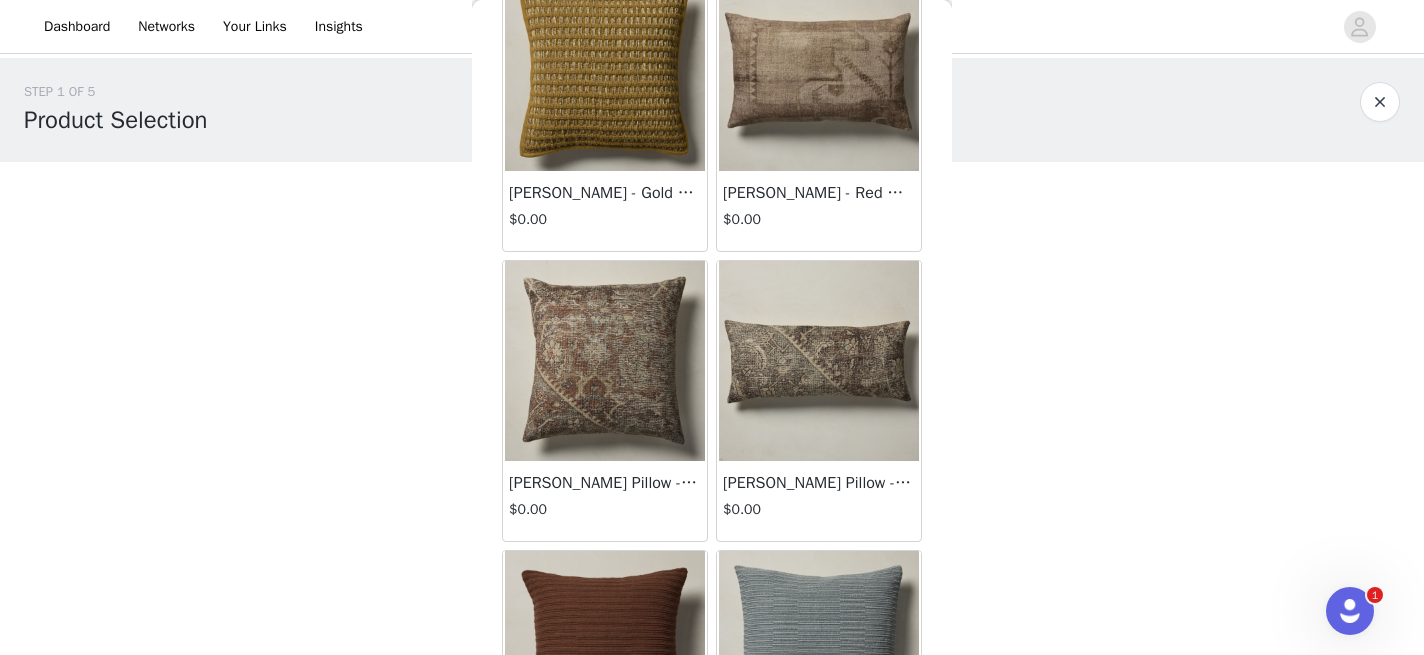 scroll, scrollTop: 1332, scrollLeft: 0, axis: vertical 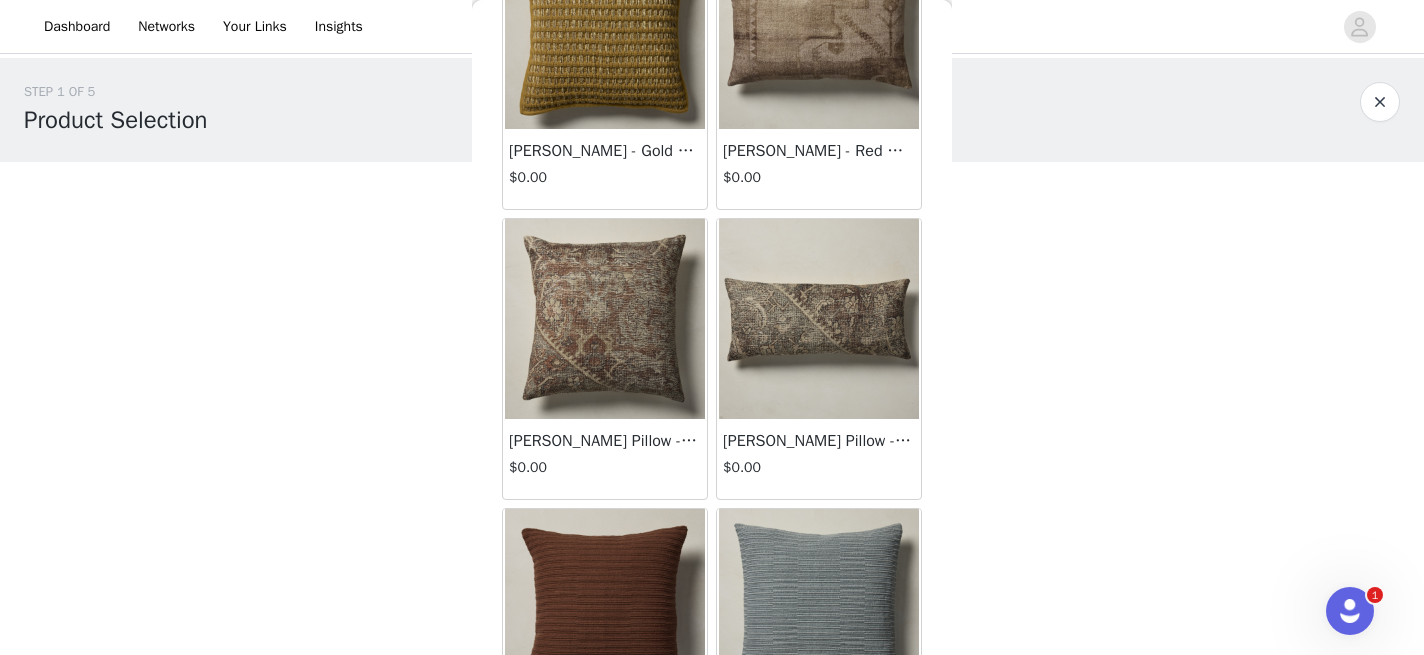 click at bounding box center [605, 319] 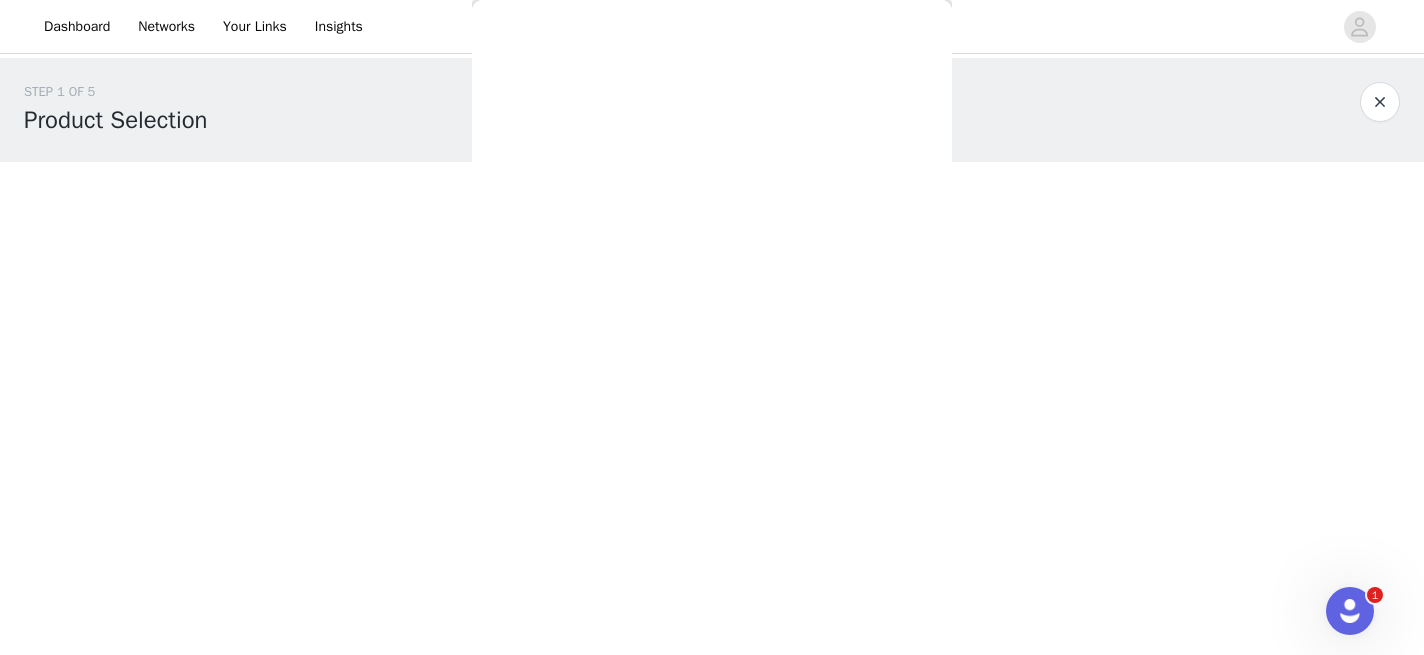 scroll, scrollTop: 62, scrollLeft: 0, axis: vertical 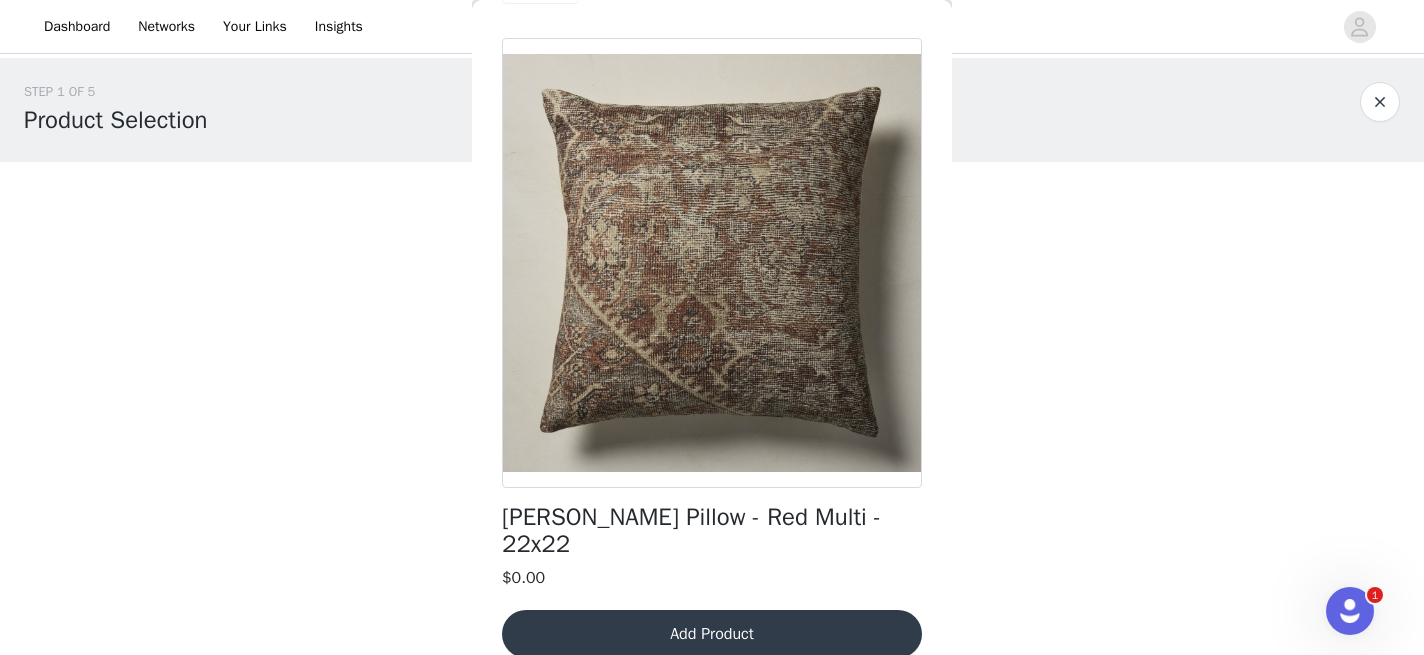 click on "Add Product" at bounding box center (712, 634) 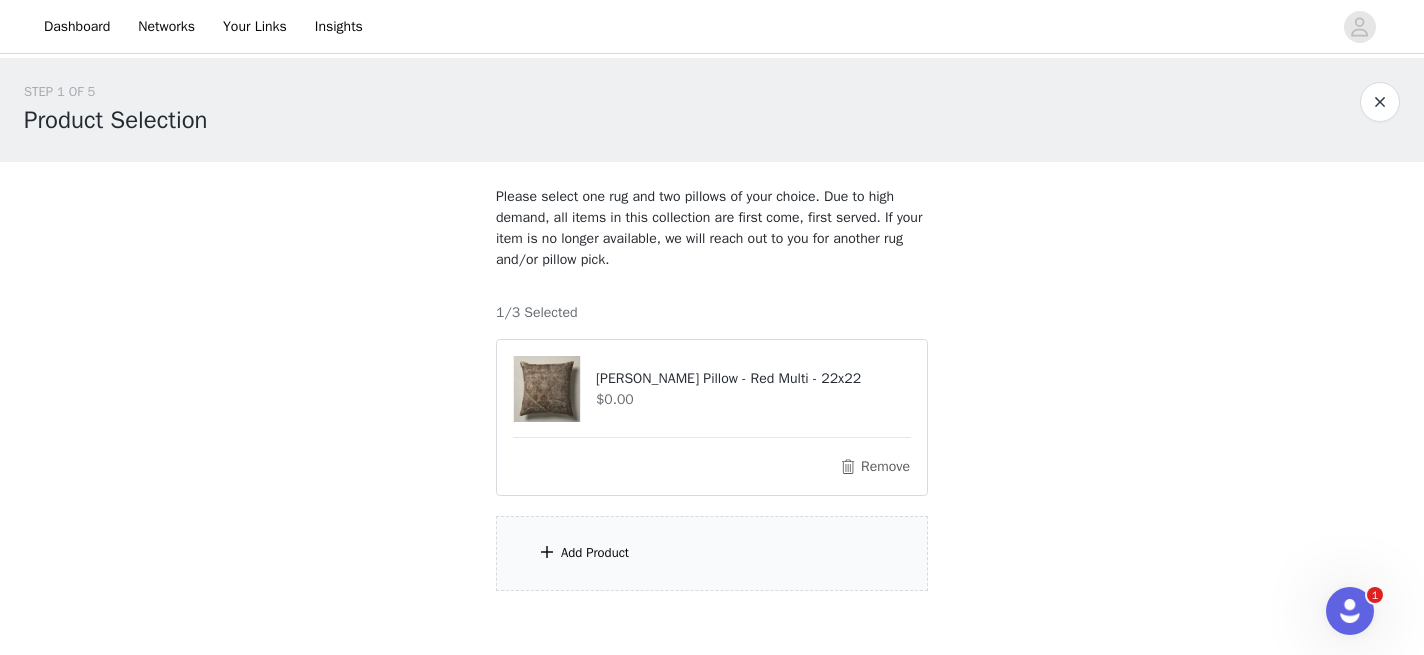 click on "Add Product" at bounding box center [712, 553] 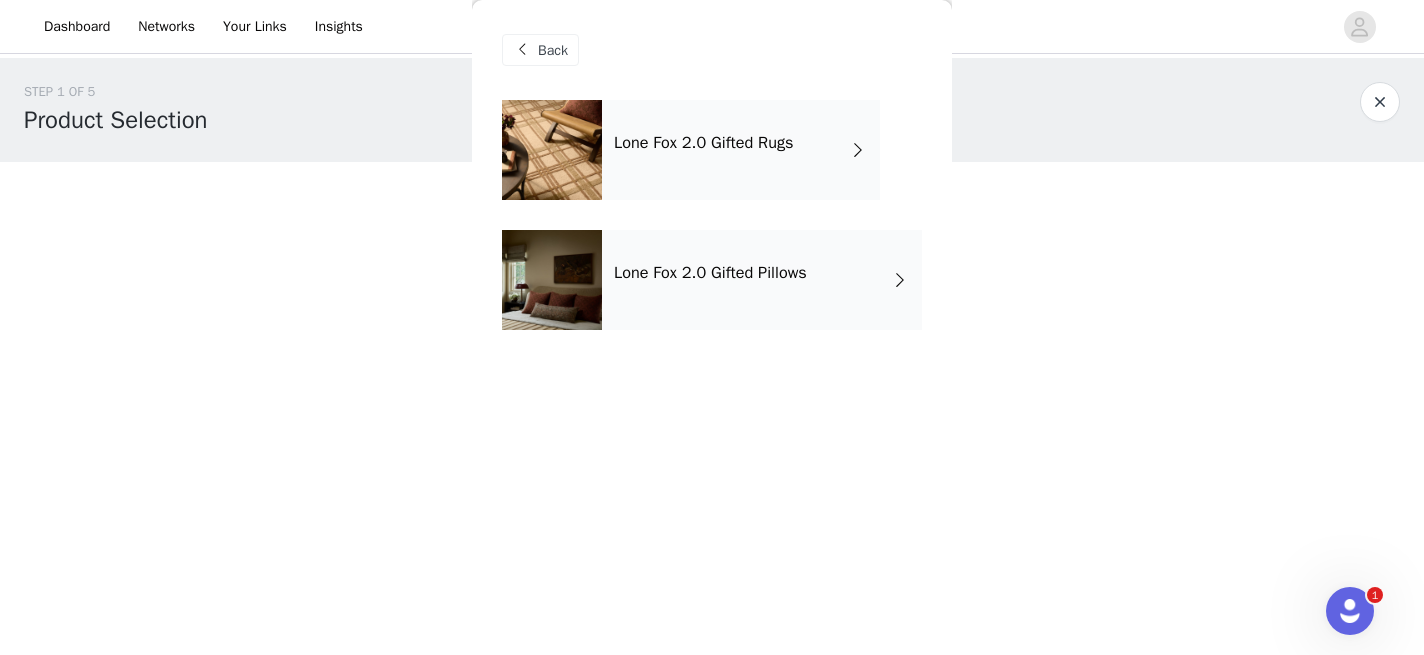 scroll, scrollTop: 51, scrollLeft: 0, axis: vertical 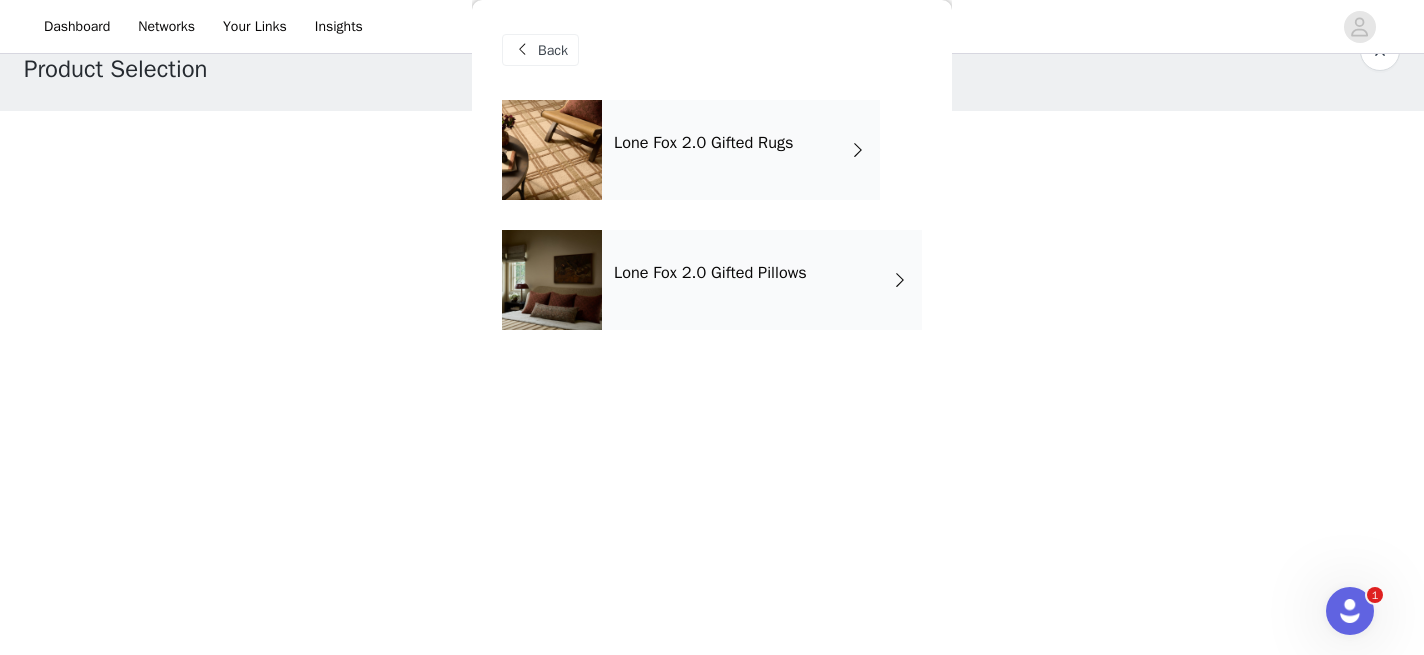 click on "Lone Fox 2.0 Gifted Rugs     Lone Fox 2.0 Gifted Pillows" at bounding box center (712, 230) 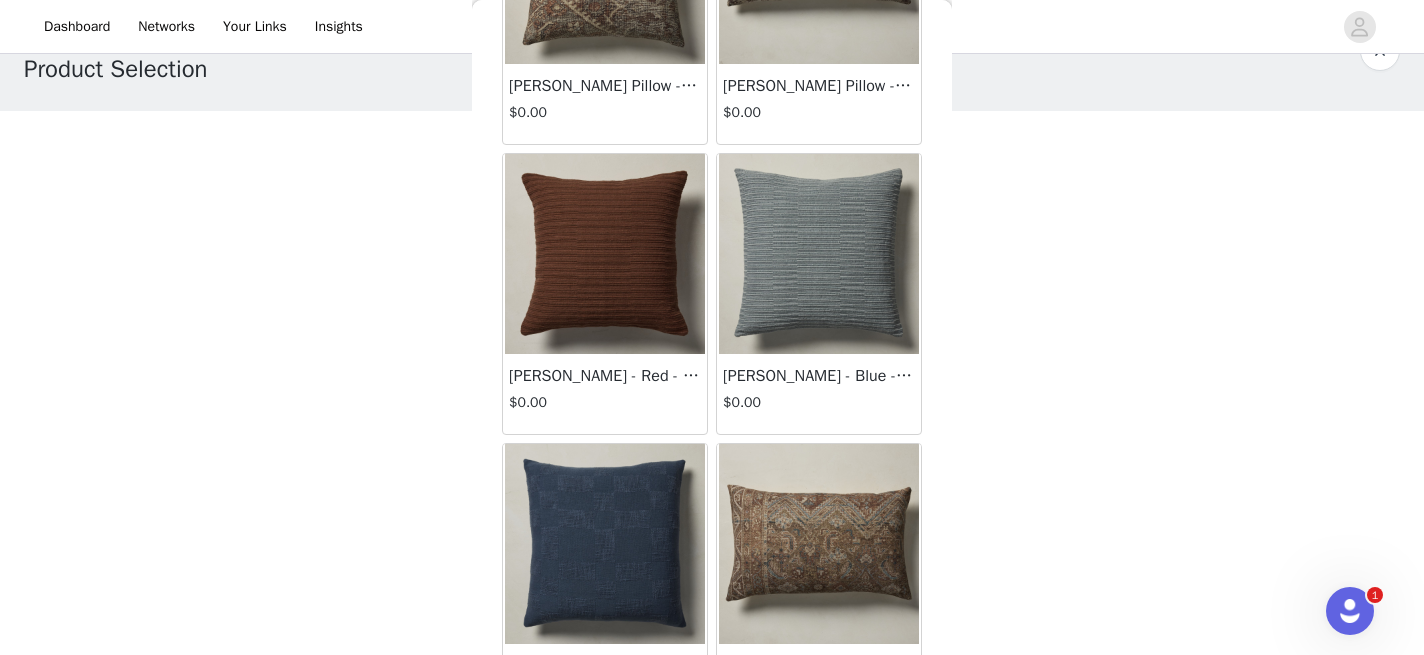scroll, scrollTop: 1761, scrollLeft: 0, axis: vertical 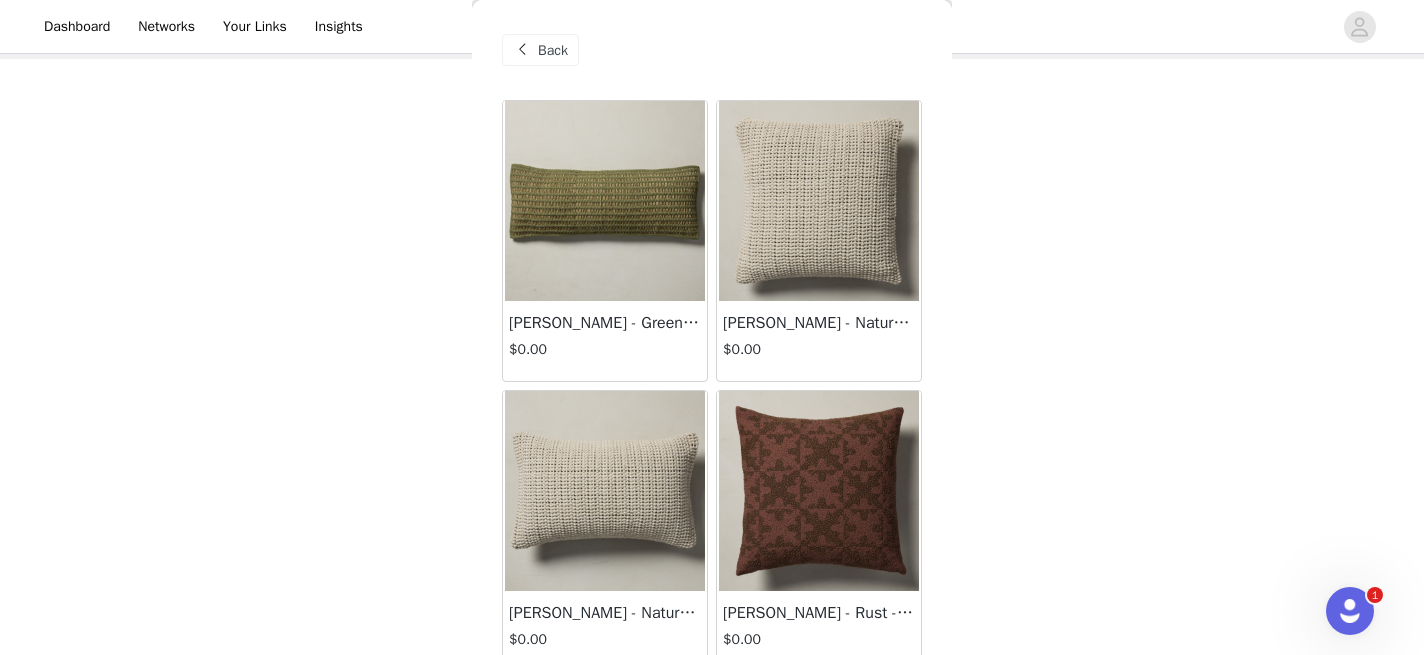 click at bounding box center (819, 201) 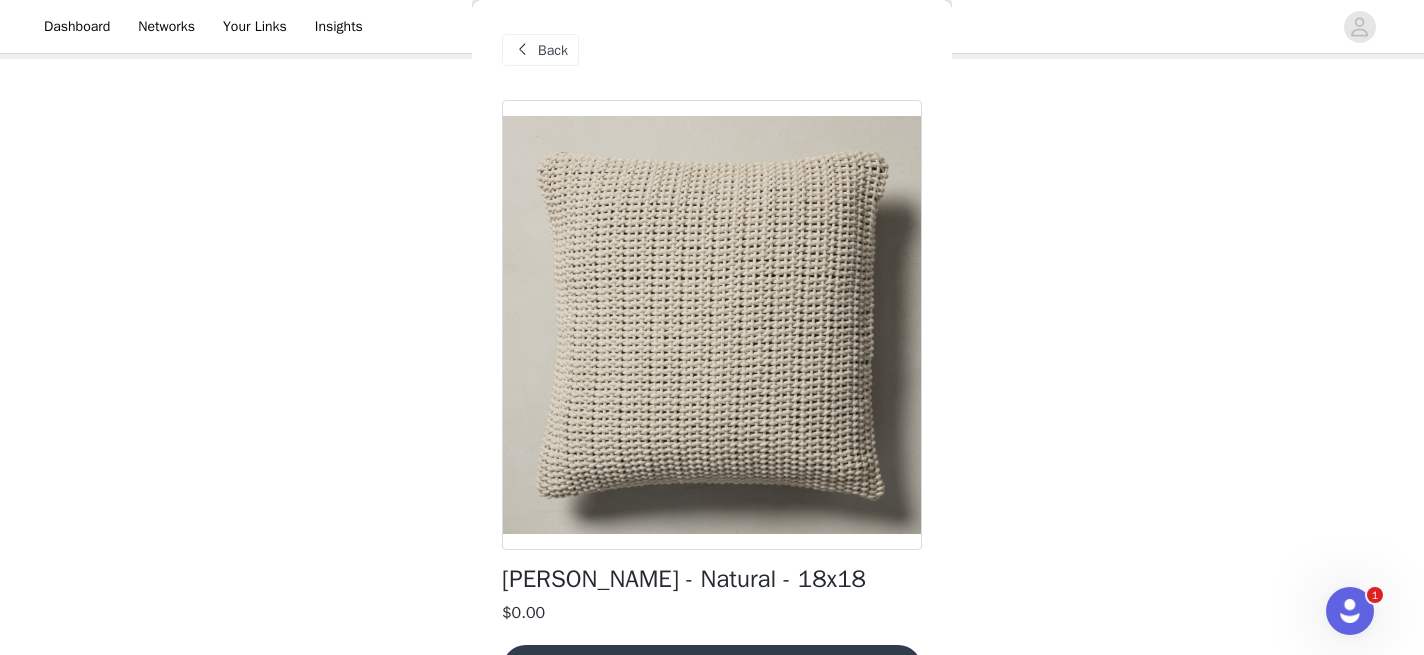 click on "Back" at bounding box center [540, 50] 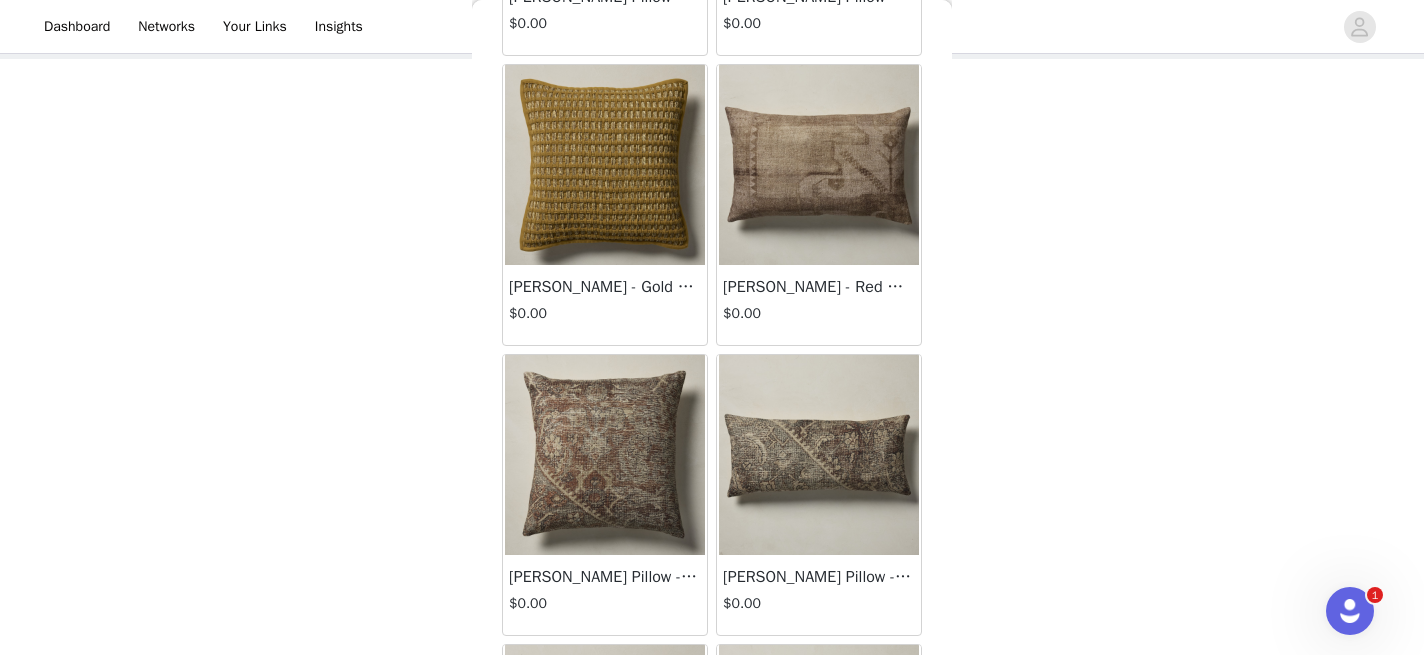 scroll, scrollTop: 1233, scrollLeft: 0, axis: vertical 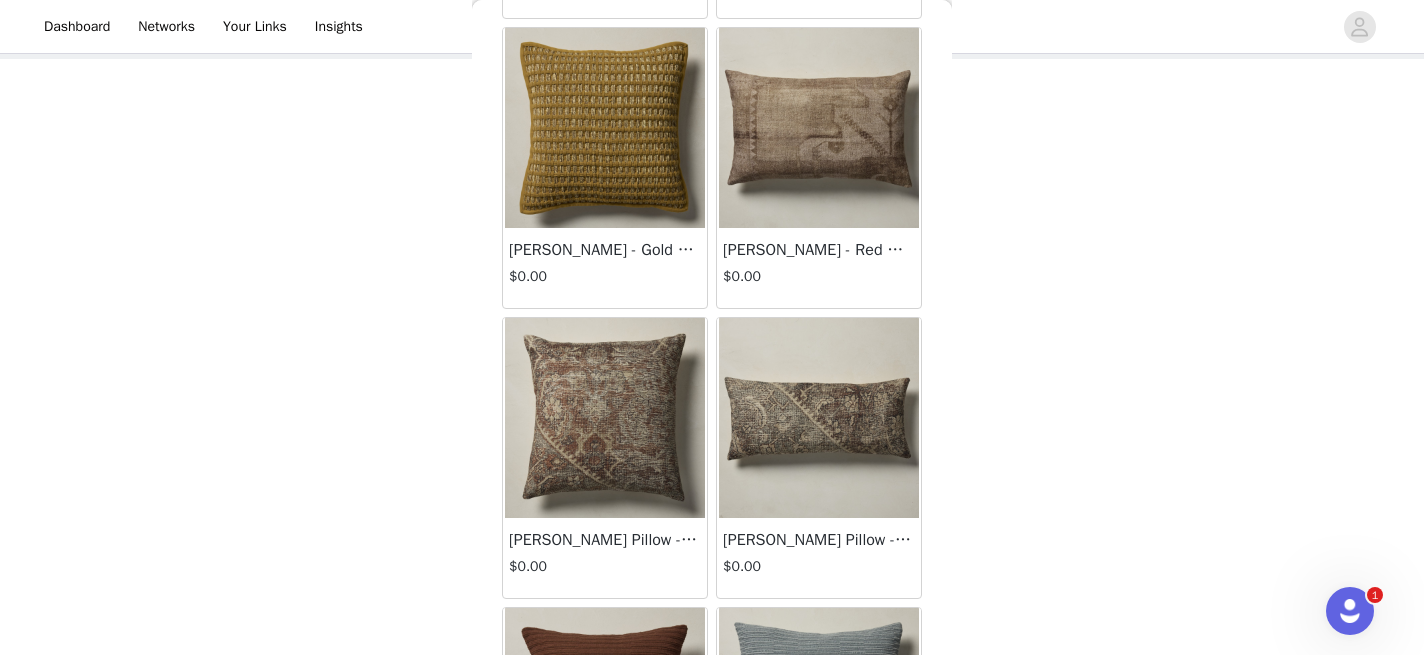 click at bounding box center (819, 128) 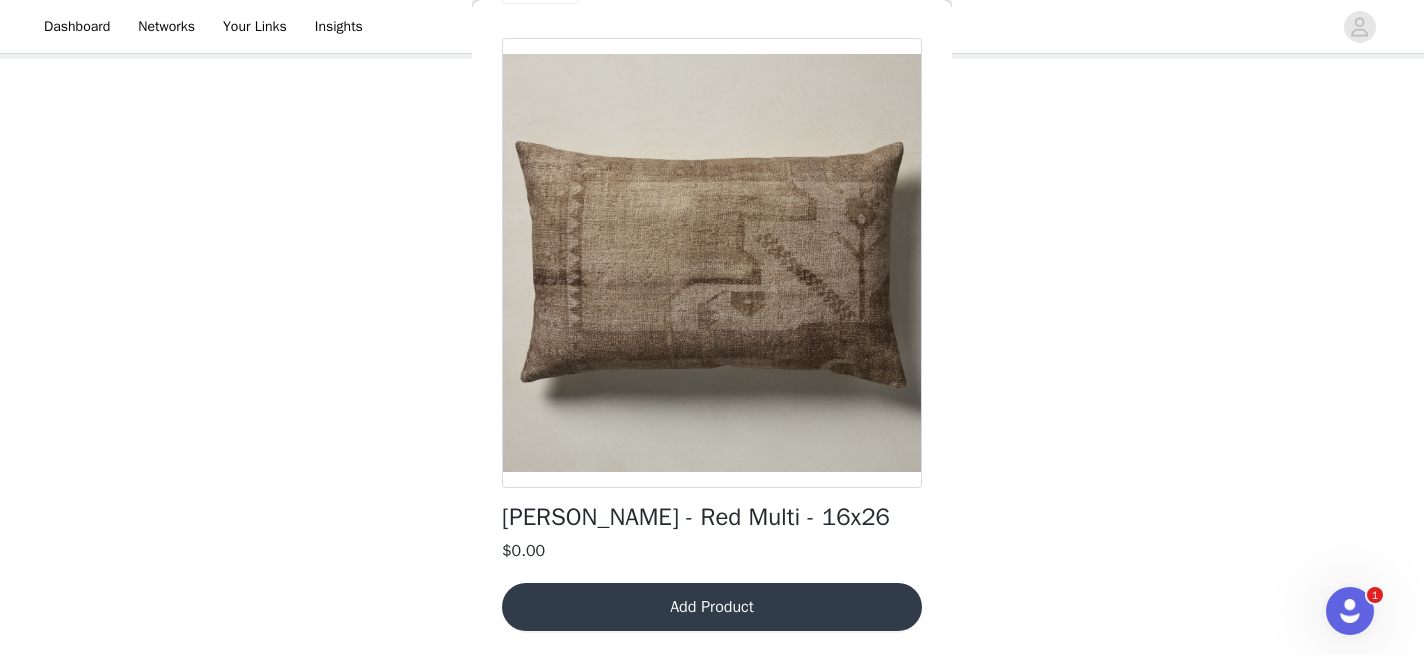 scroll, scrollTop: 62, scrollLeft: 0, axis: vertical 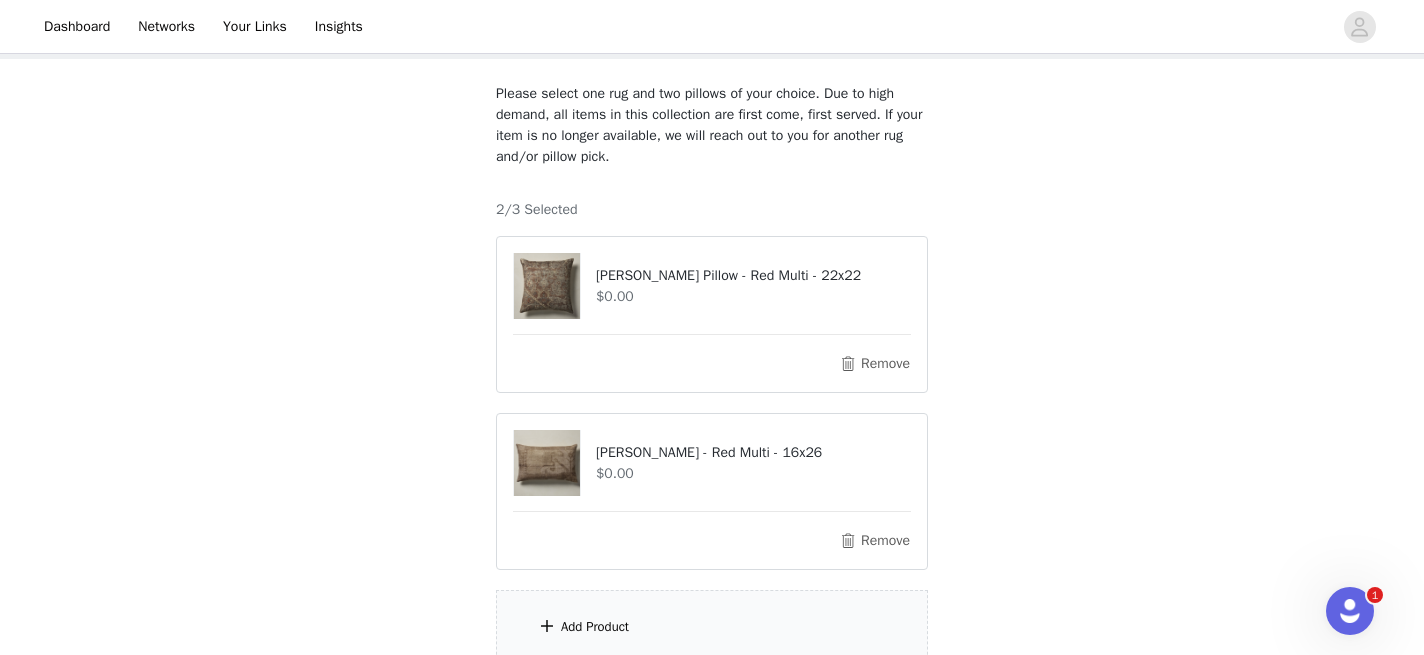 click on "Add Product" at bounding box center (712, 627) 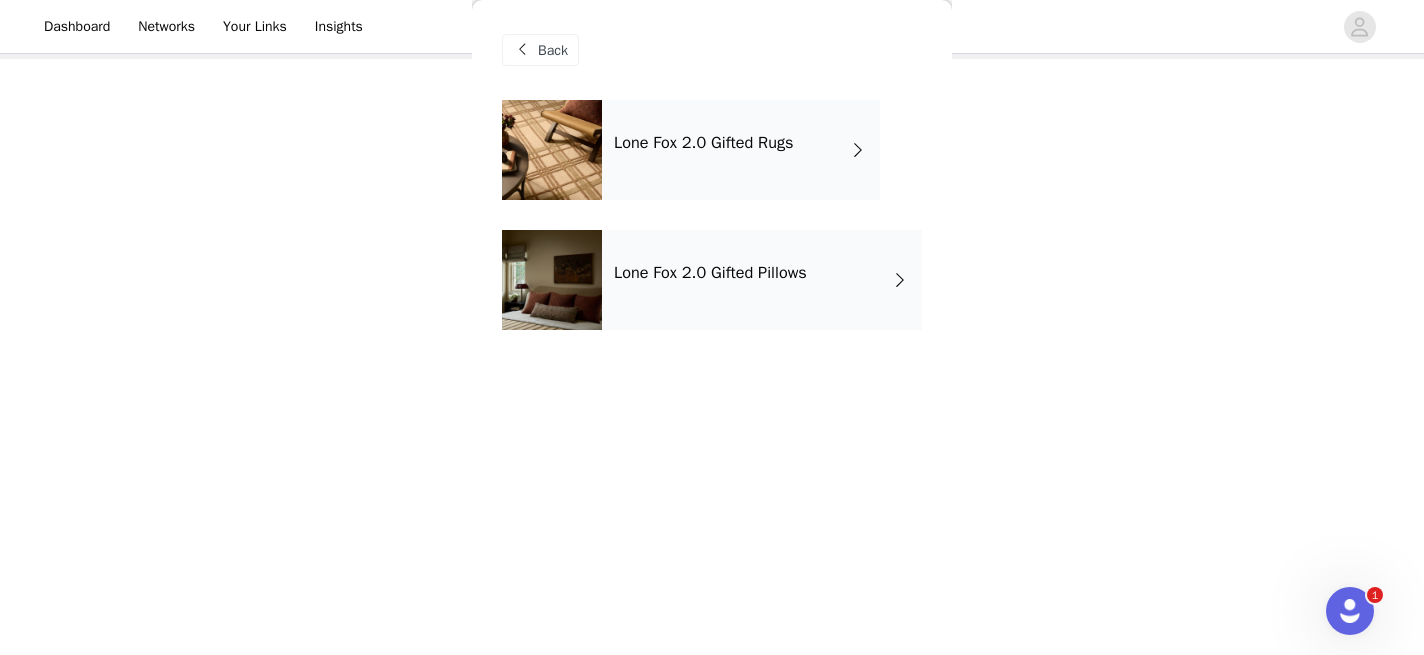 click on "Lone Fox 2.0 Gifted Rugs" at bounding box center [741, 150] 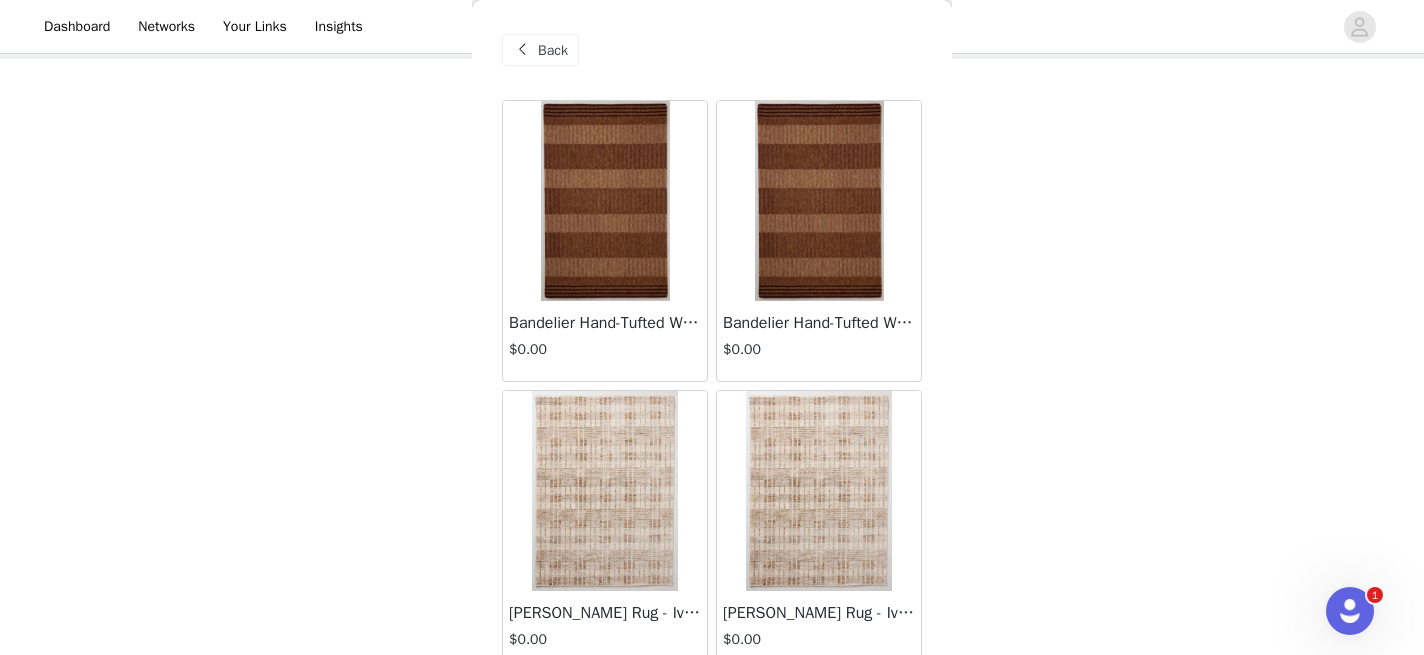 click at bounding box center [605, 201] 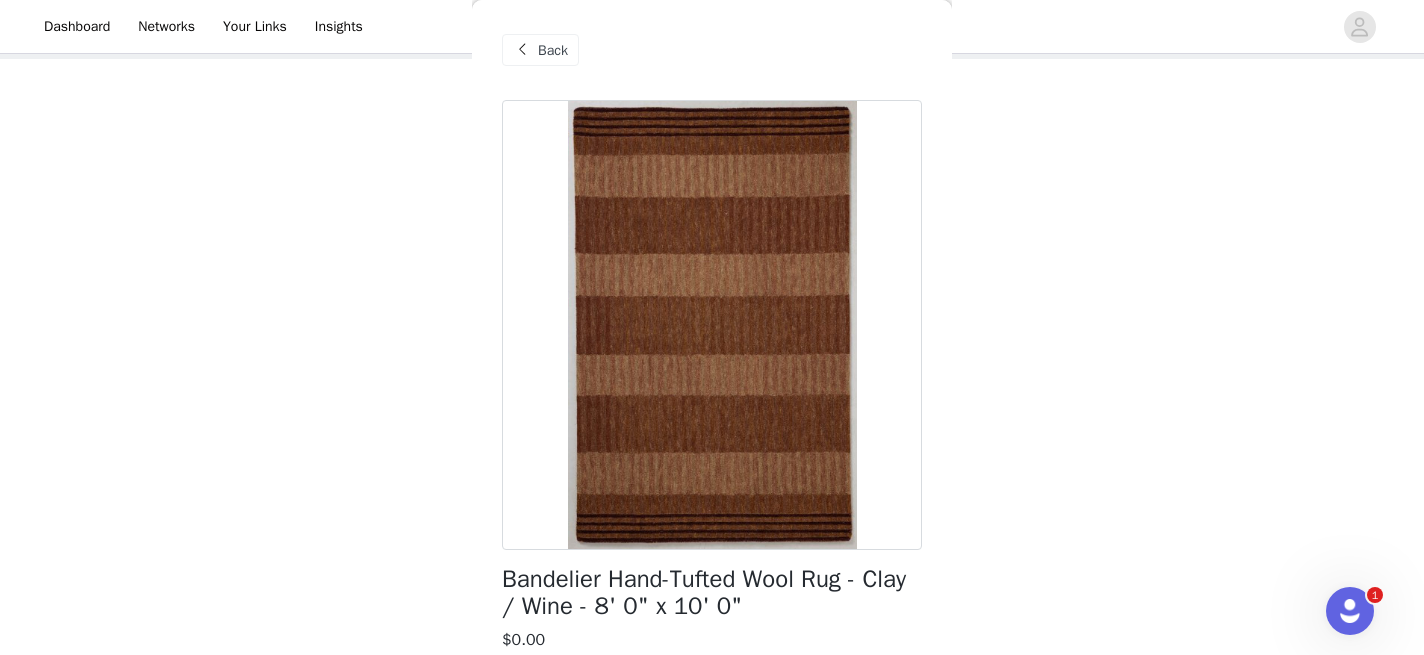click on "Back" at bounding box center (553, 50) 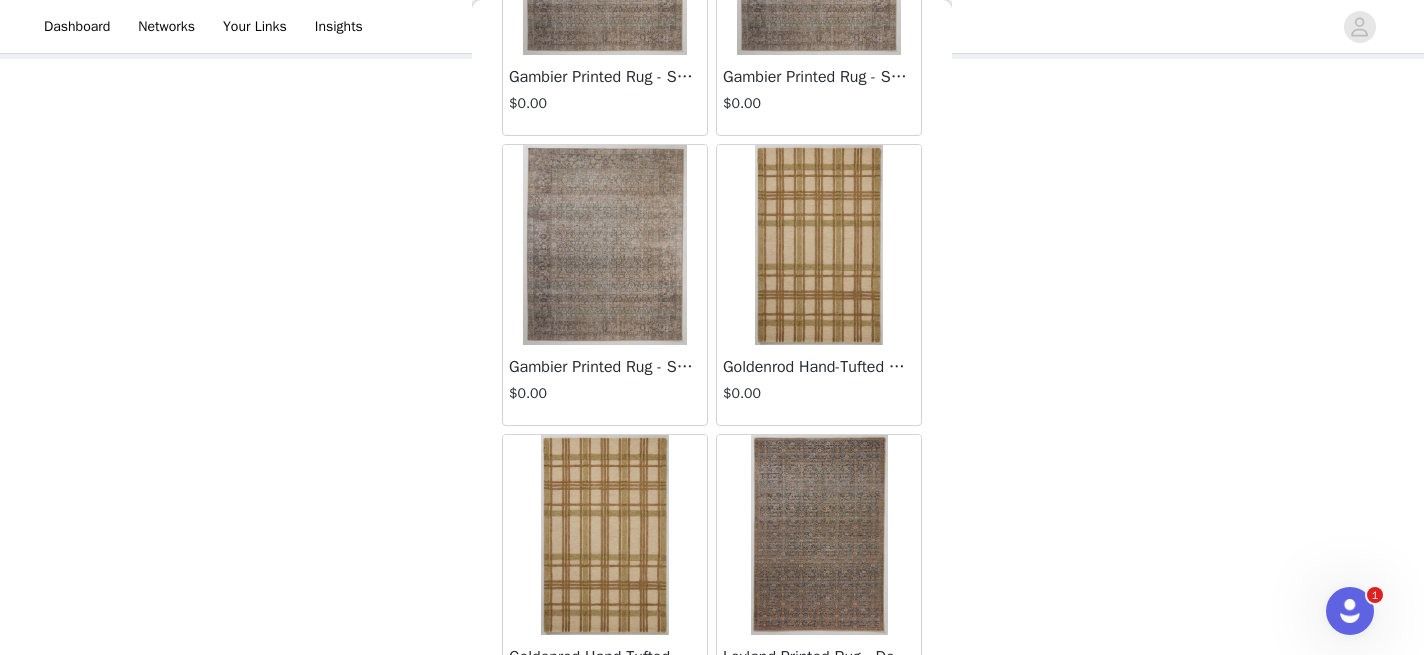 scroll, scrollTop: 2405, scrollLeft: 0, axis: vertical 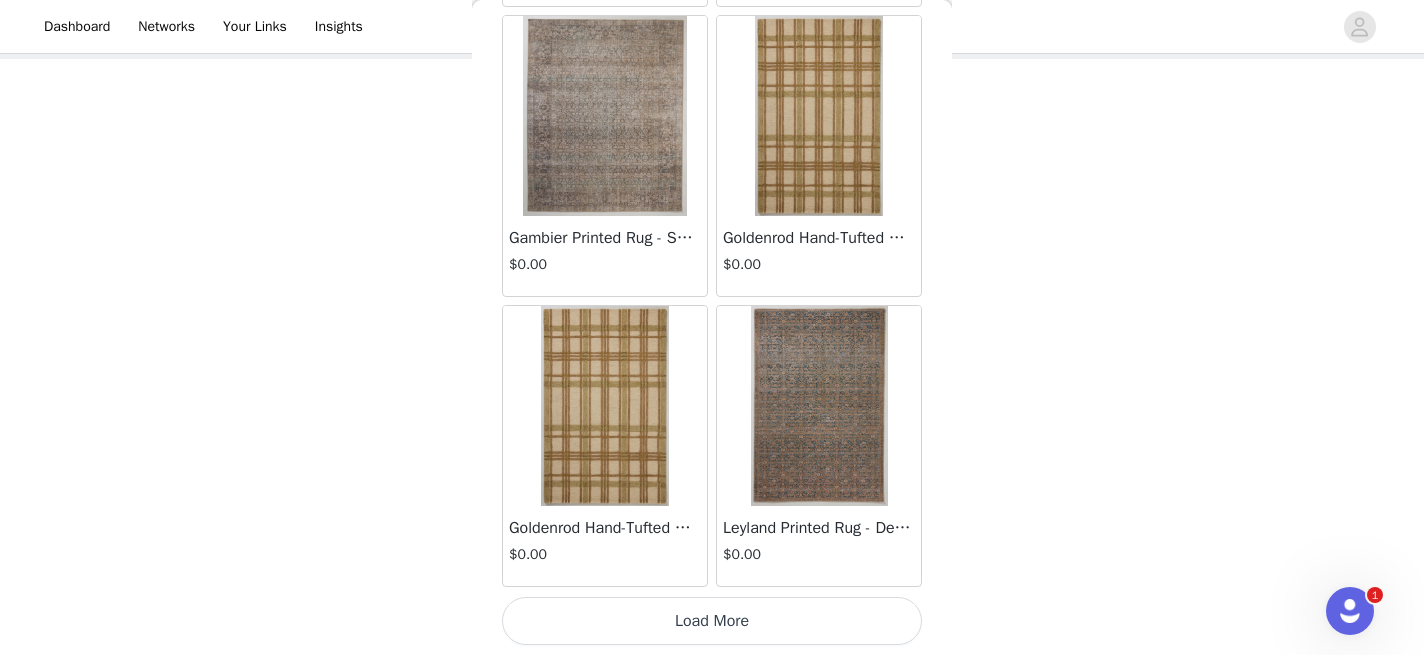 click on "Load More" at bounding box center [712, 621] 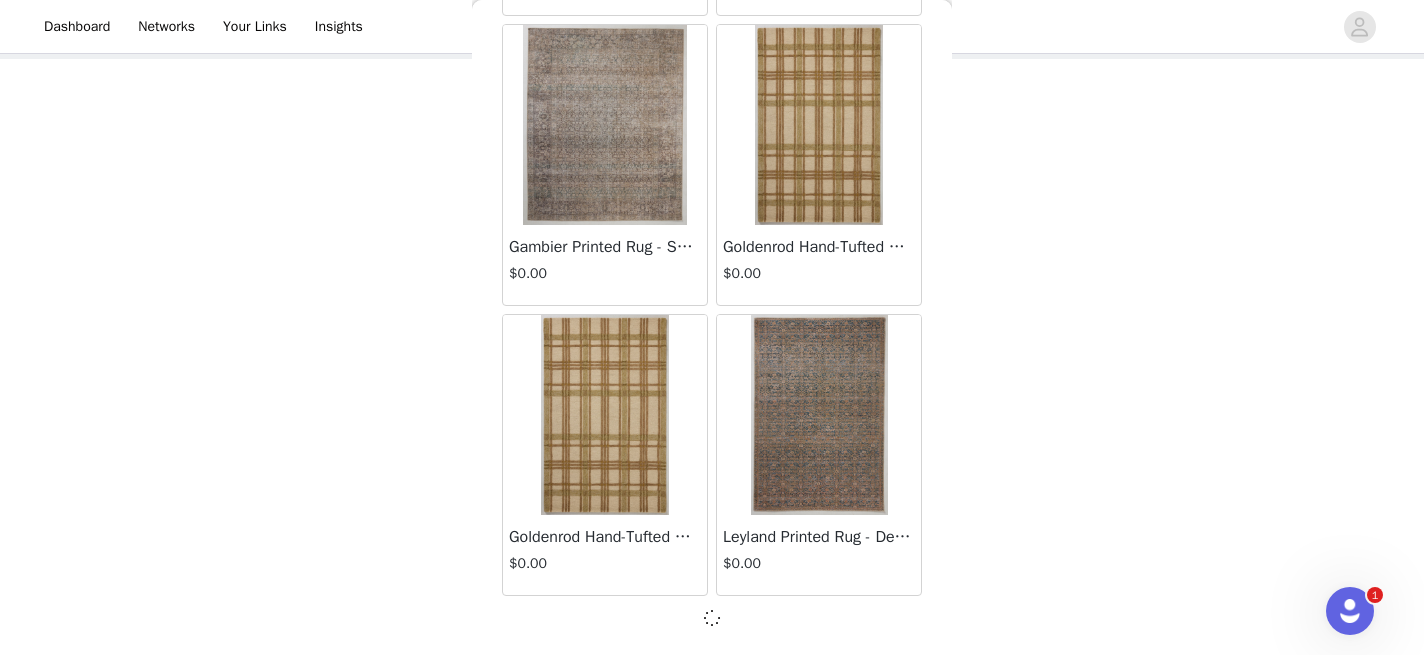 scroll, scrollTop: 2396, scrollLeft: 0, axis: vertical 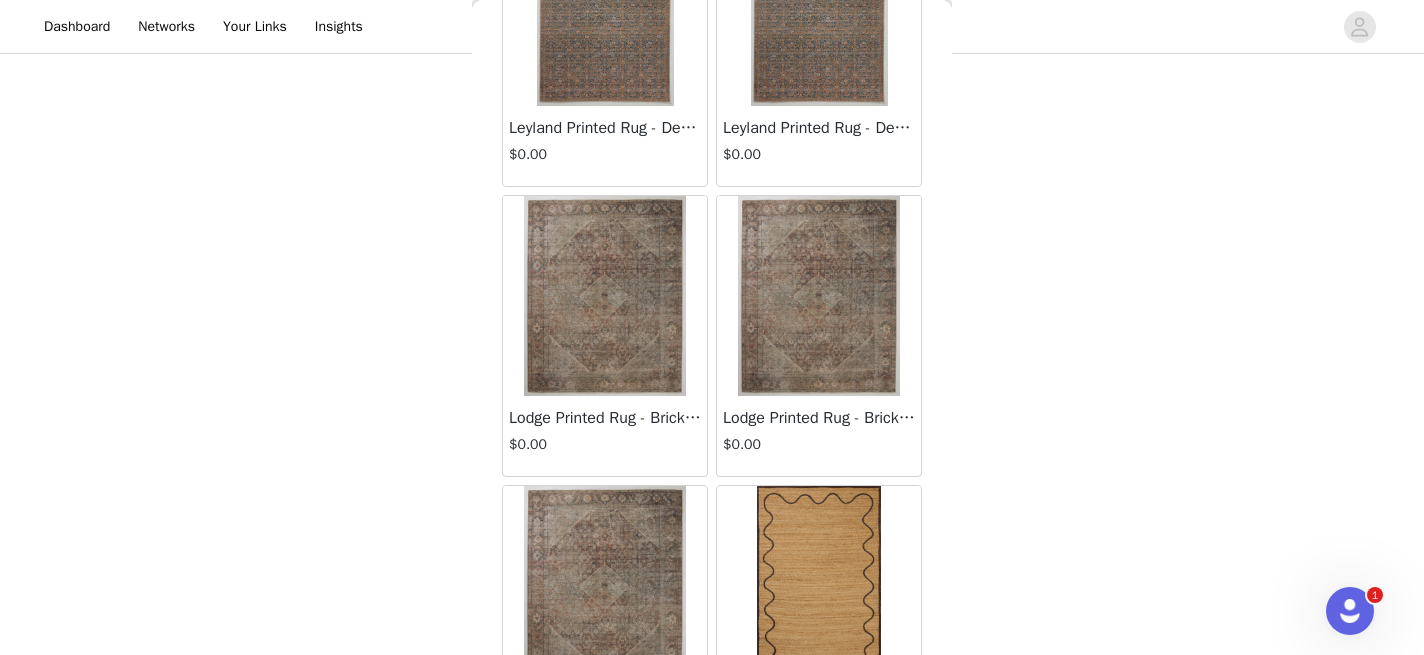click at bounding box center (605, 296) 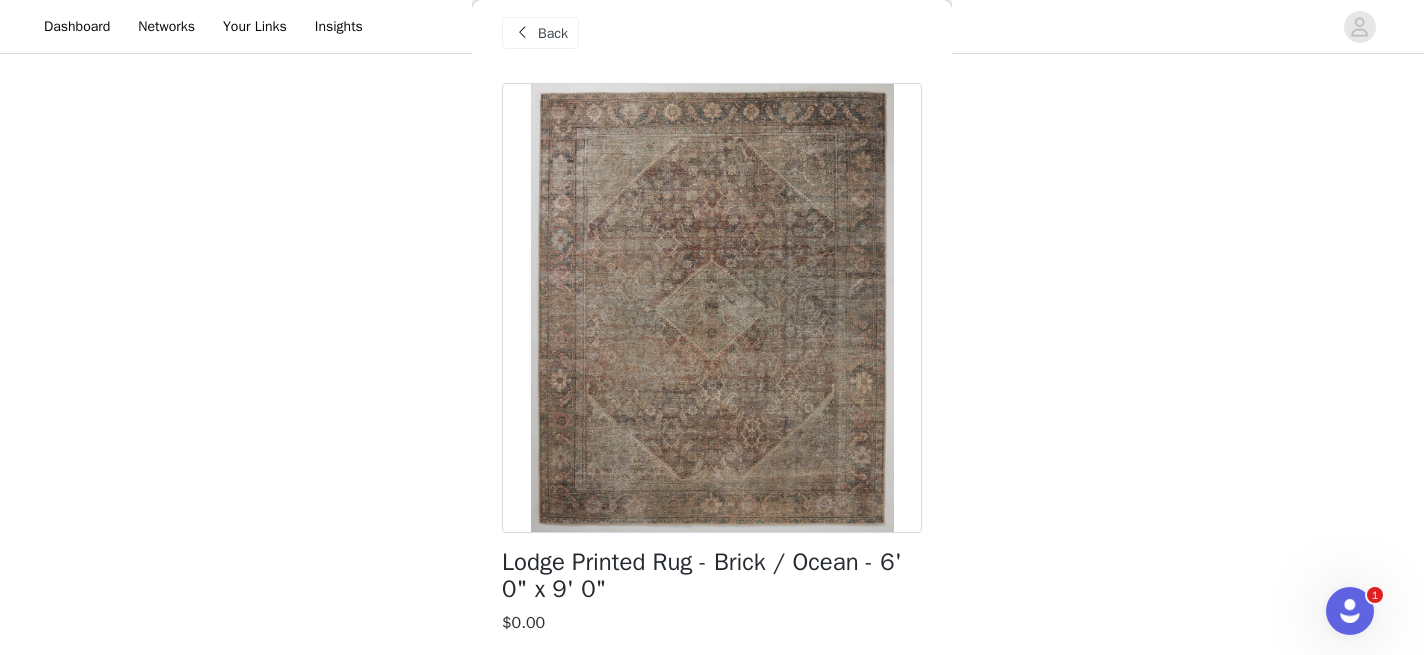 scroll, scrollTop: 10, scrollLeft: 0, axis: vertical 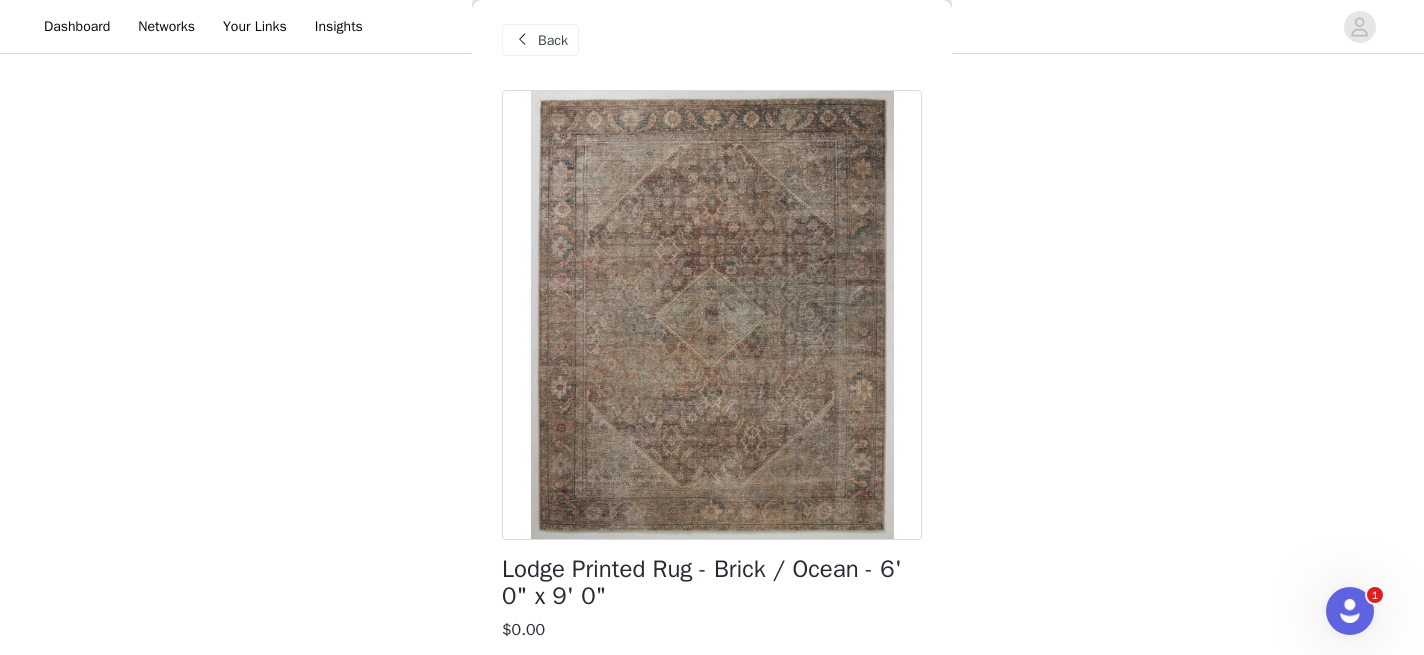 click on "Back" at bounding box center (553, 40) 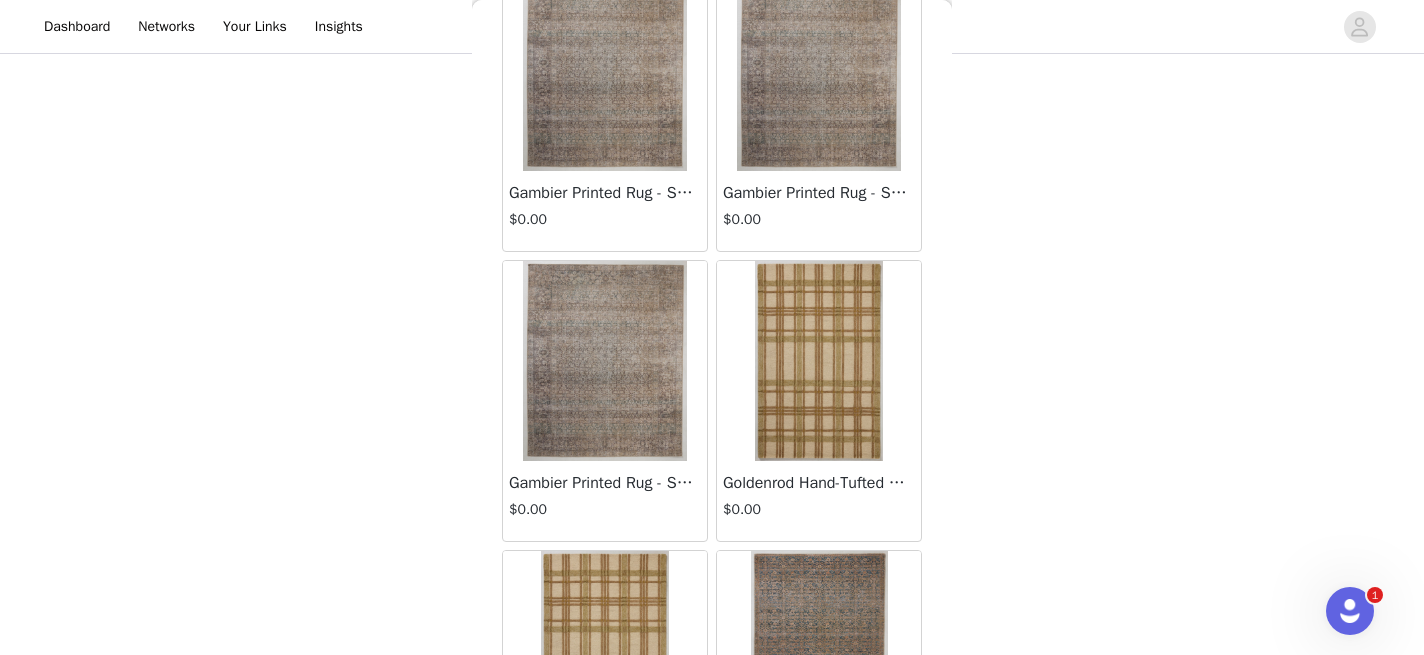 scroll, scrollTop: 2159, scrollLeft: 0, axis: vertical 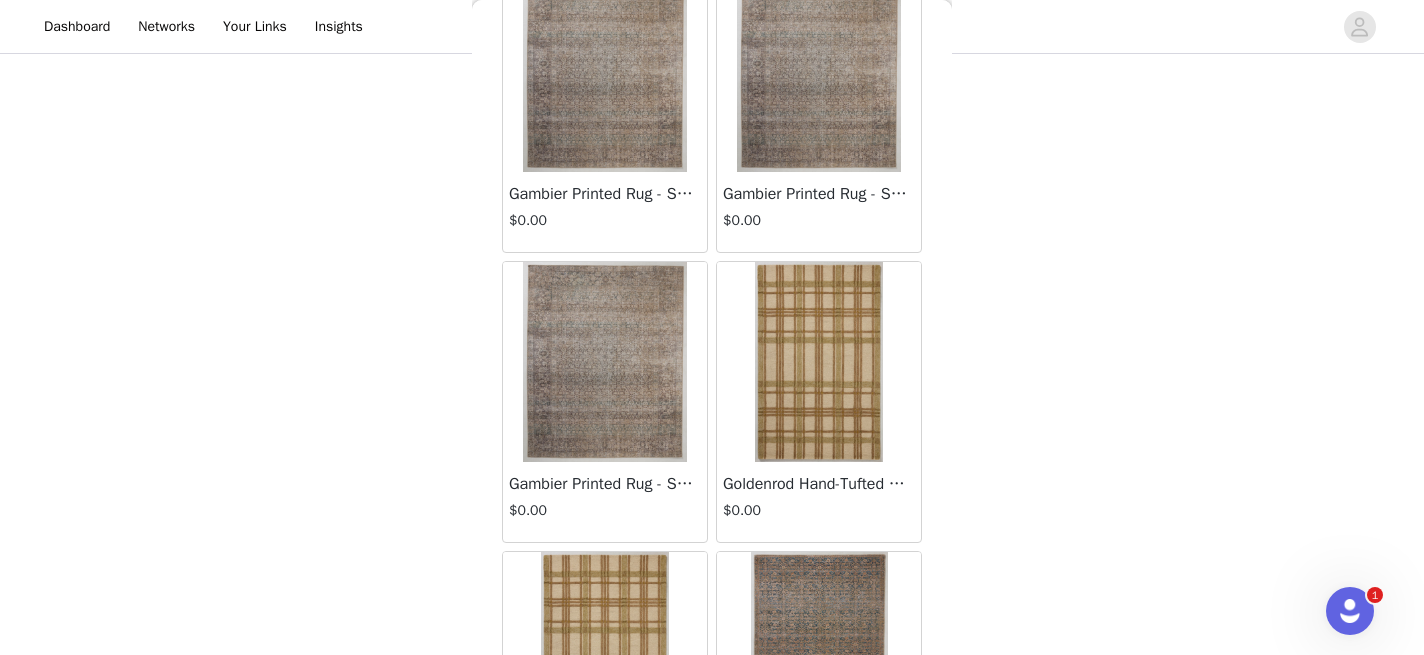 click at bounding box center (604, 72) 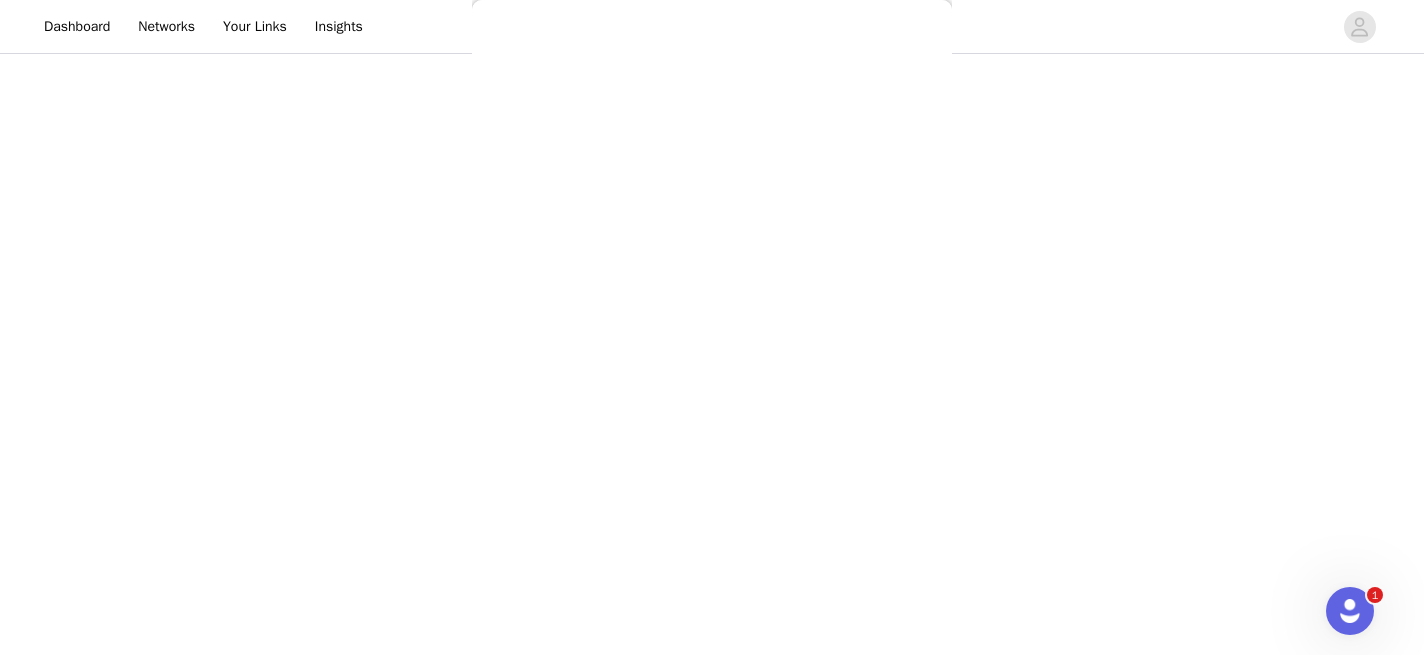 scroll, scrollTop: 0, scrollLeft: 0, axis: both 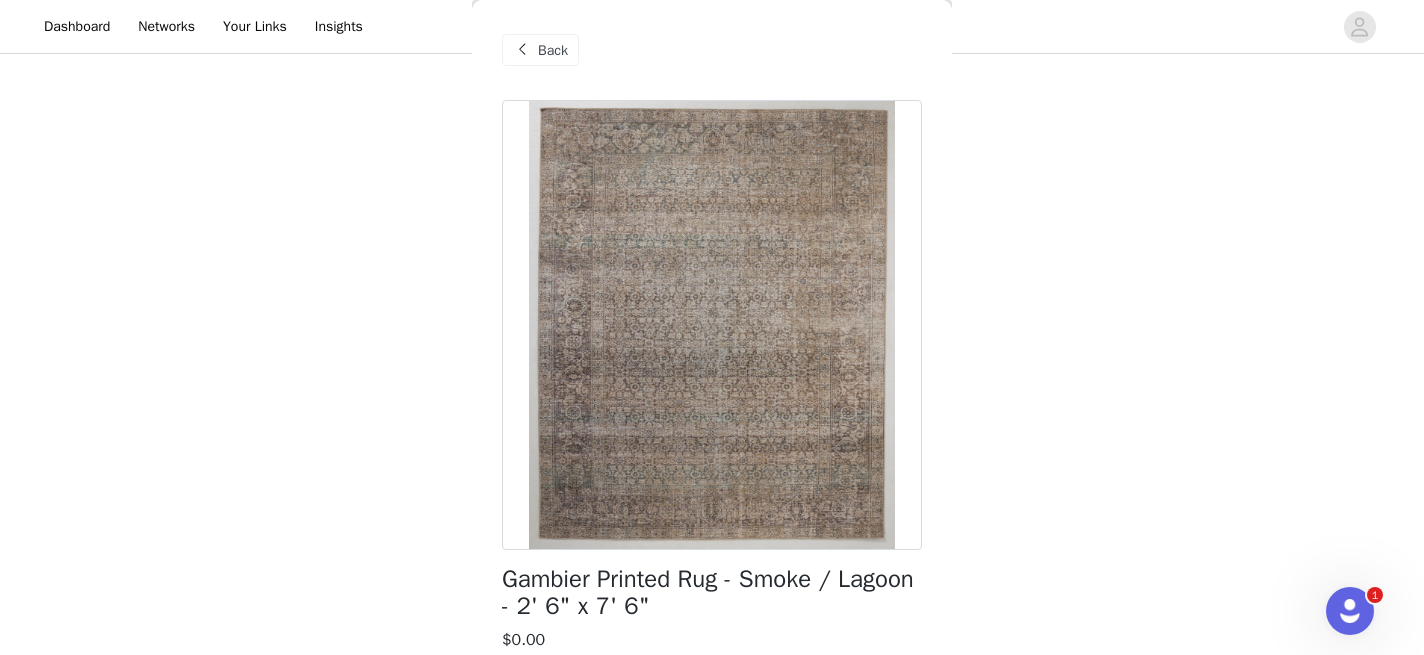click on "Back" at bounding box center [553, 50] 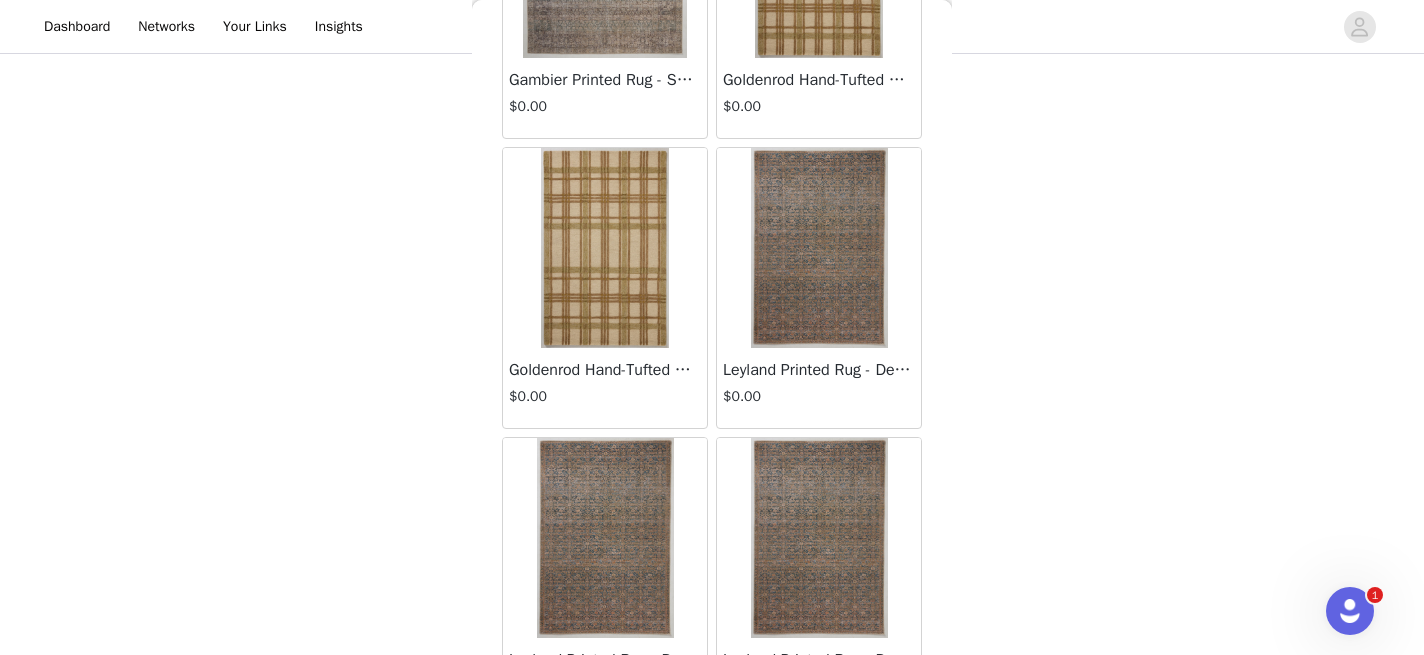 scroll, scrollTop: 2624, scrollLeft: 0, axis: vertical 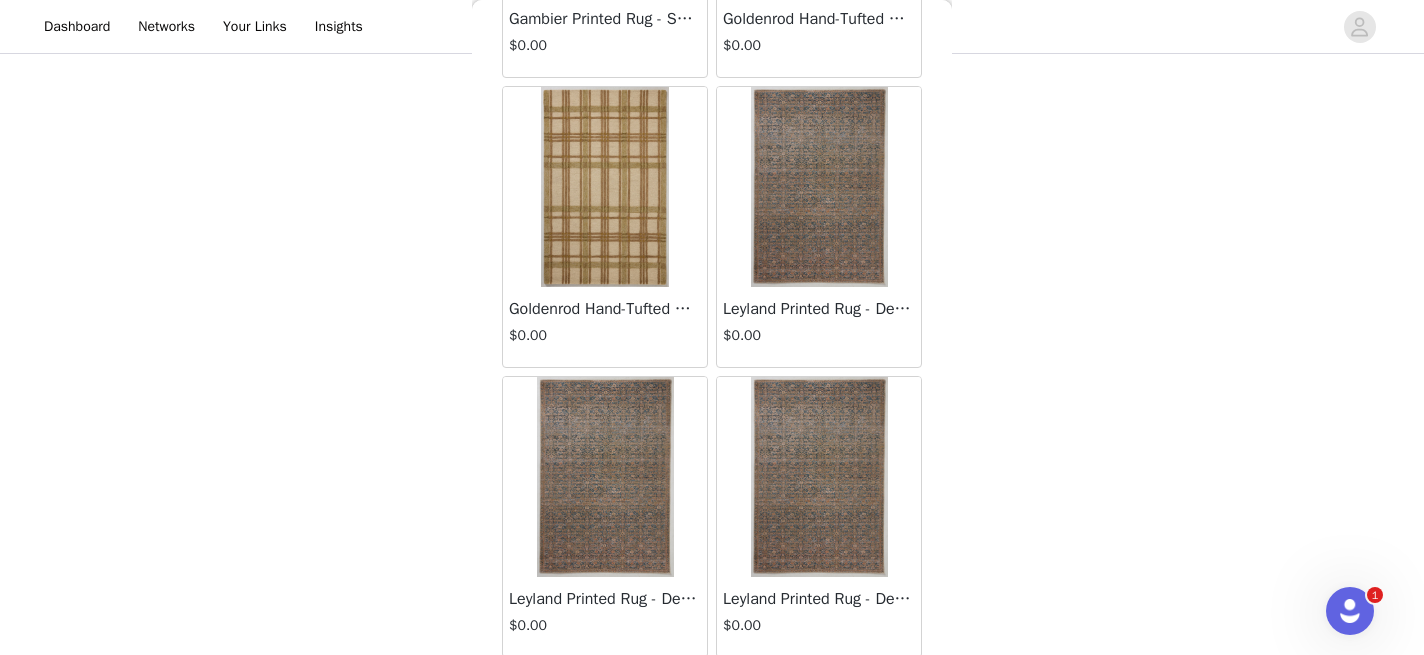 click at bounding box center [819, 187] 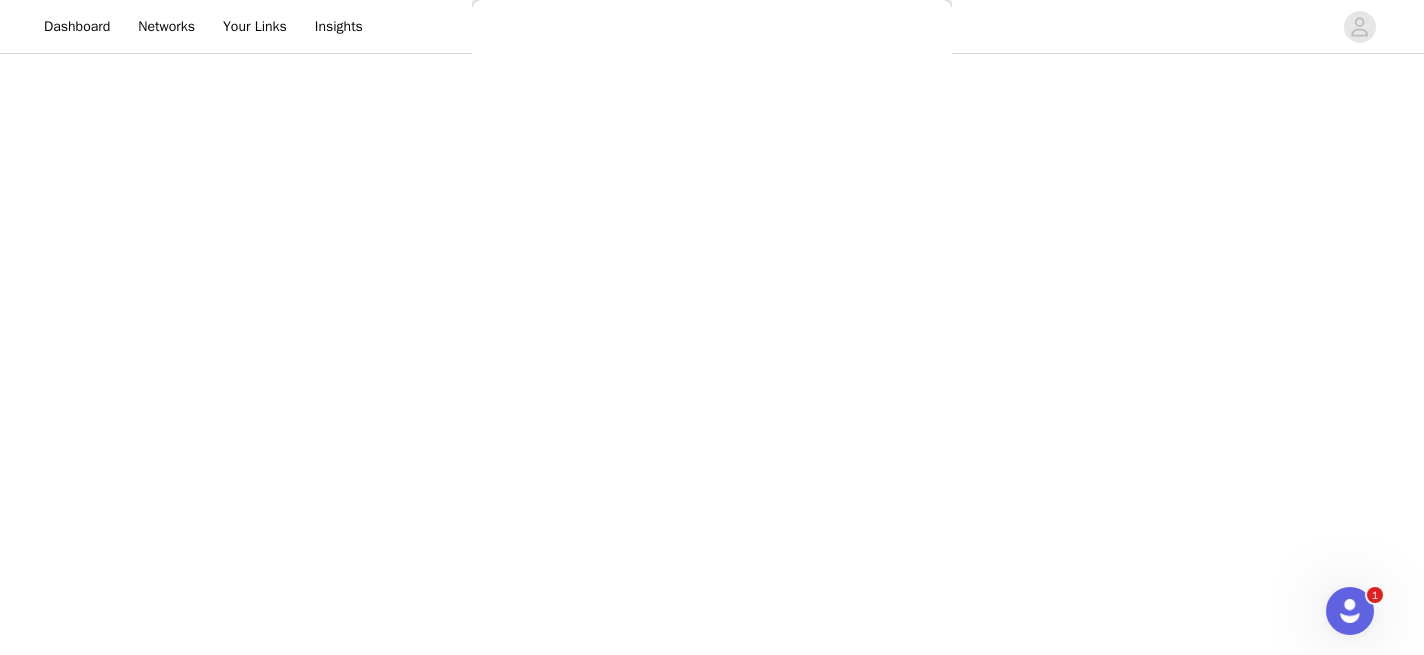 scroll, scrollTop: 0, scrollLeft: 0, axis: both 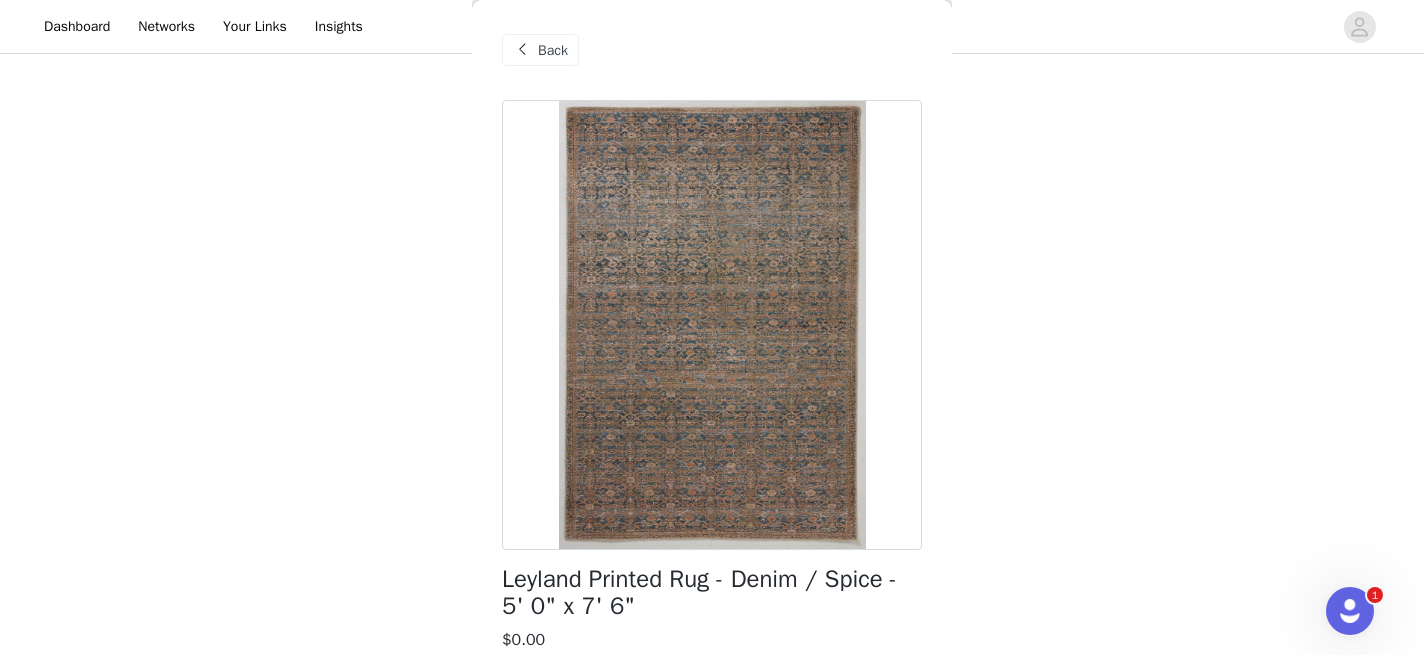 click on "Back" at bounding box center (553, 50) 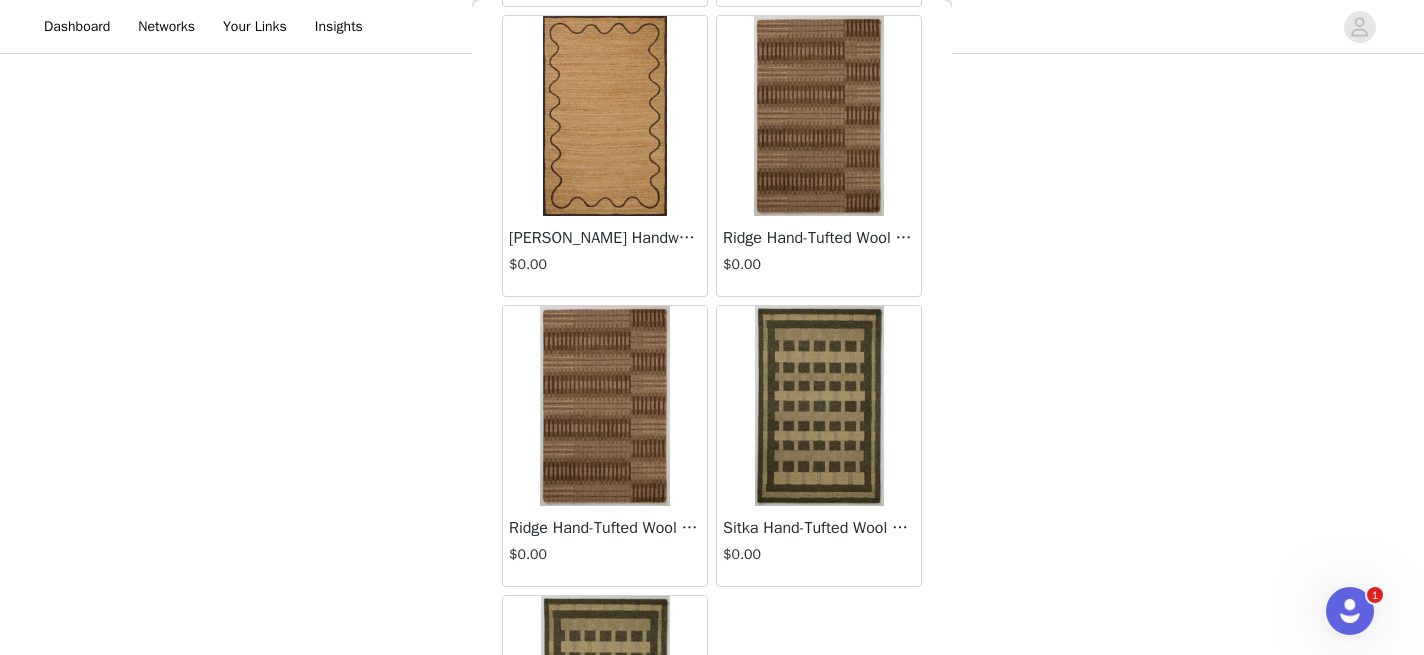 click at bounding box center [819, 116] 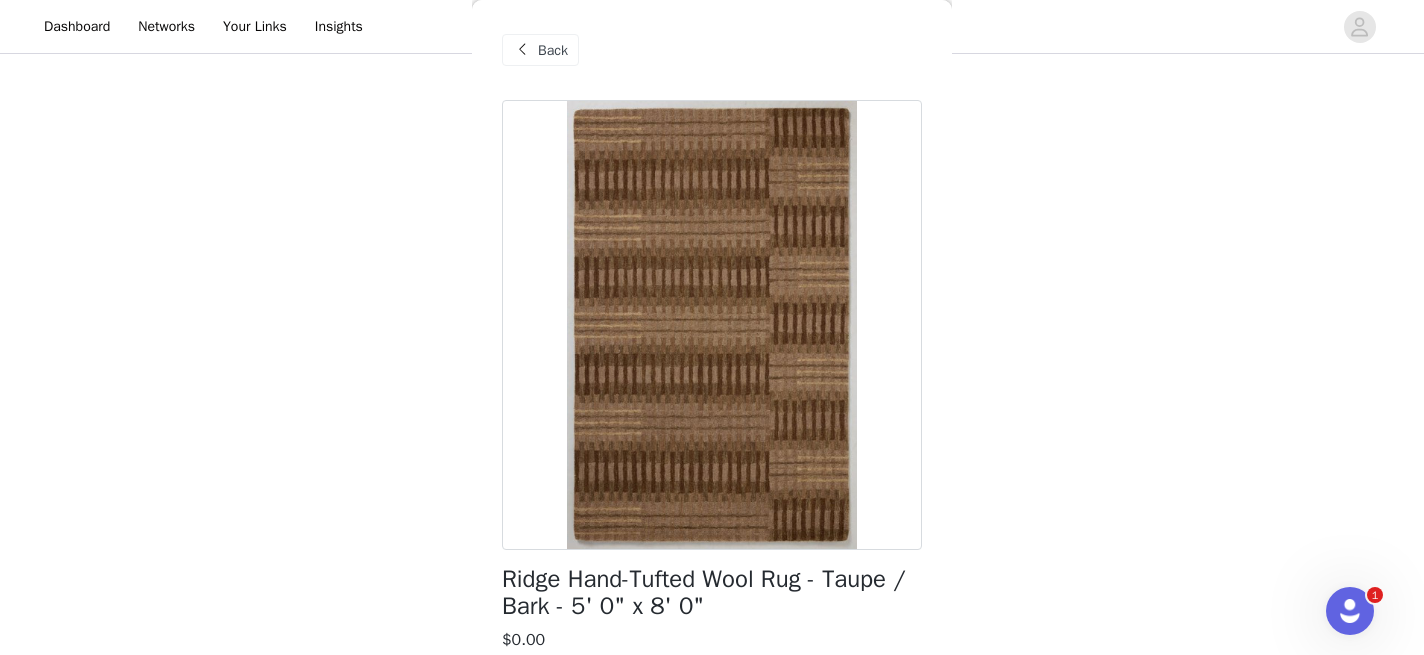 scroll, scrollTop: 1, scrollLeft: 0, axis: vertical 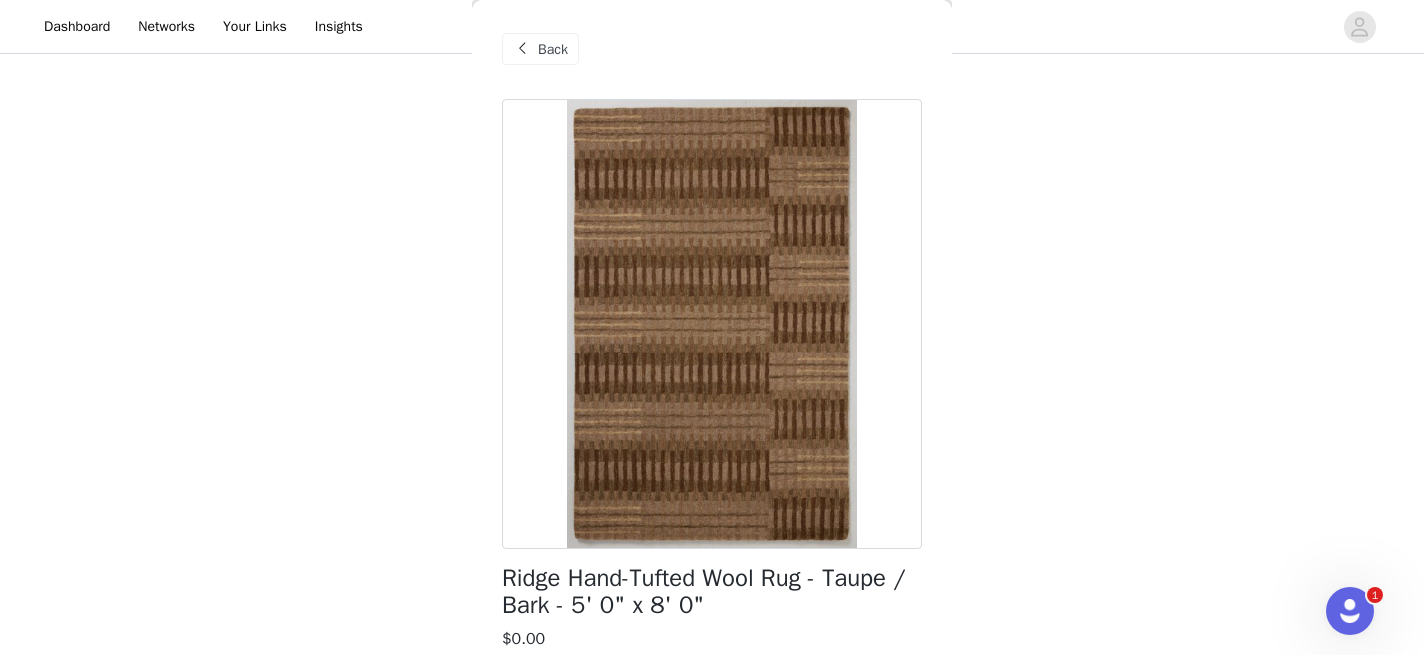 click on "Back" at bounding box center [553, 49] 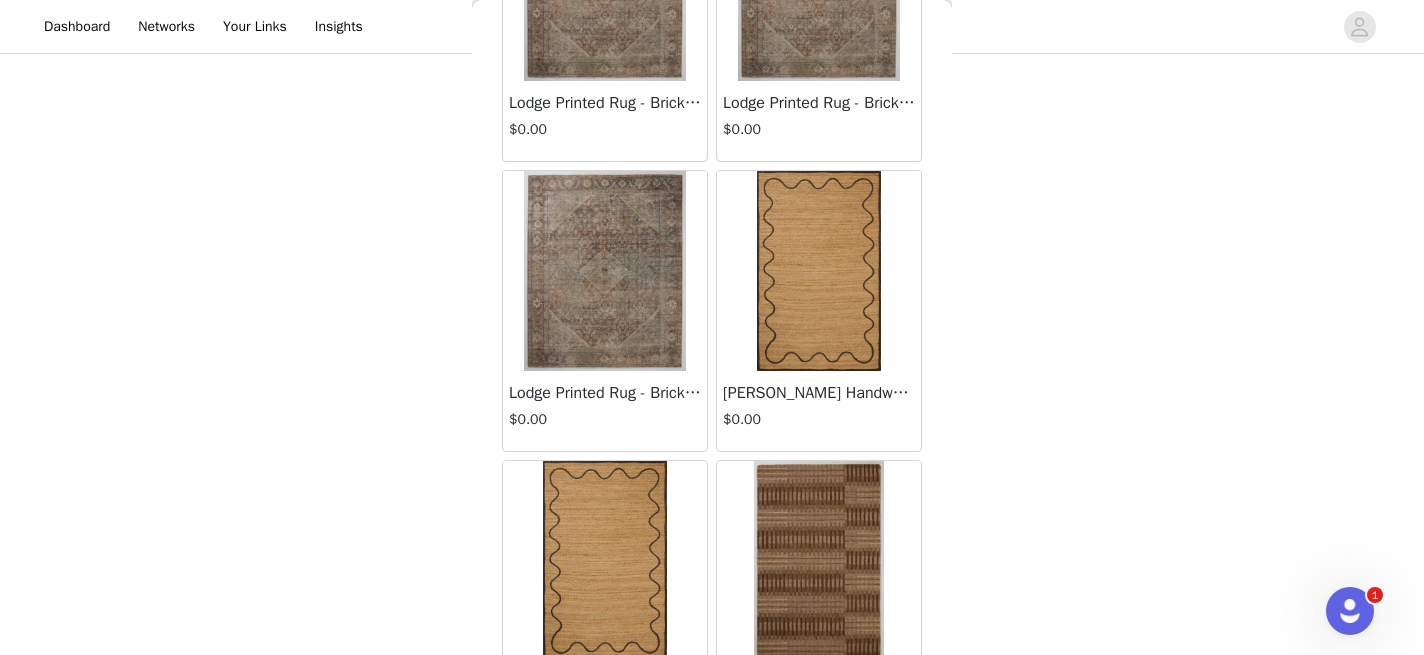 scroll, scrollTop: 3411, scrollLeft: 0, axis: vertical 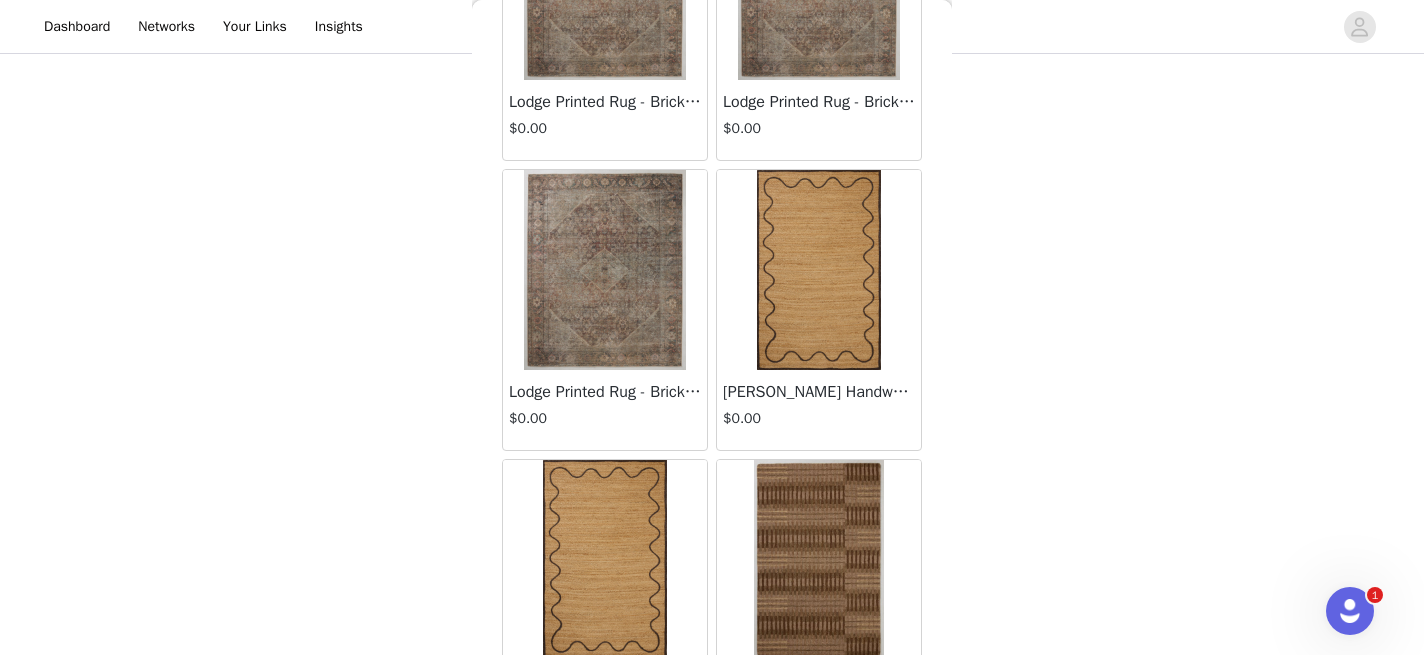click at bounding box center (605, 270) 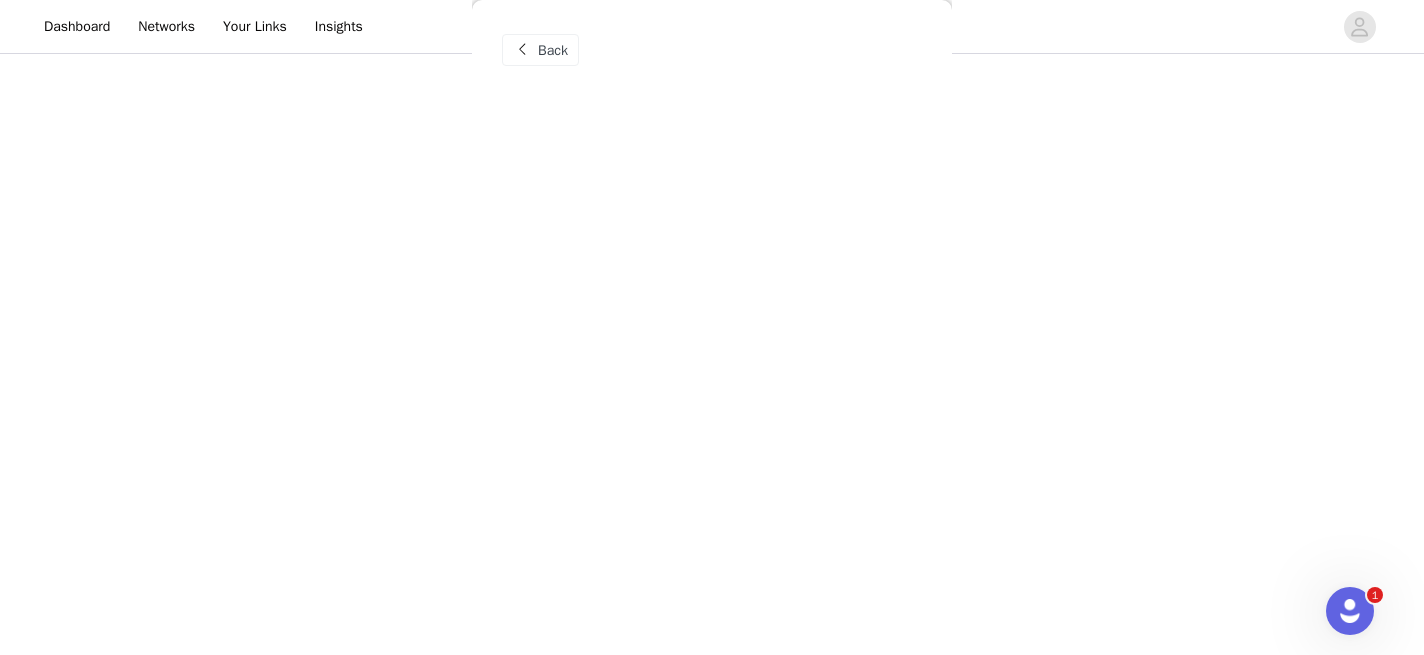 scroll, scrollTop: 0, scrollLeft: 0, axis: both 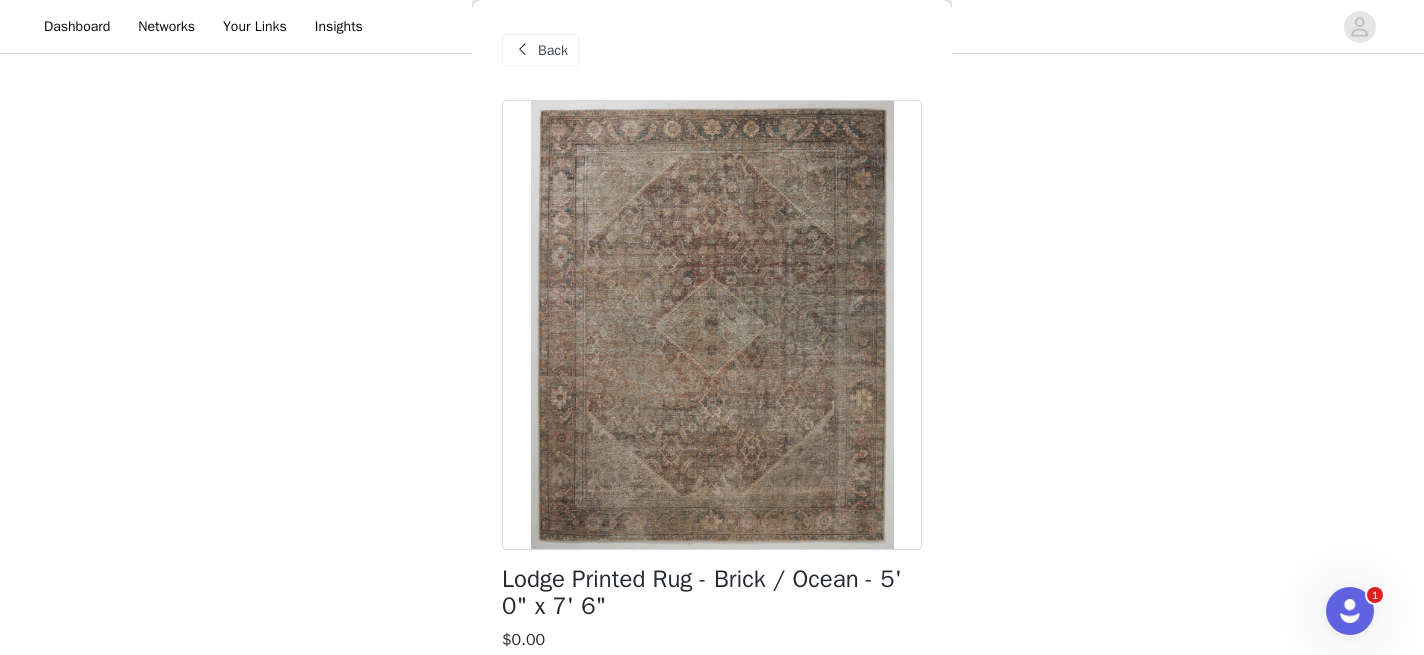 click on "Back" at bounding box center [553, 50] 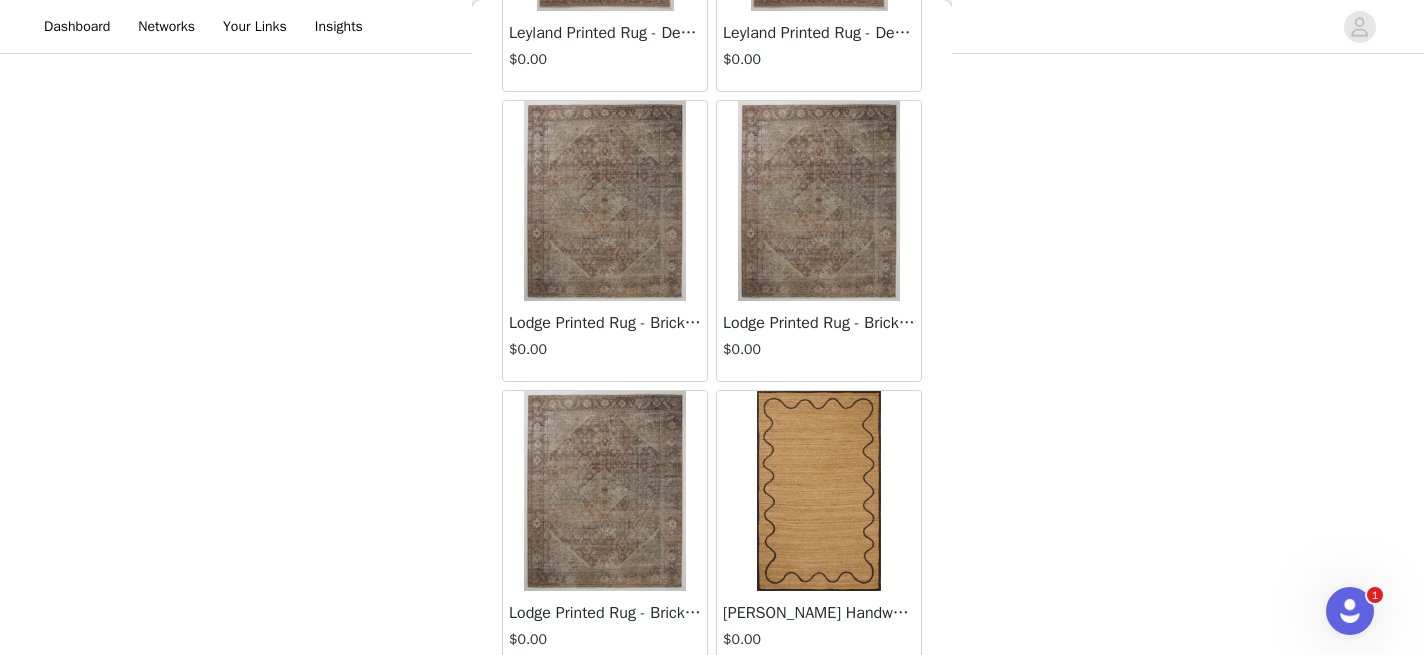 scroll, scrollTop: 3075, scrollLeft: 0, axis: vertical 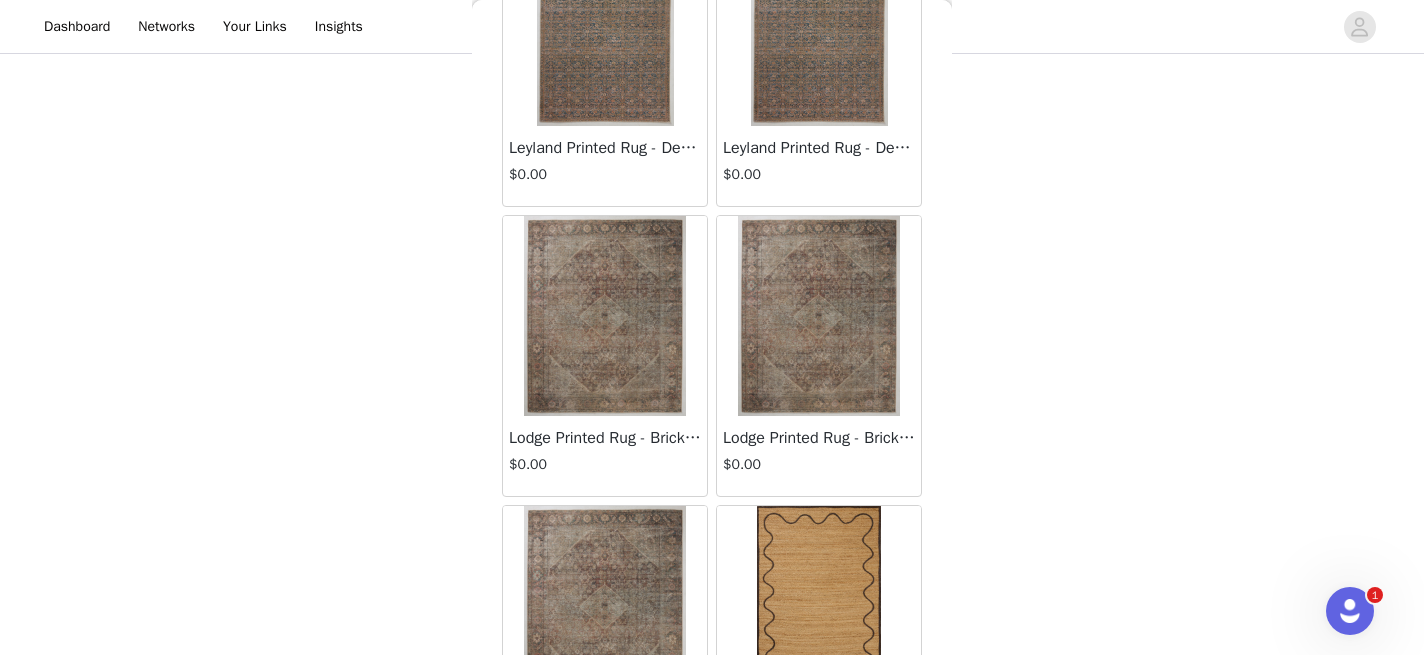 click at bounding box center [605, 316] 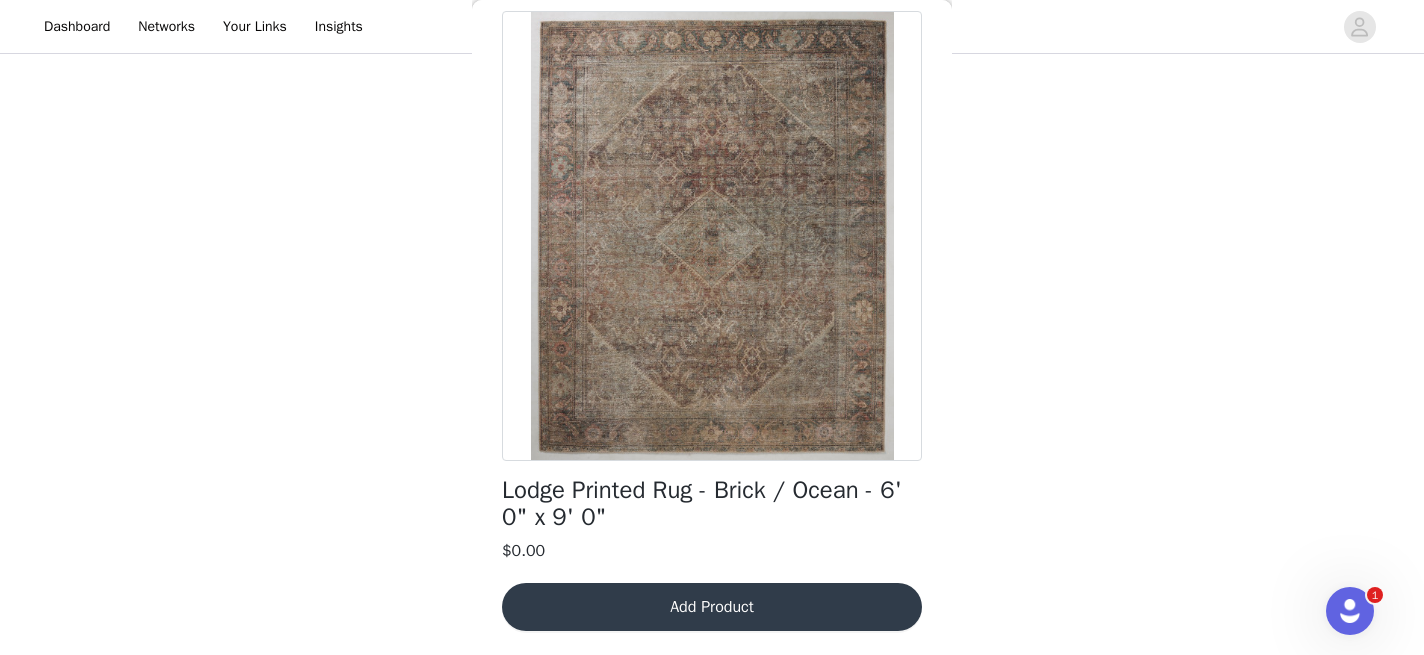 scroll, scrollTop: 0, scrollLeft: 0, axis: both 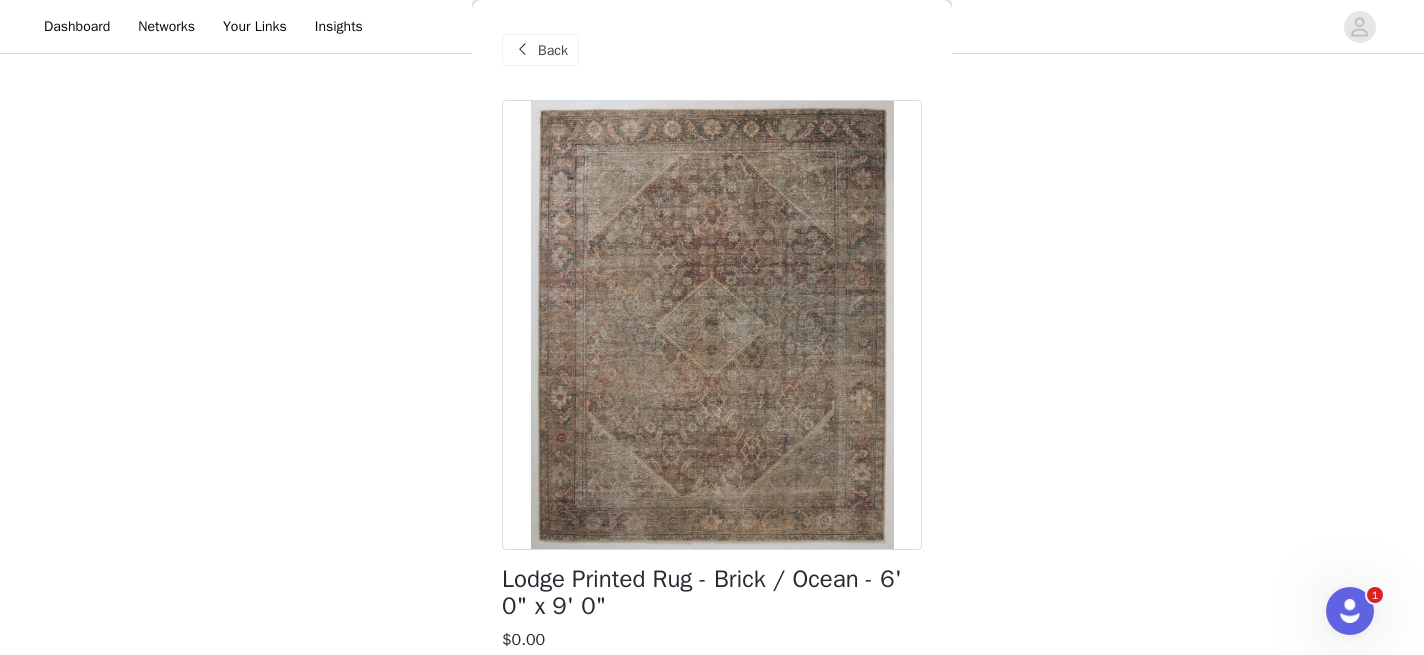 click at bounding box center (522, 50) 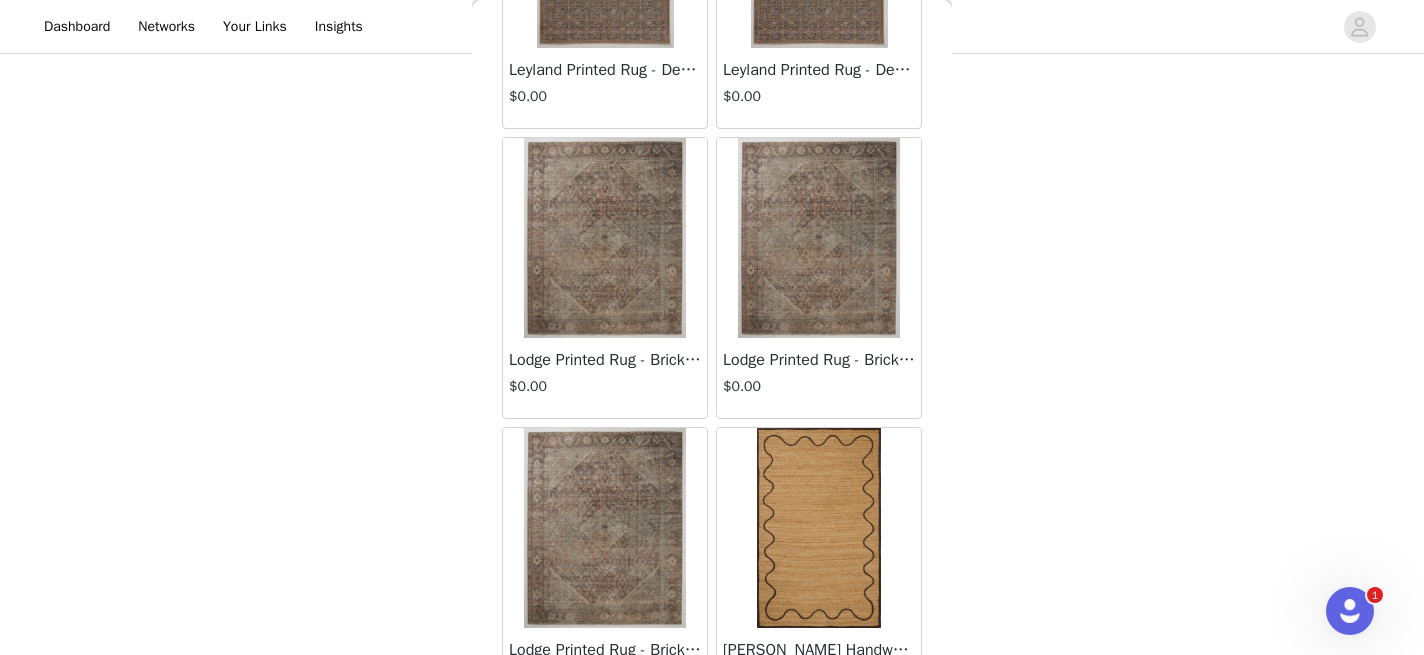 click at bounding box center [819, 238] 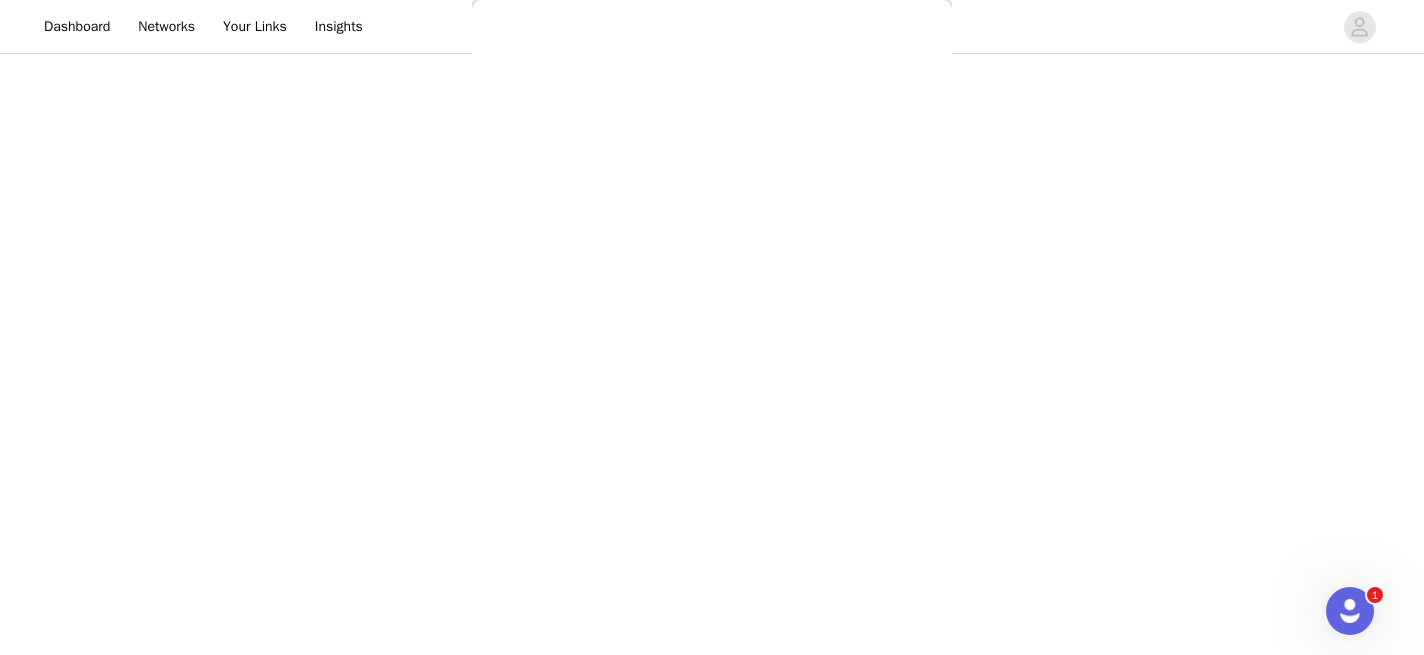 scroll, scrollTop: 89, scrollLeft: 0, axis: vertical 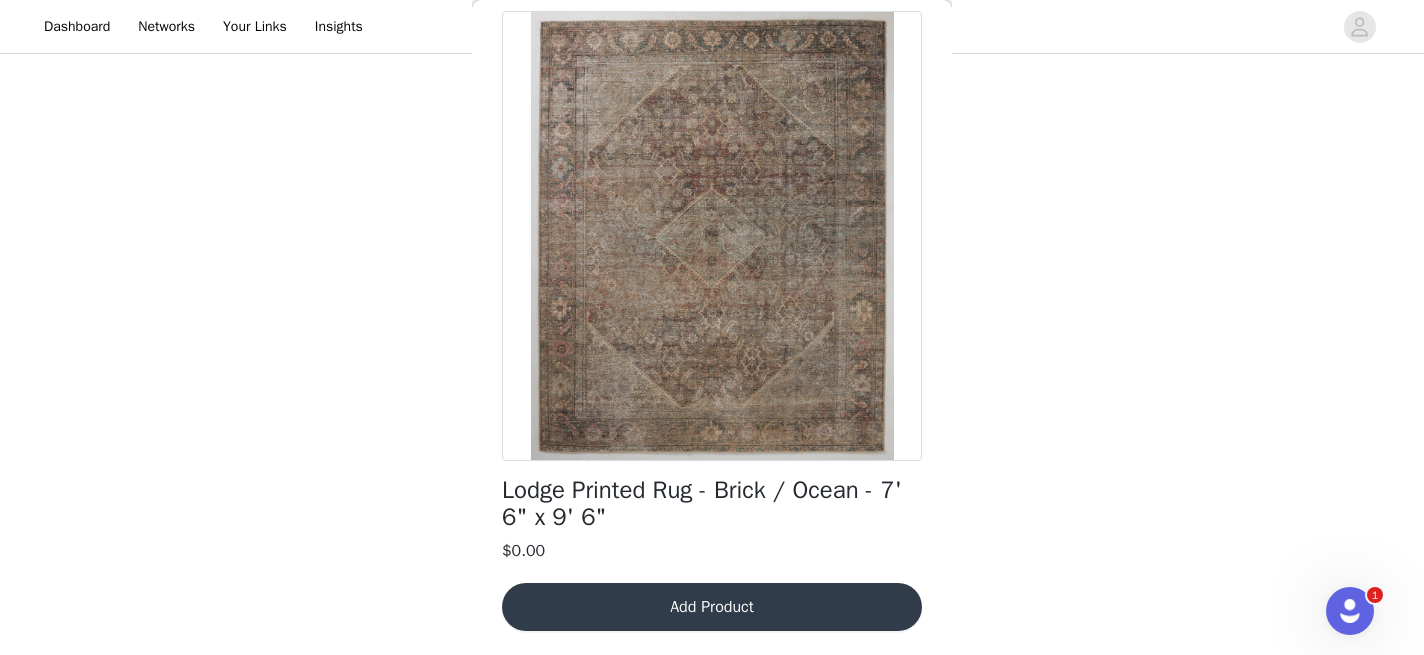 click on "Add Product" at bounding box center (712, 607) 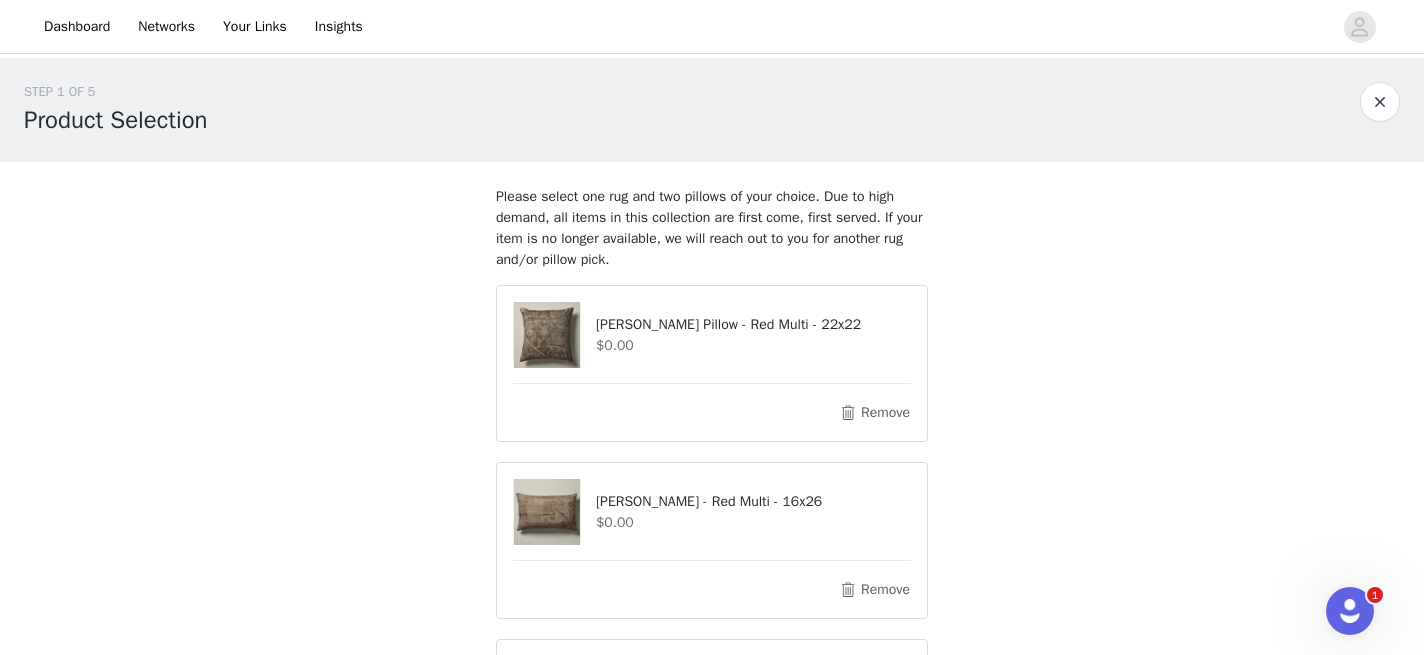 scroll, scrollTop: 328, scrollLeft: 0, axis: vertical 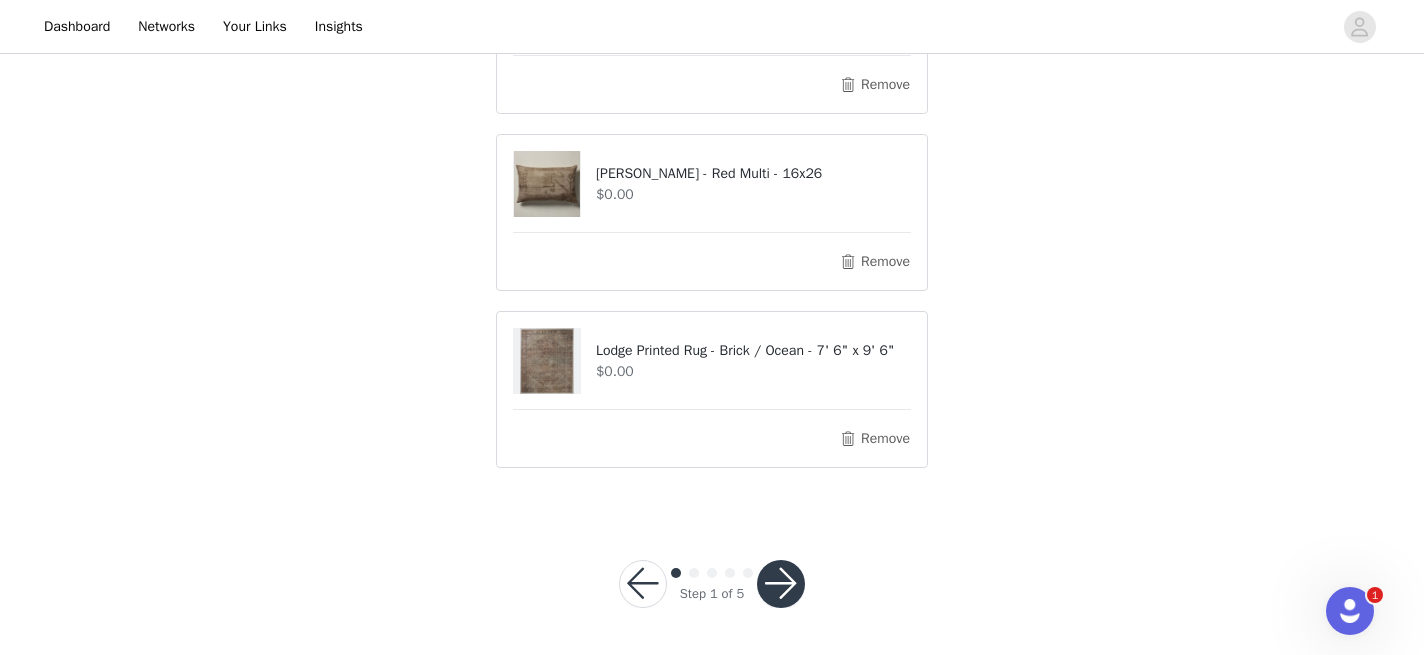 click at bounding box center [781, 584] 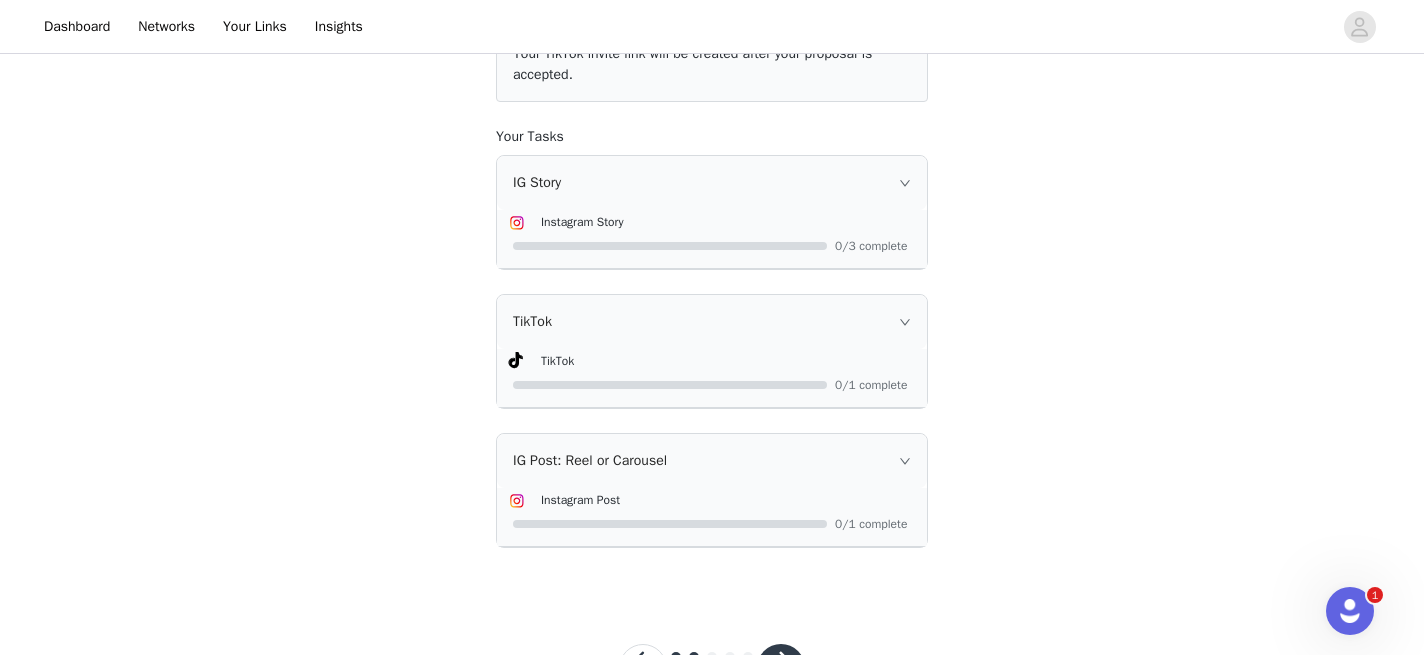 scroll, scrollTop: 352, scrollLeft: 0, axis: vertical 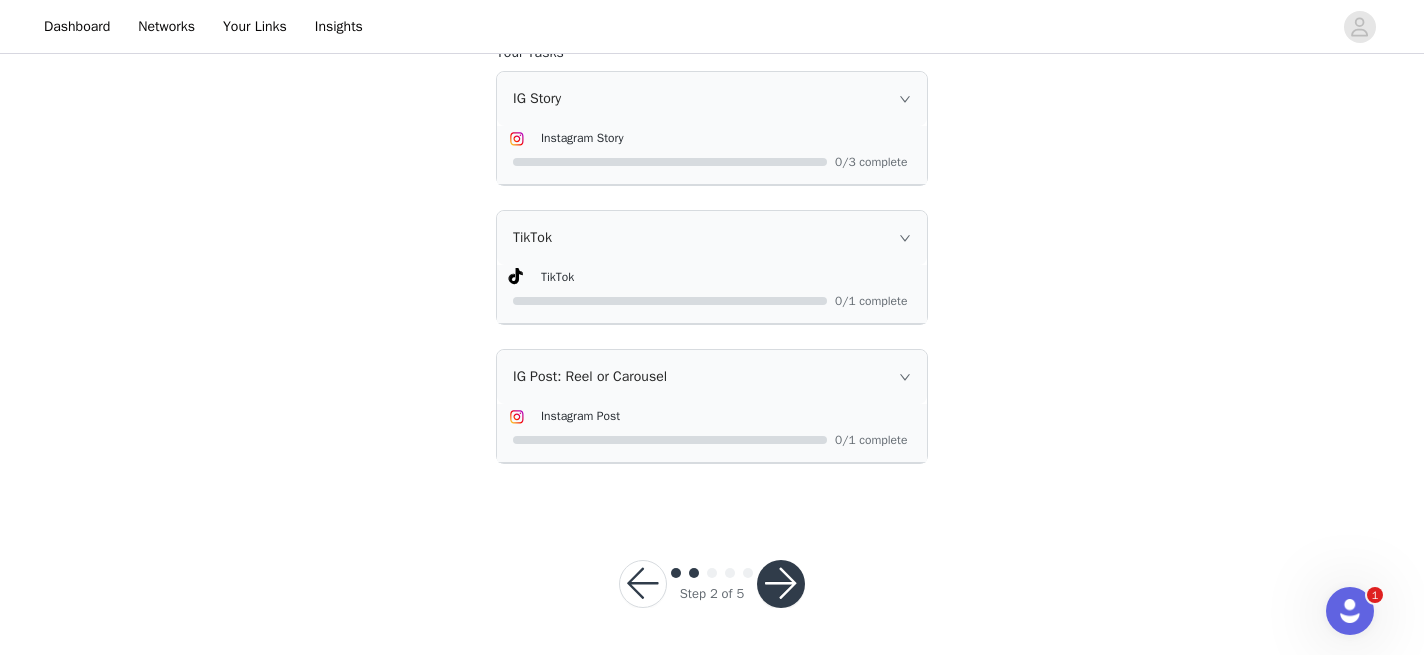 click at bounding box center [781, 584] 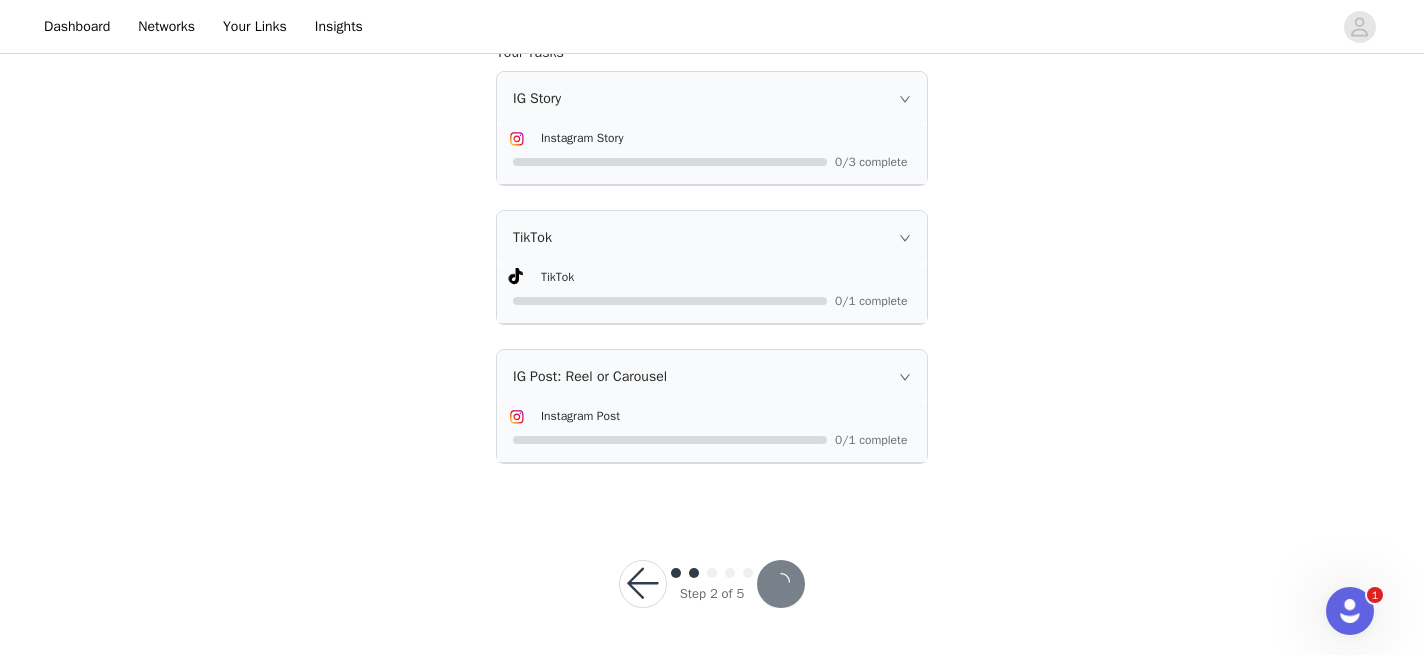scroll, scrollTop: 0, scrollLeft: 0, axis: both 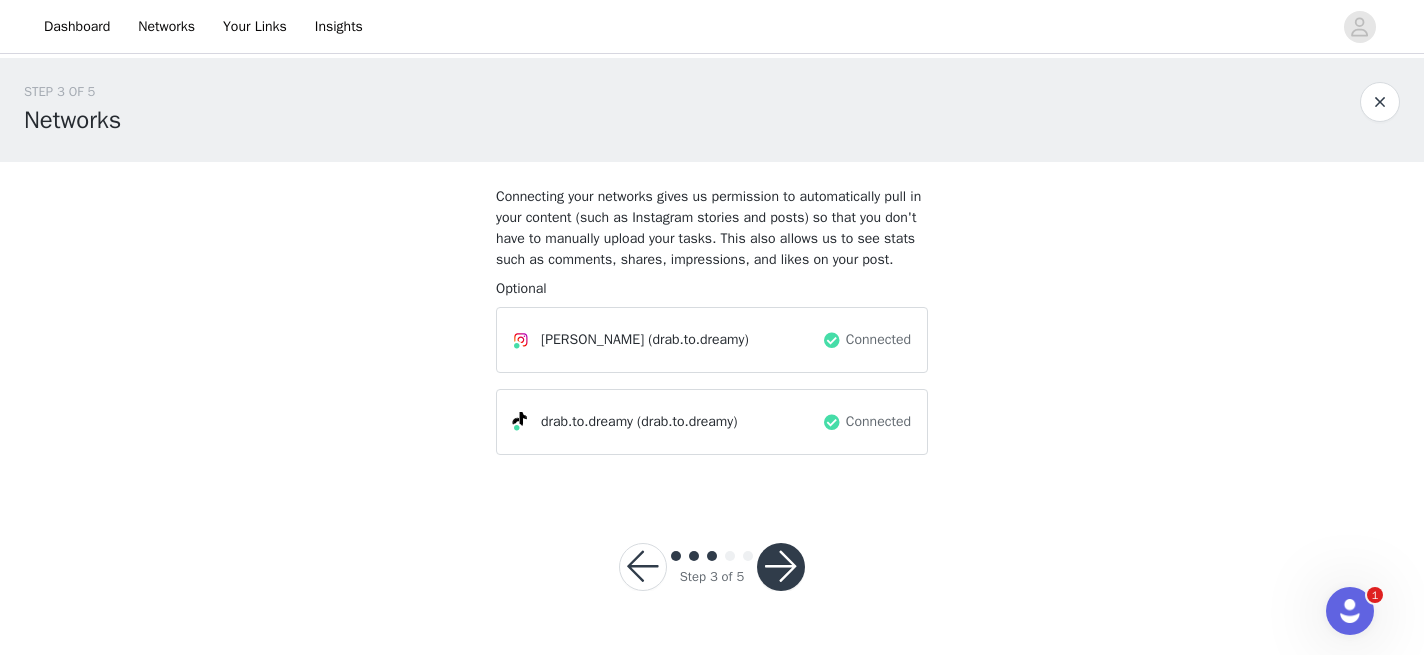 click at bounding box center (781, 567) 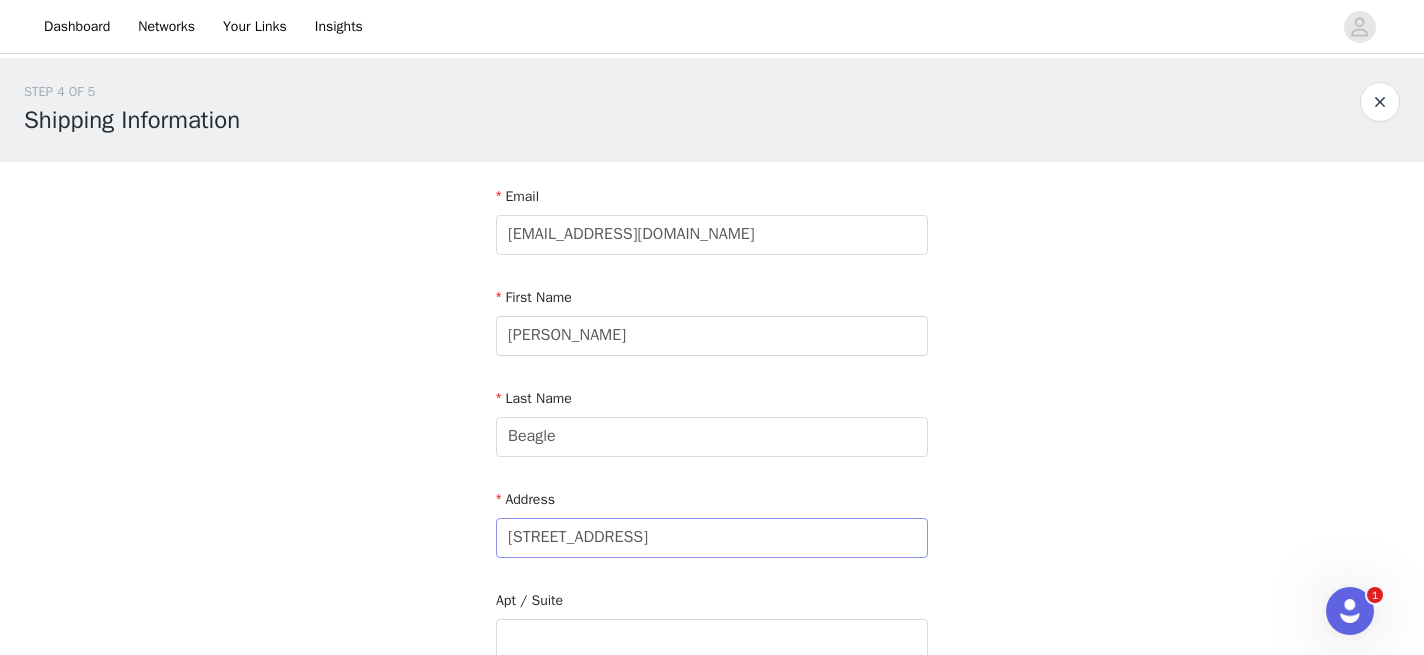 scroll, scrollTop: 708, scrollLeft: 0, axis: vertical 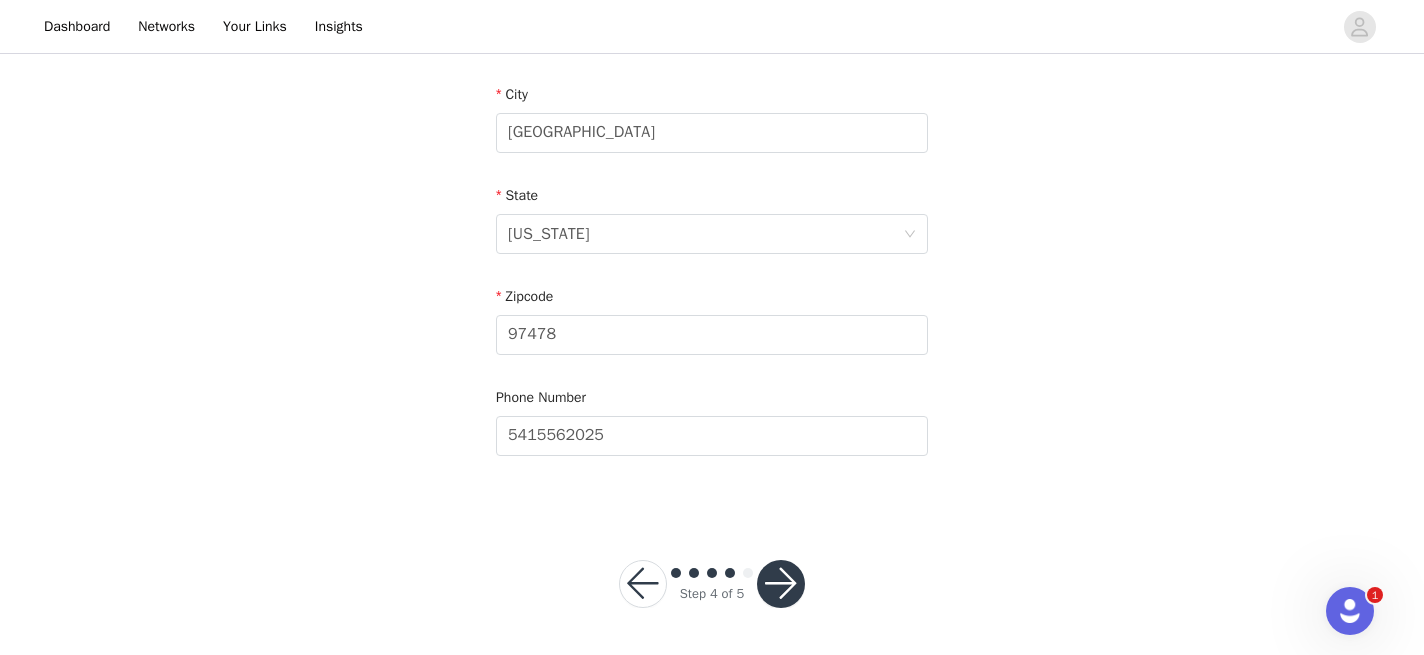 click at bounding box center [781, 584] 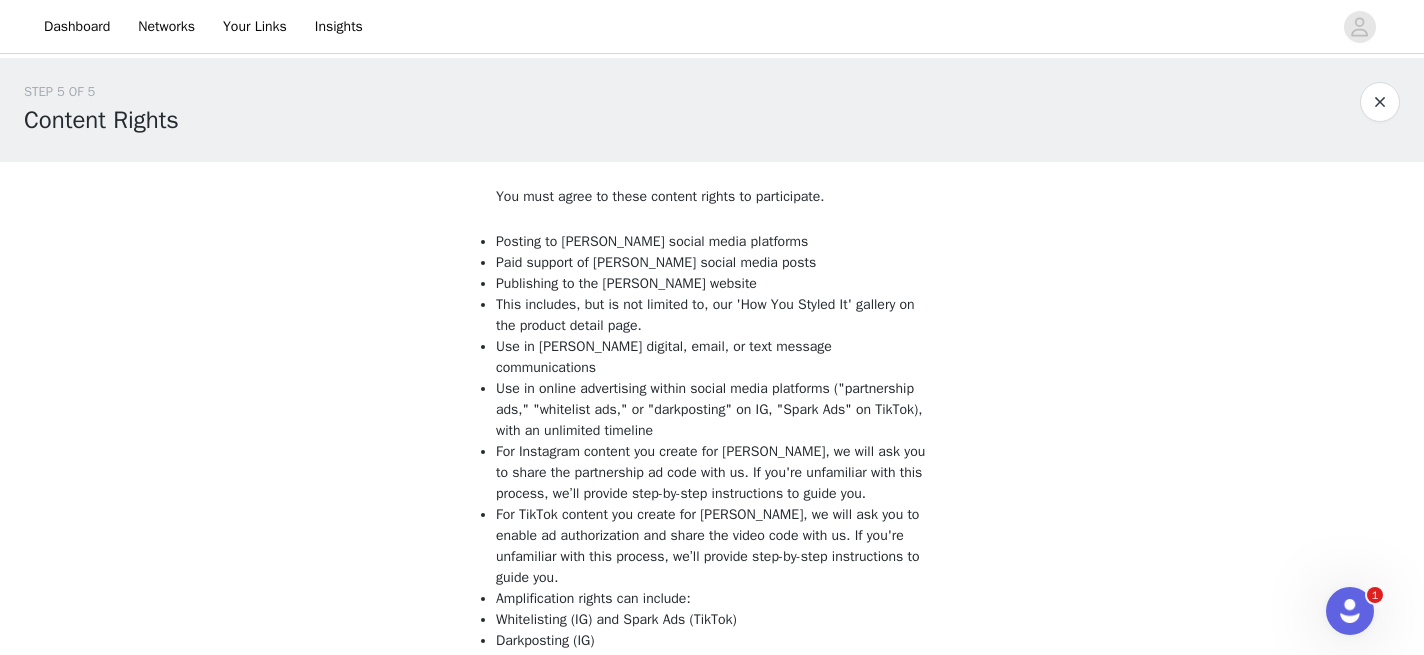 scroll, scrollTop: 374, scrollLeft: 0, axis: vertical 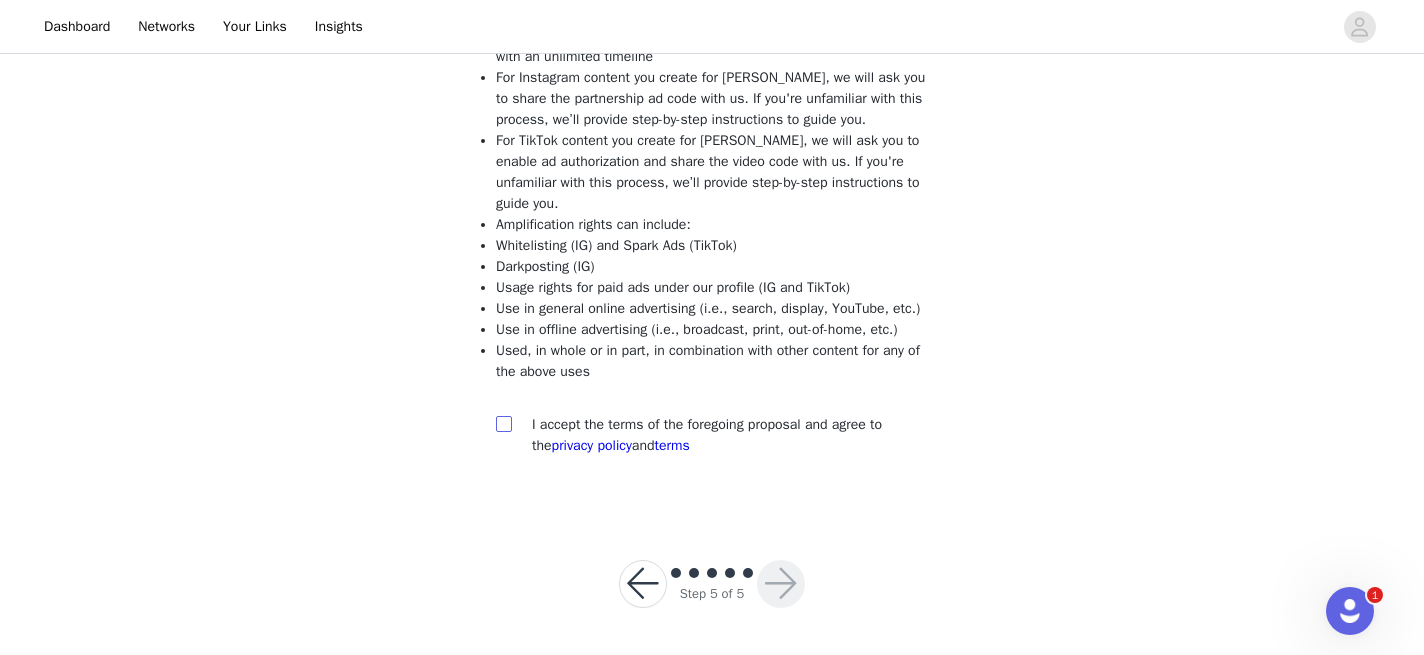 click at bounding box center [503, 423] 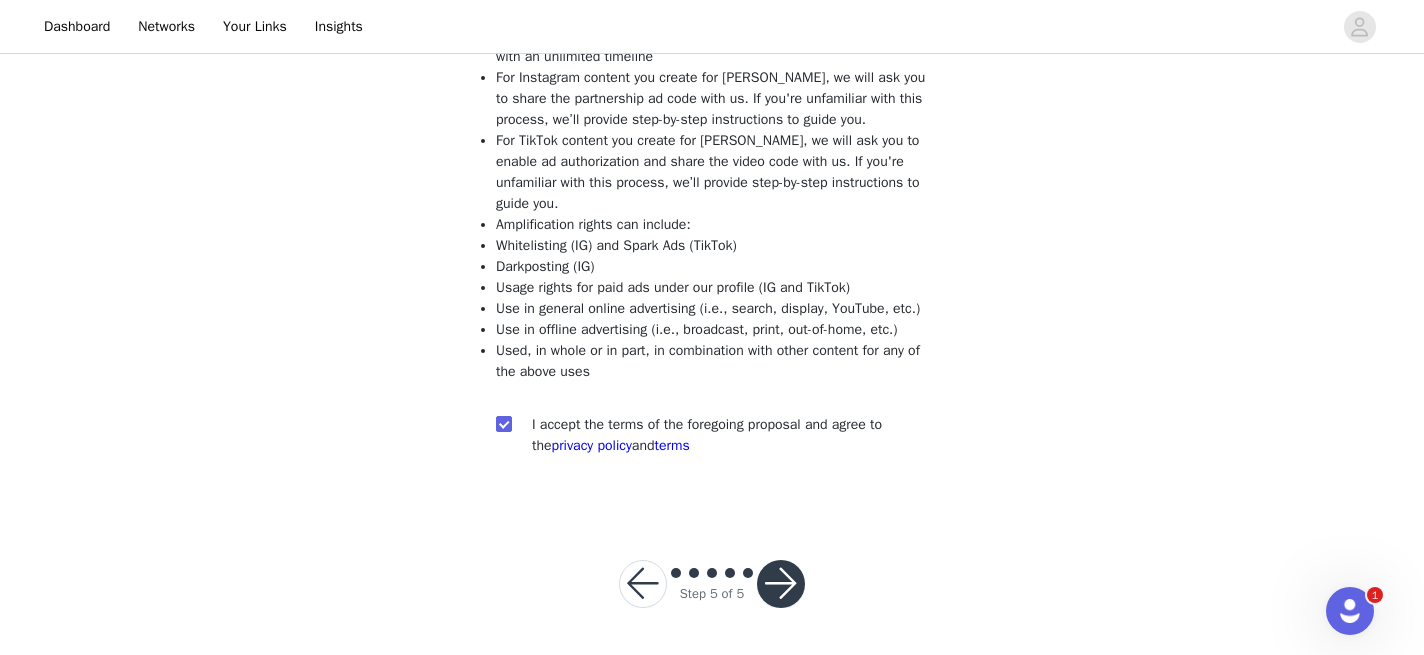 click at bounding box center (781, 584) 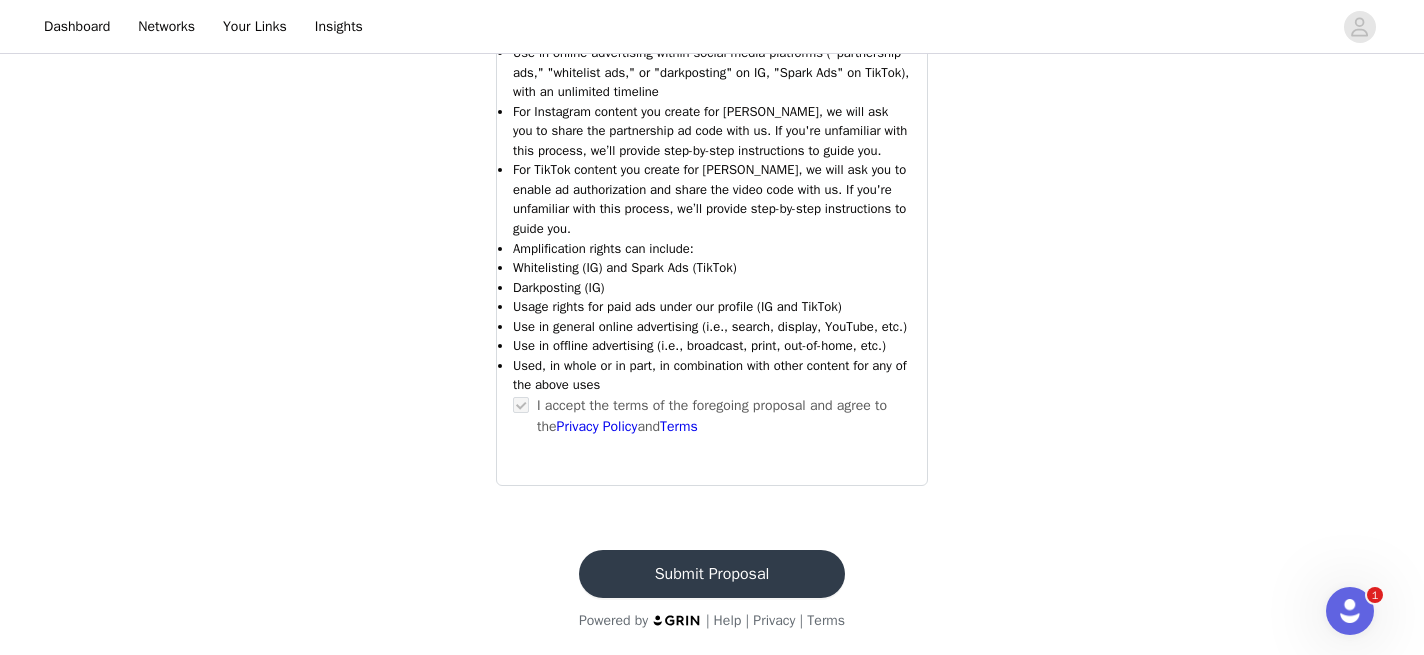click on "Submit Proposal" at bounding box center [712, 574] 